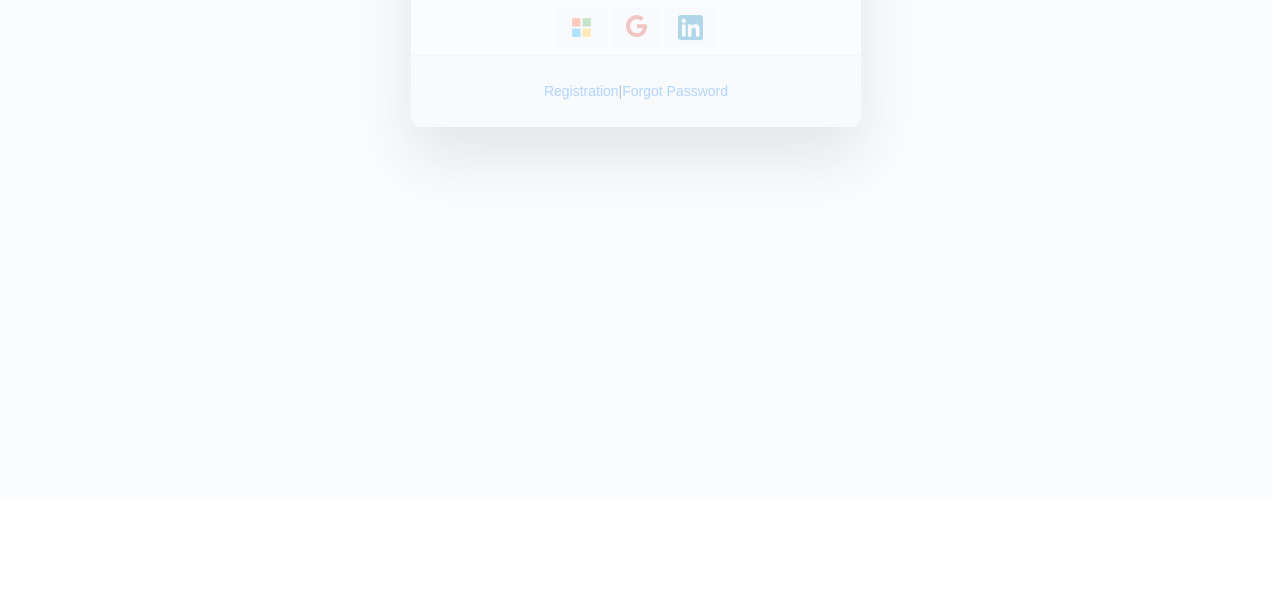 drag, startPoint x: 0, startPoint y: 0, endPoint x: 584, endPoint y: 154, distance: 603.96356 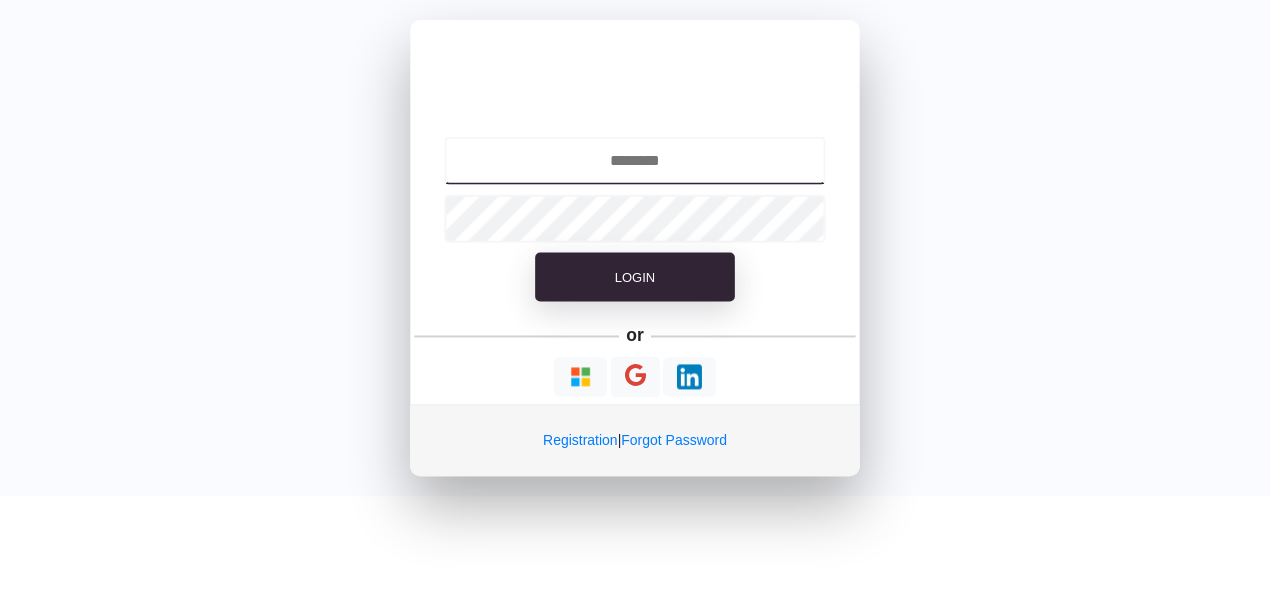scroll, scrollTop: 0, scrollLeft: 0, axis: both 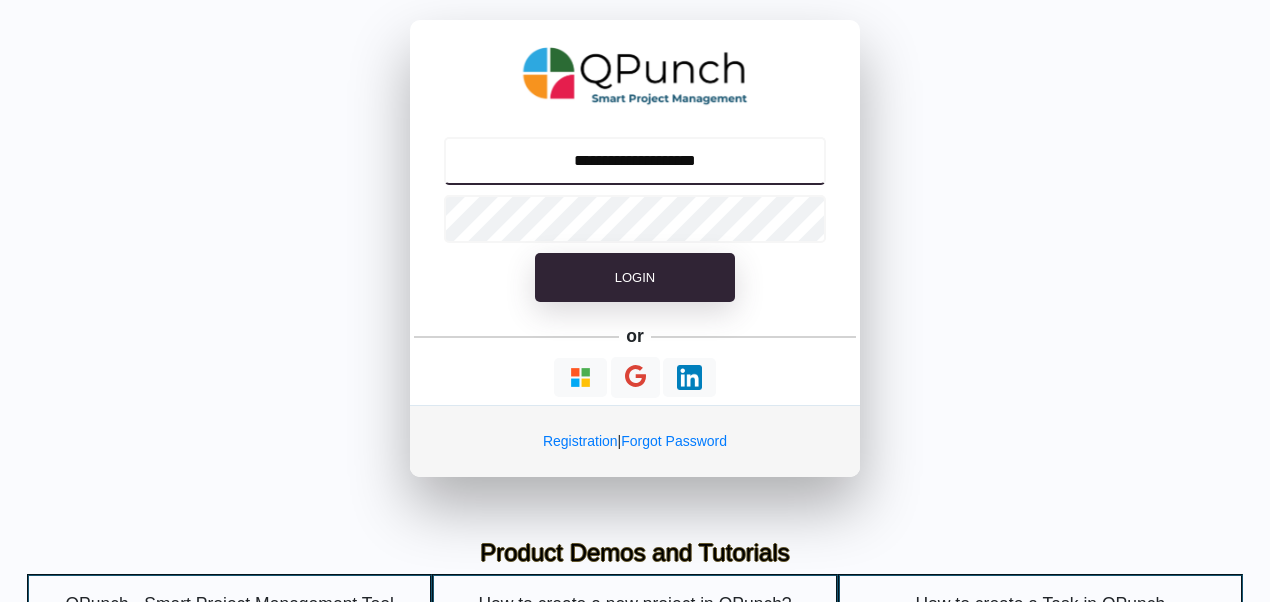 type on "**********" 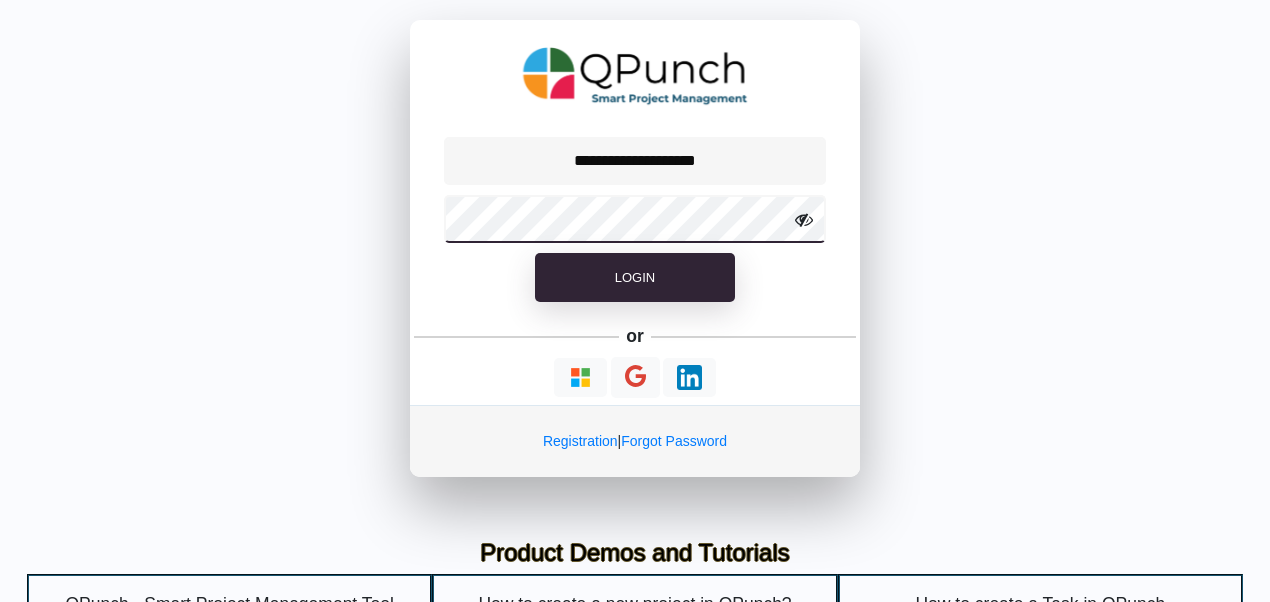 click on "Login" at bounding box center (635, 278) 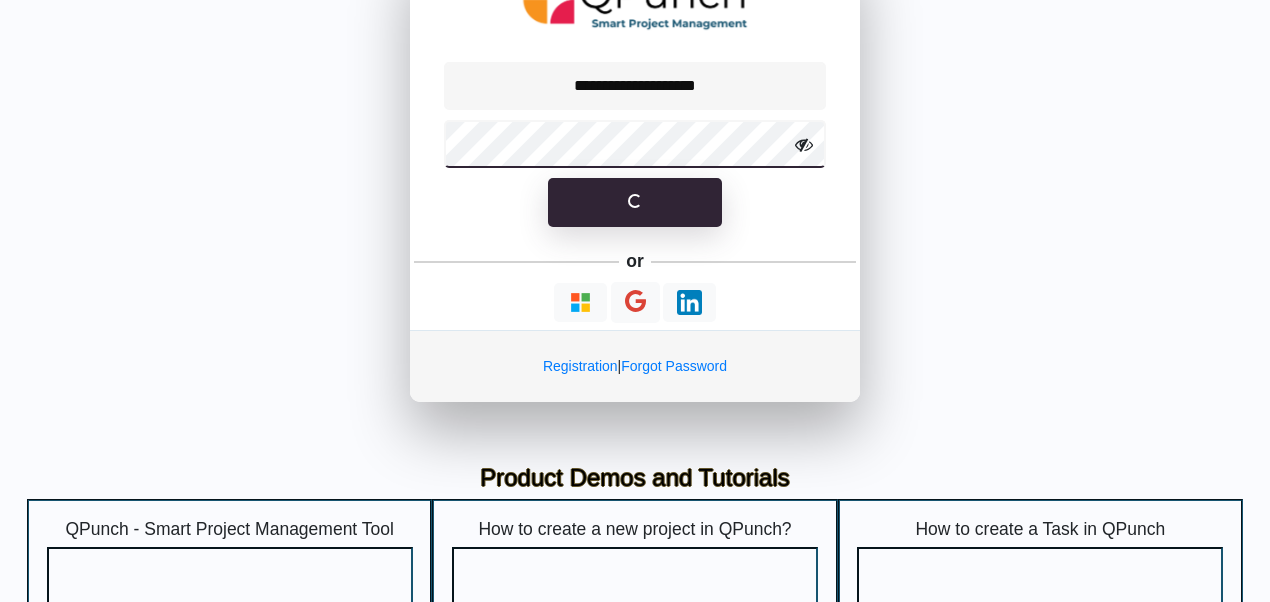 scroll, scrollTop: 300, scrollLeft: 0, axis: vertical 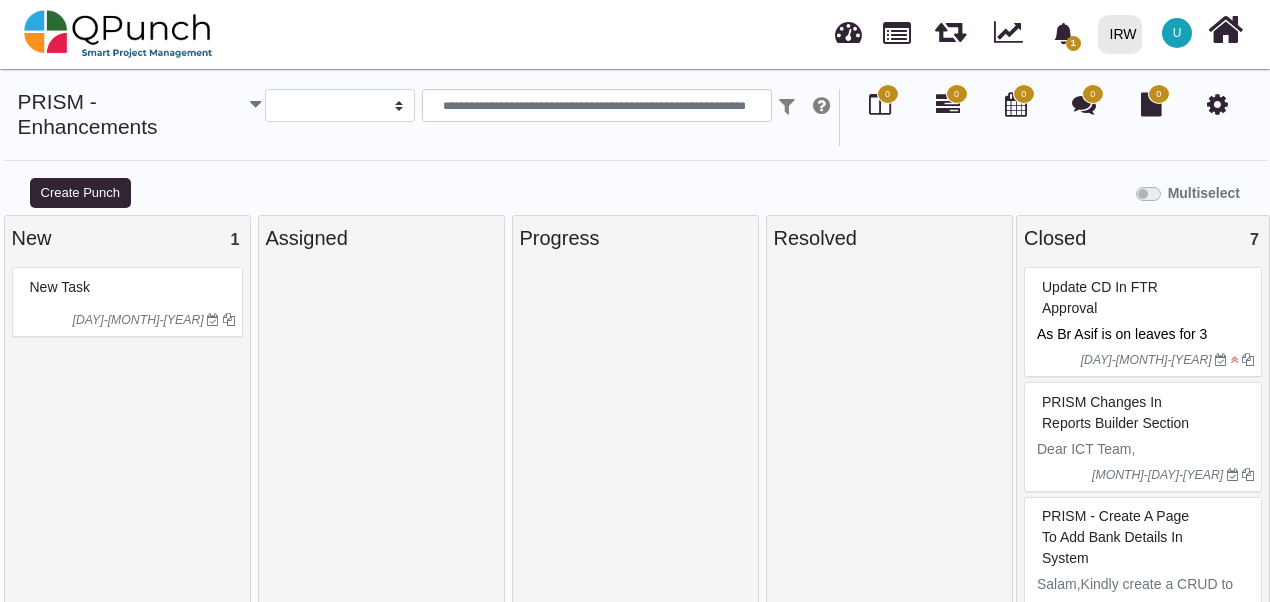 select 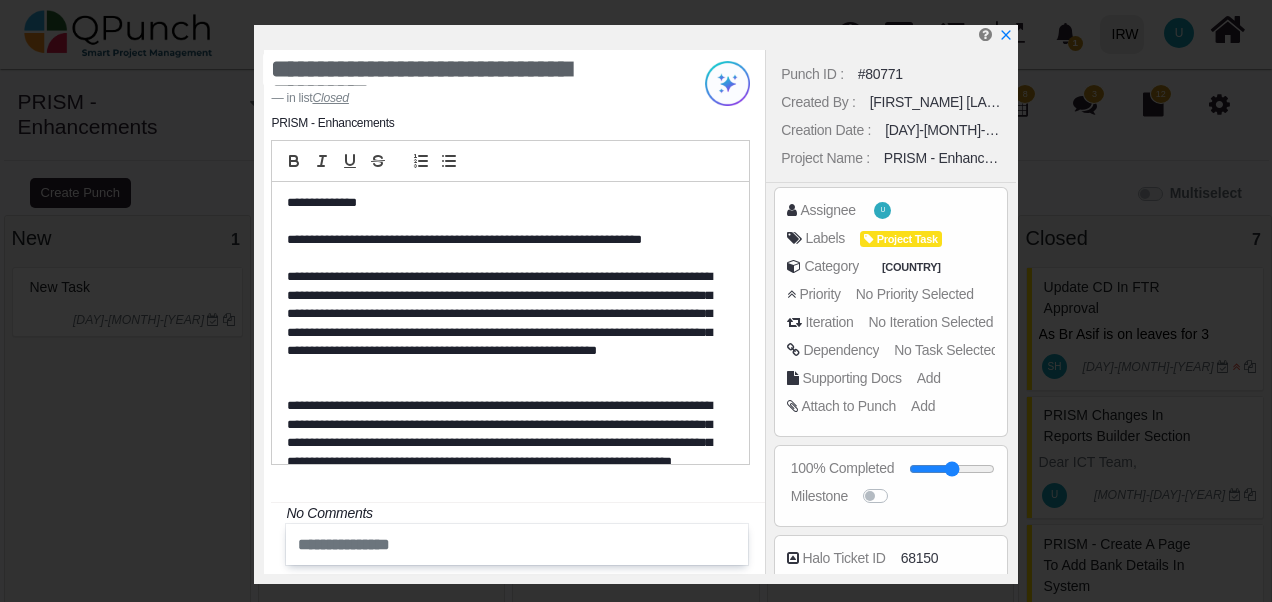 scroll, scrollTop: 14, scrollLeft: 0, axis: vertical 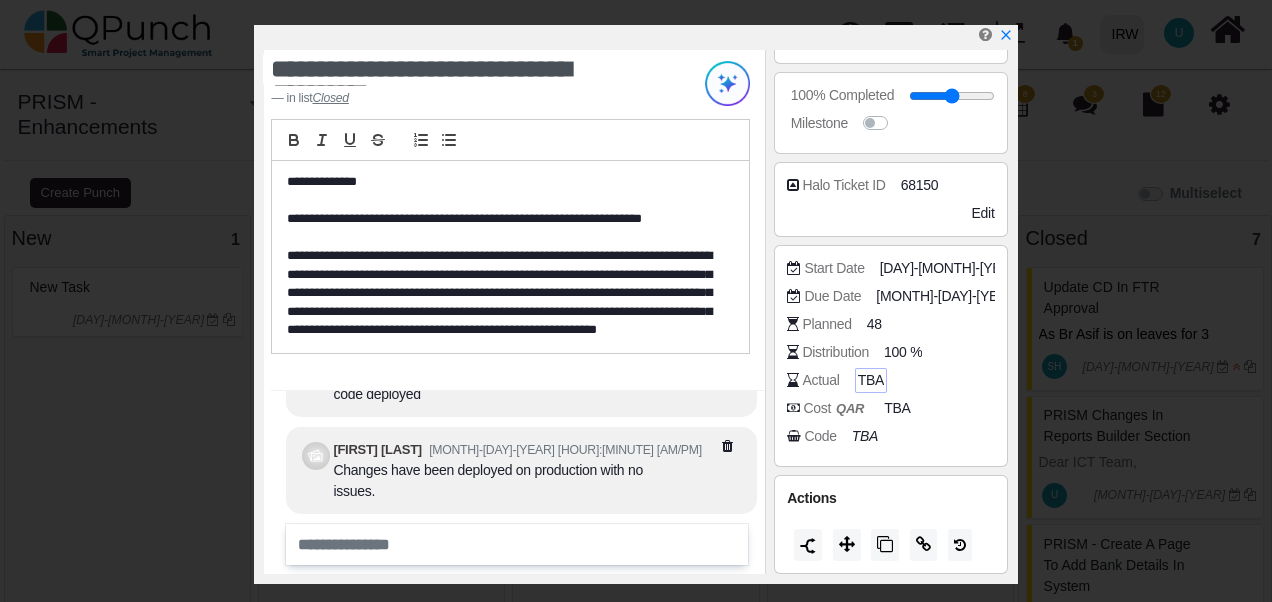 click on "TBA" at bounding box center [871, 380] 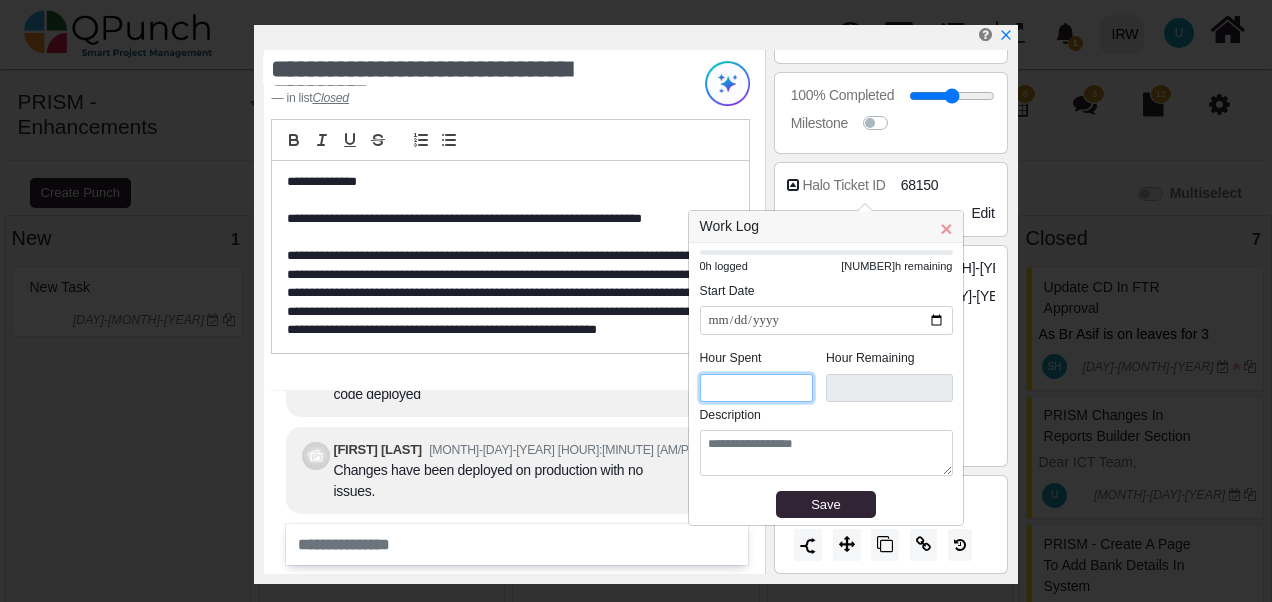 drag, startPoint x: 730, startPoint y: 384, endPoint x: 684, endPoint y: 384, distance: 46 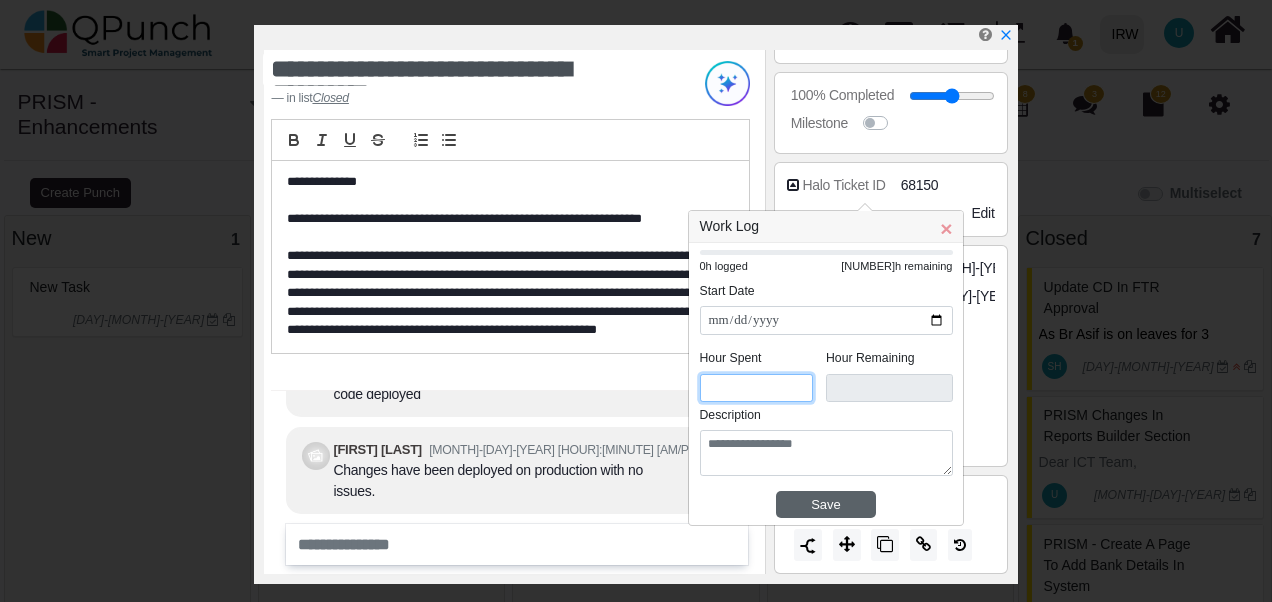 type on "*" 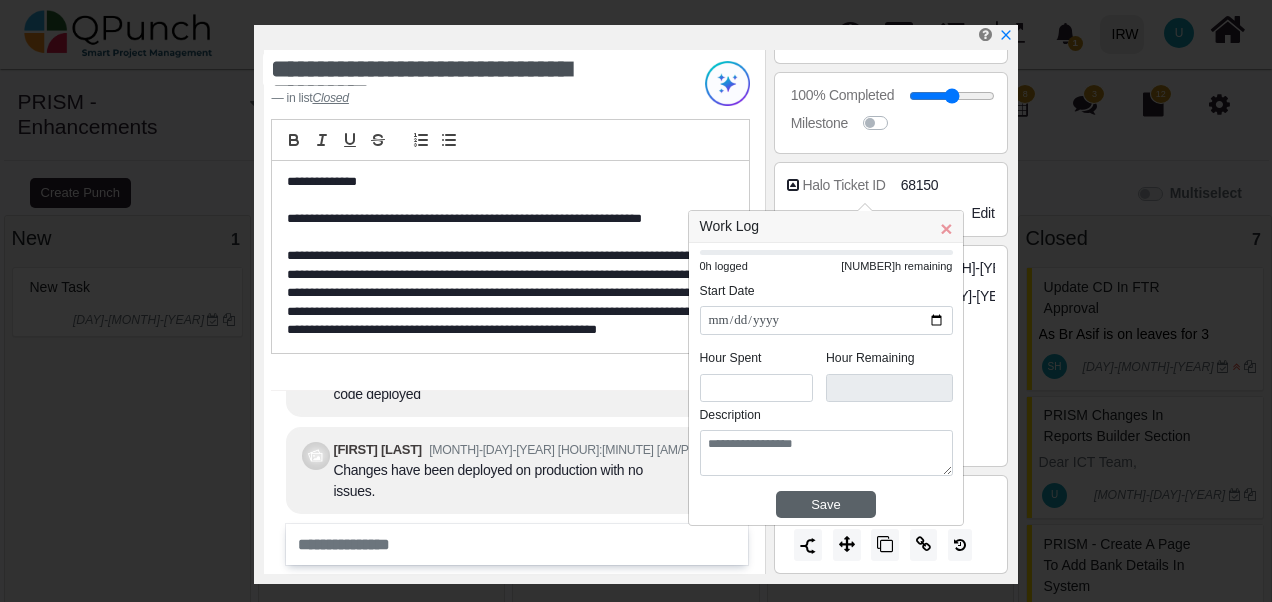 click on "Save" at bounding box center [826, 505] 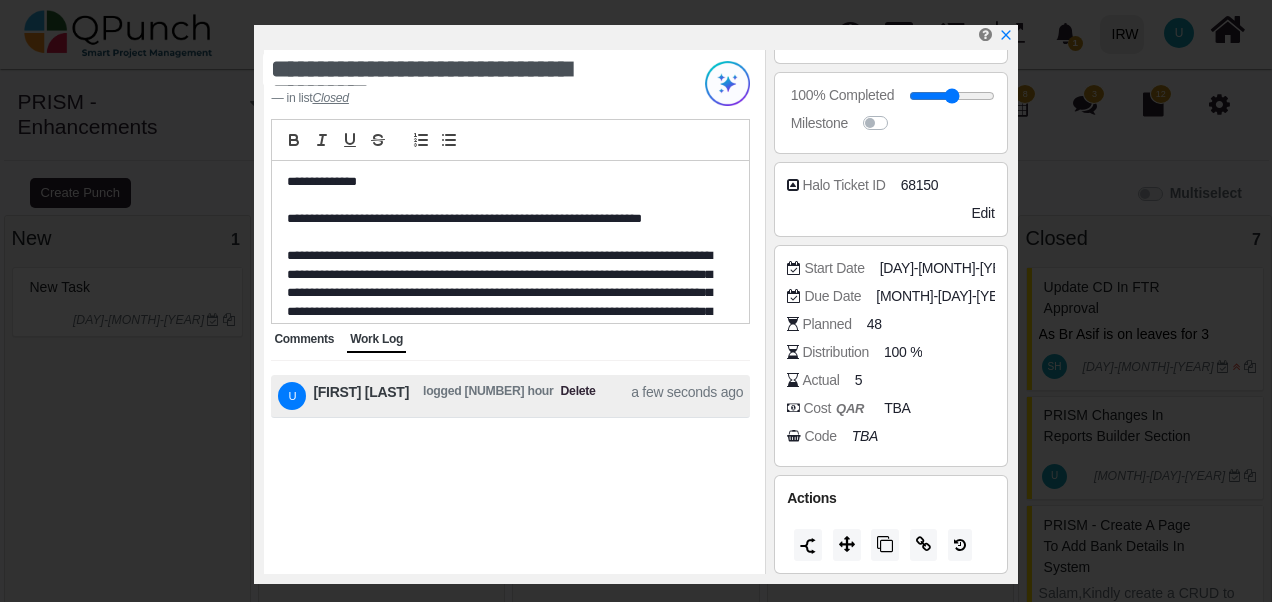 click on "Comments" at bounding box center [304, 339] 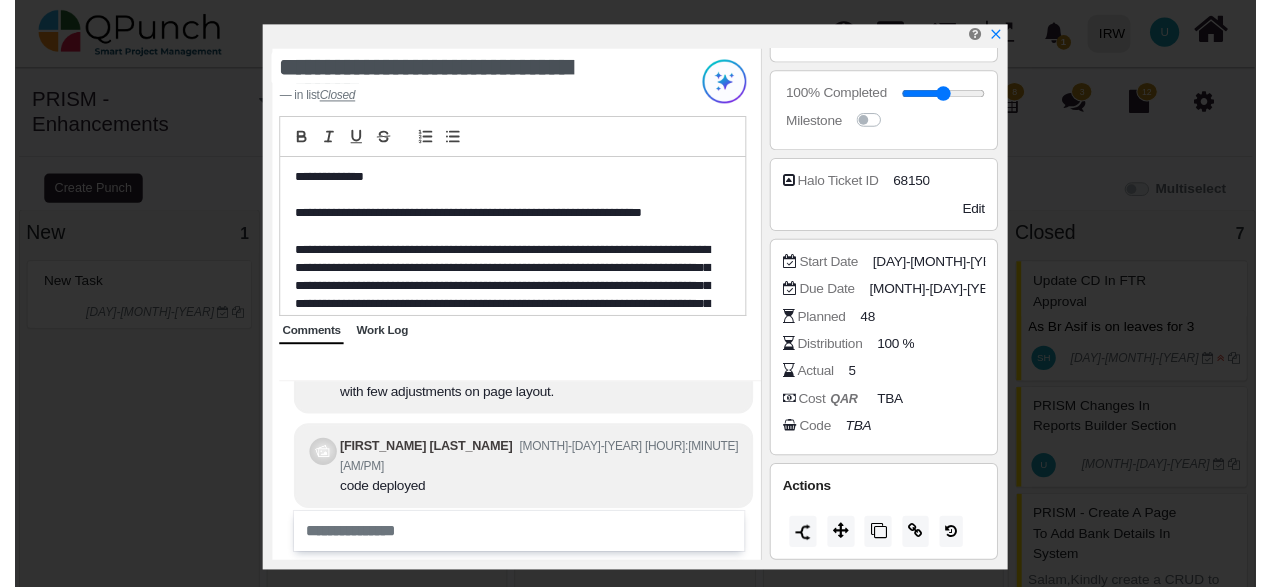 scroll, scrollTop: -210, scrollLeft: 0, axis: vertical 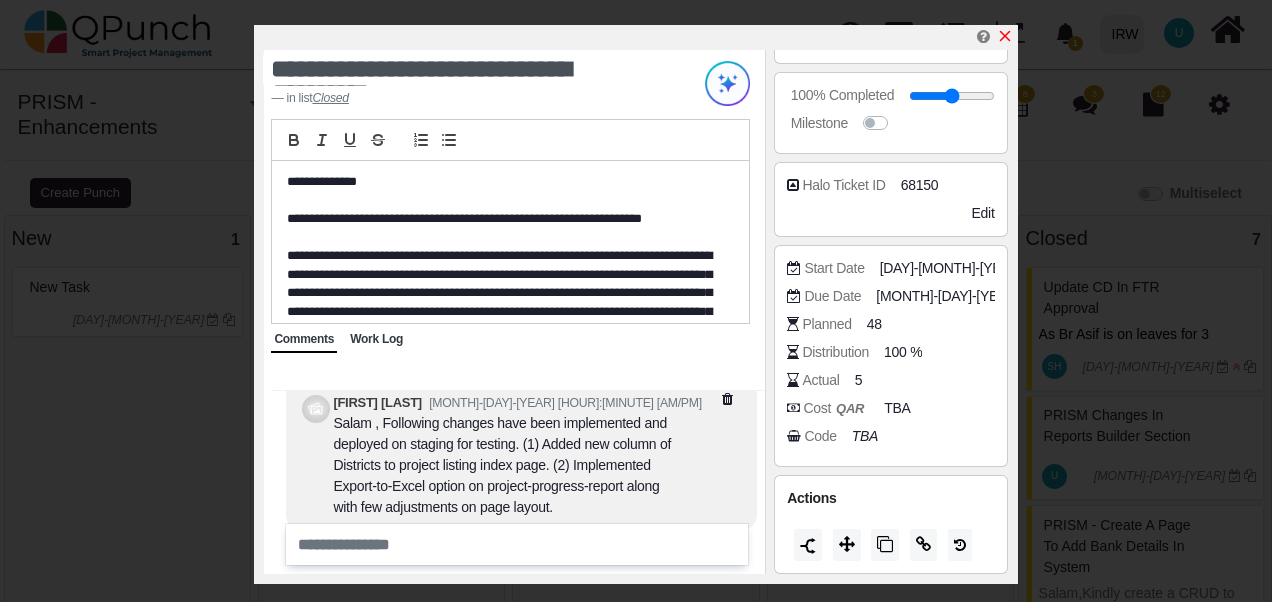 click 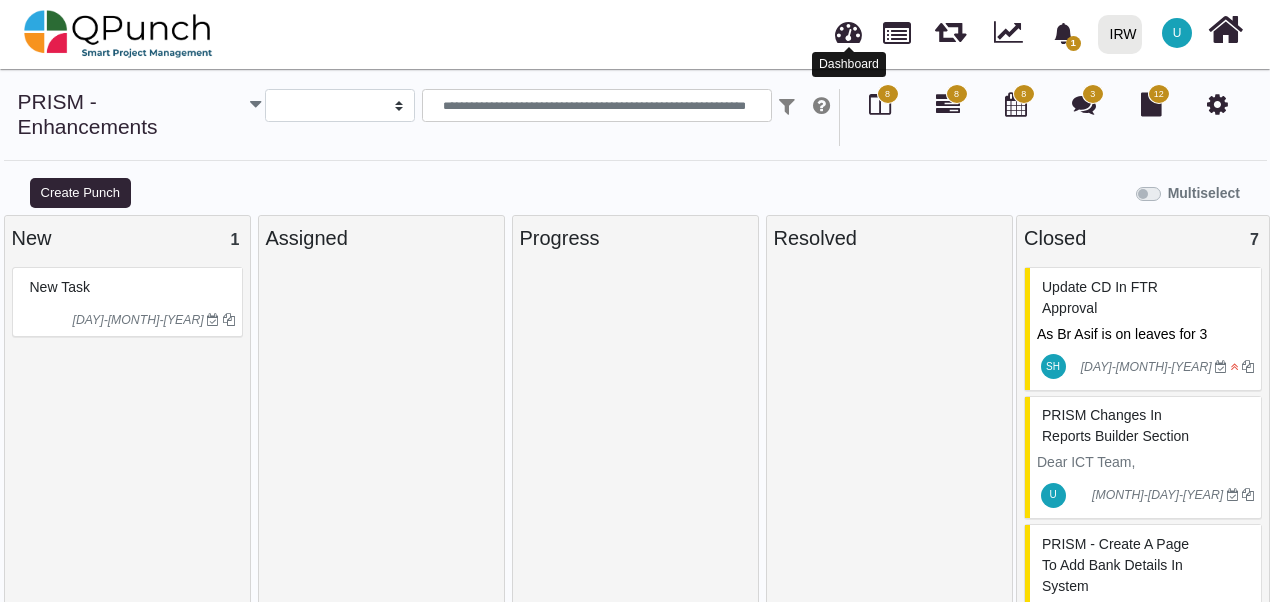 click at bounding box center (848, 29) 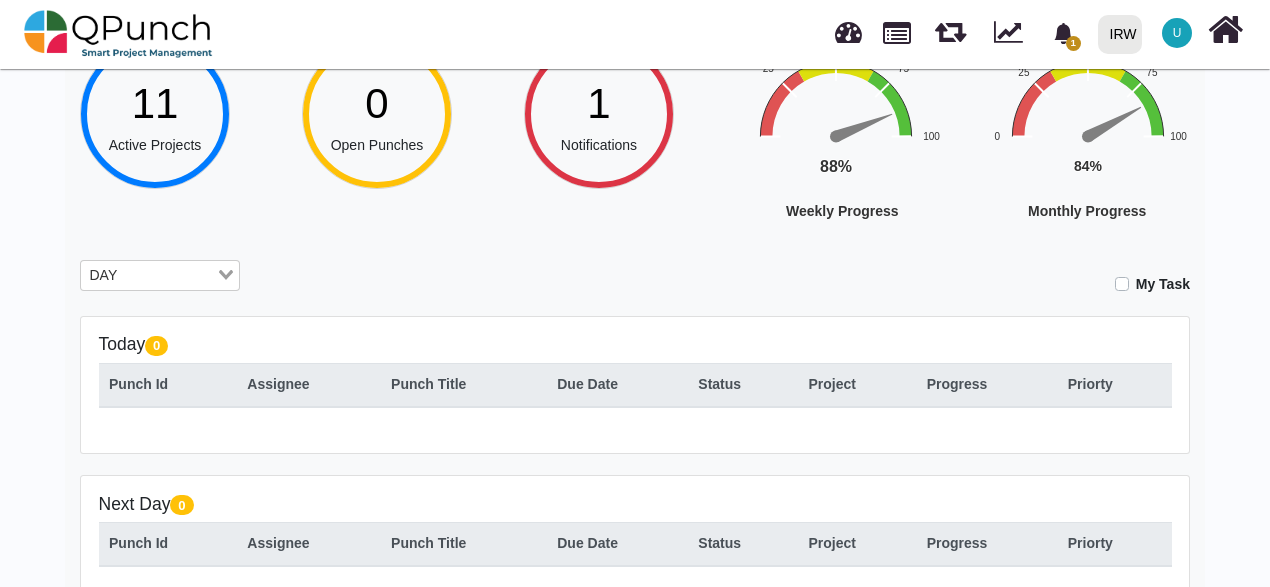 scroll, scrollTop: 0, scrollLeft: 0, axis: both 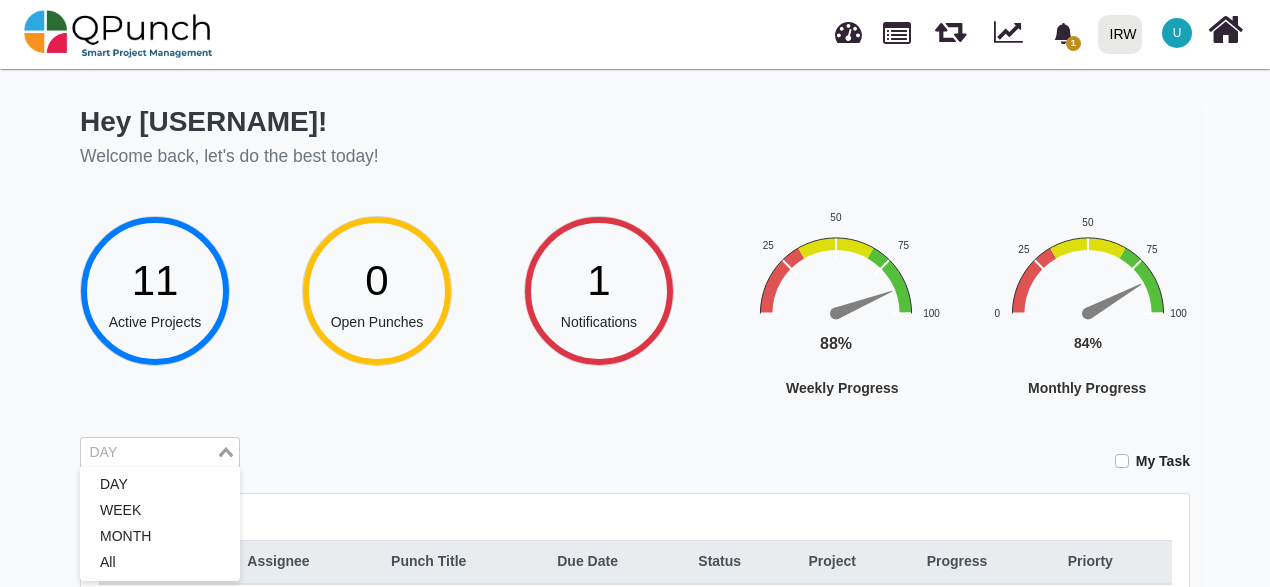 click on "DAY" at bounding box center (148, 451) 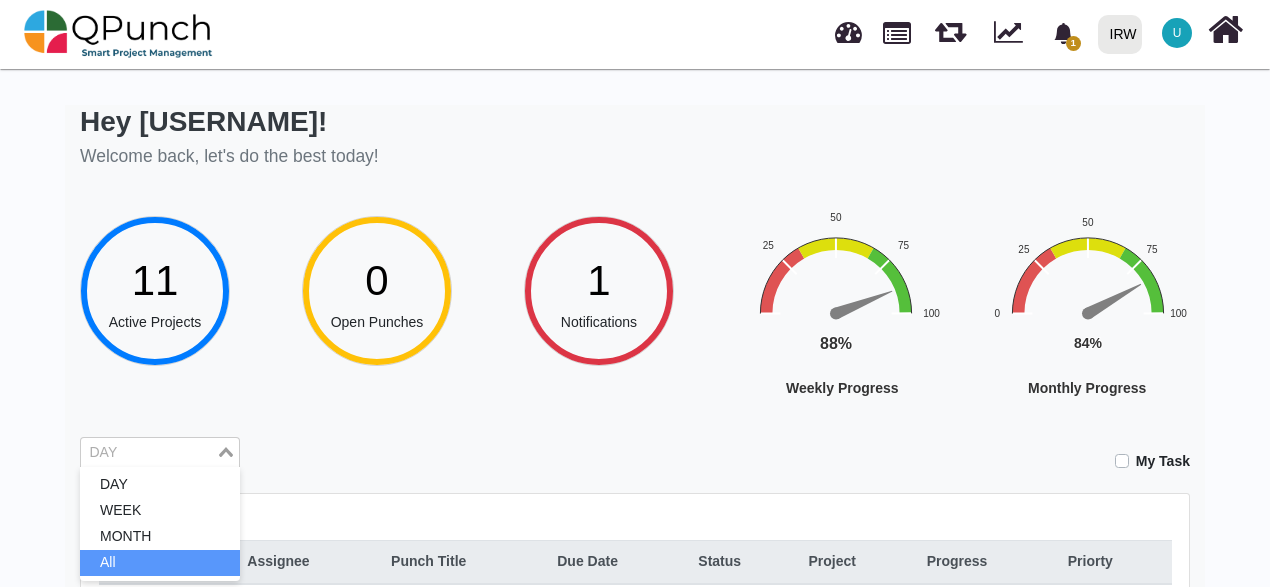 click on "All" at bounding box center [160, 563] 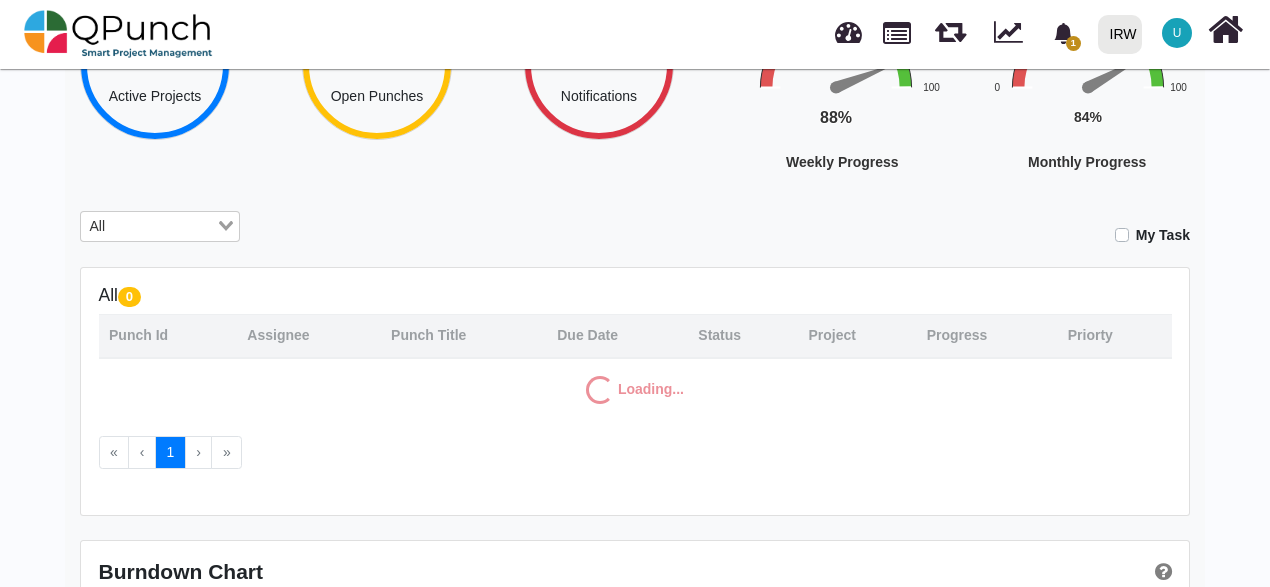 scroll, scrollTop: 372, scrollLeft: 0, axis: vertical 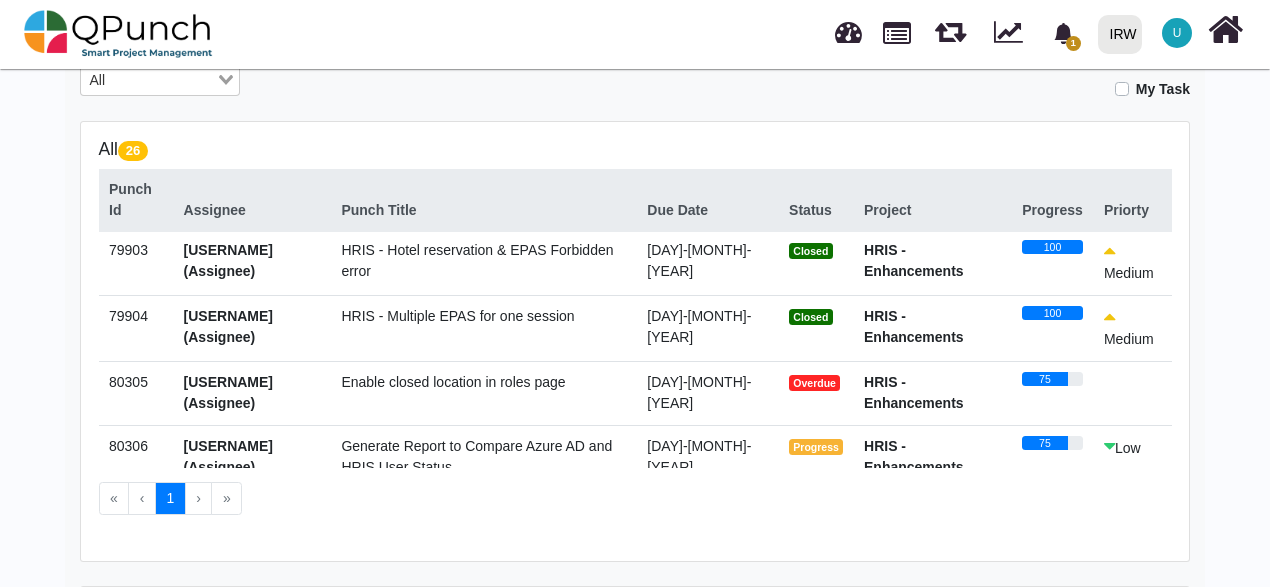 click on "Enable closed location in roles page" at bounding box center [453, 382] 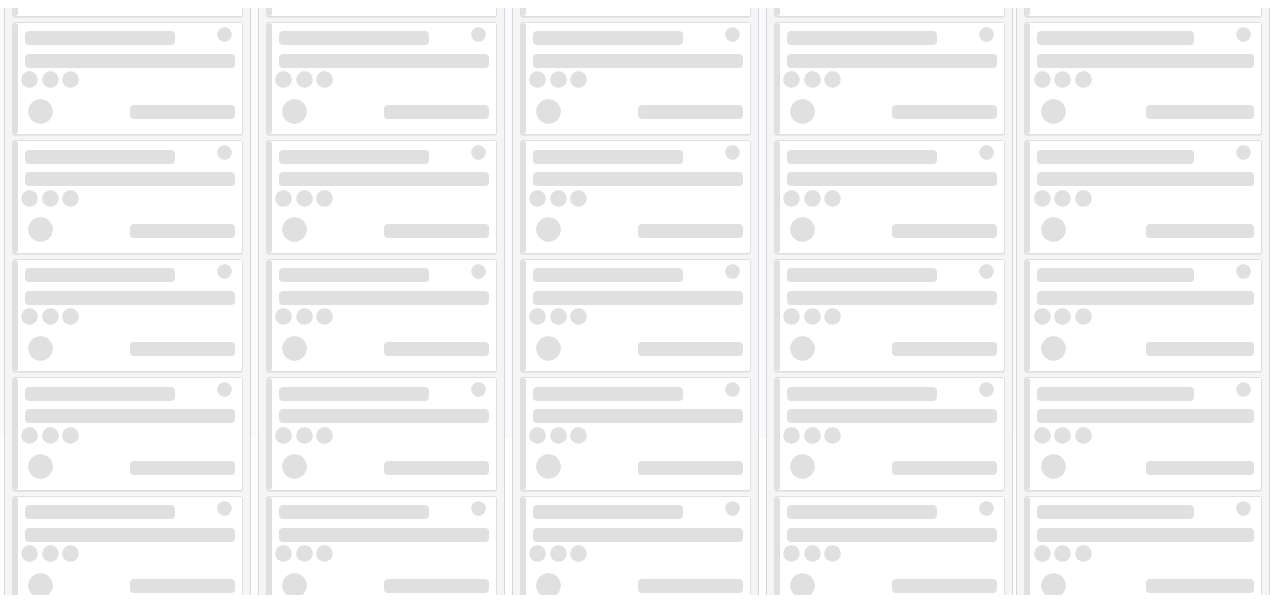 scroll, scrollTop: 0, scrollLeft: 0, axis: both 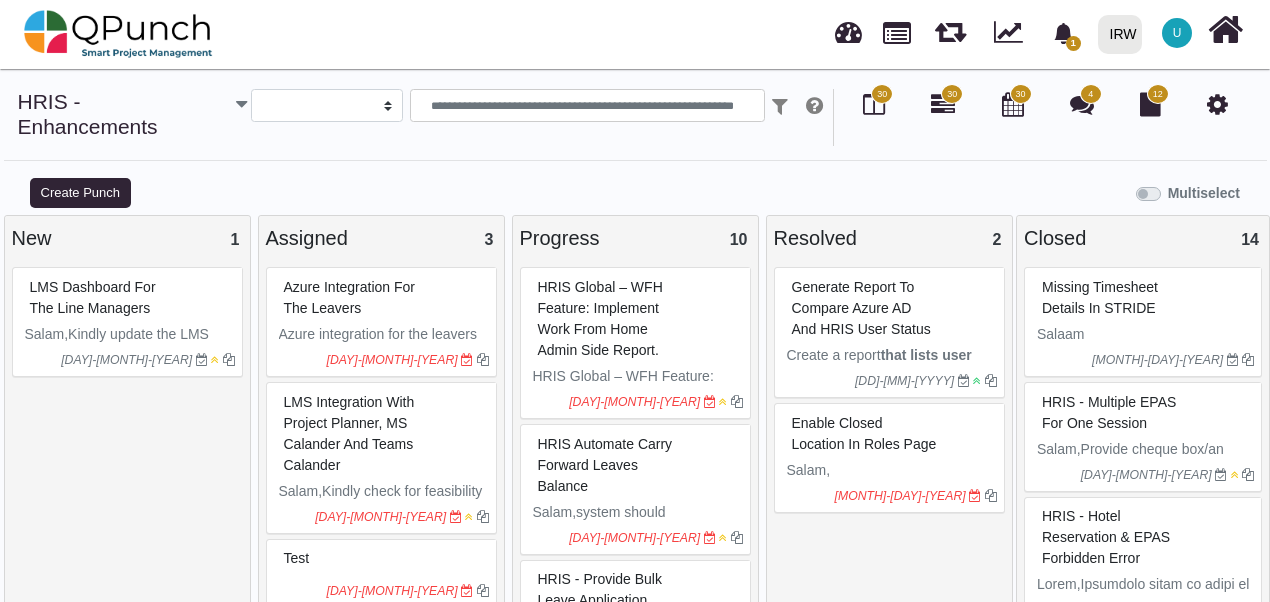 select 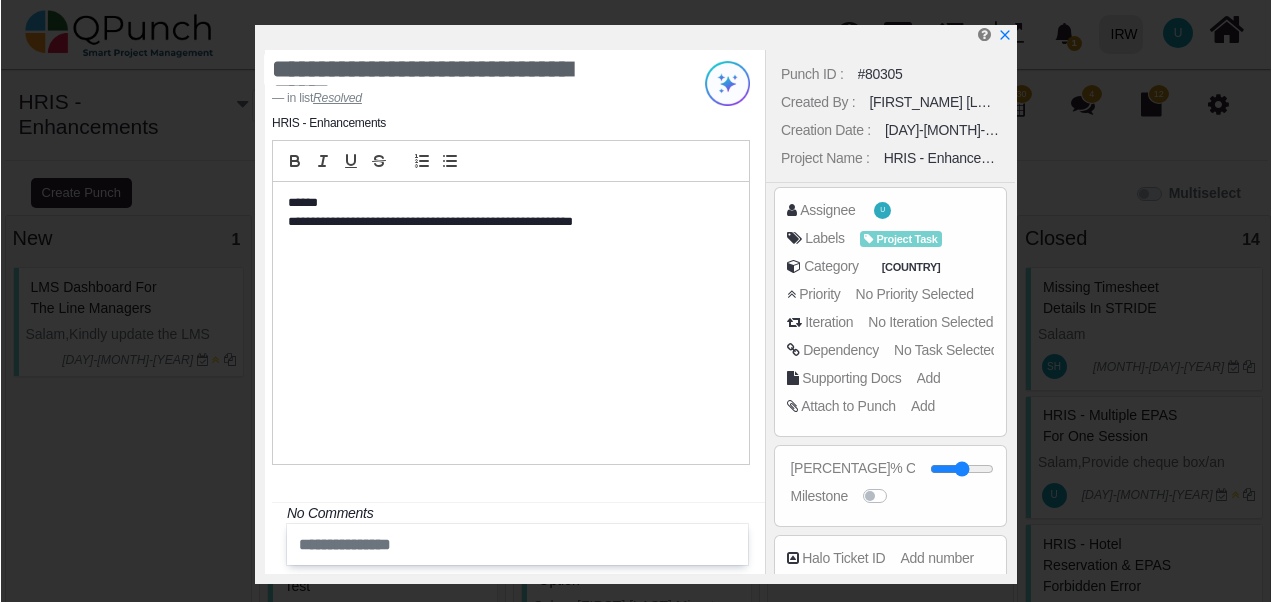 scroll, scrollTop: 200, scrollLeft: 0, axis: vertical 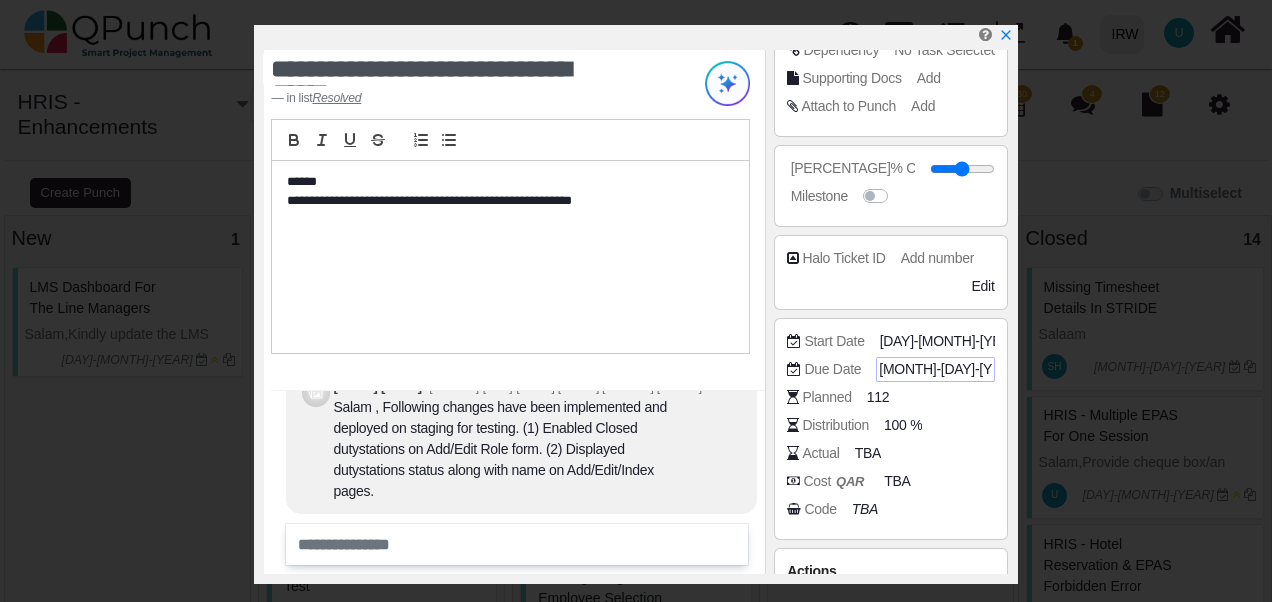 click on "04-08-2025" at bounding box center (951, 369) 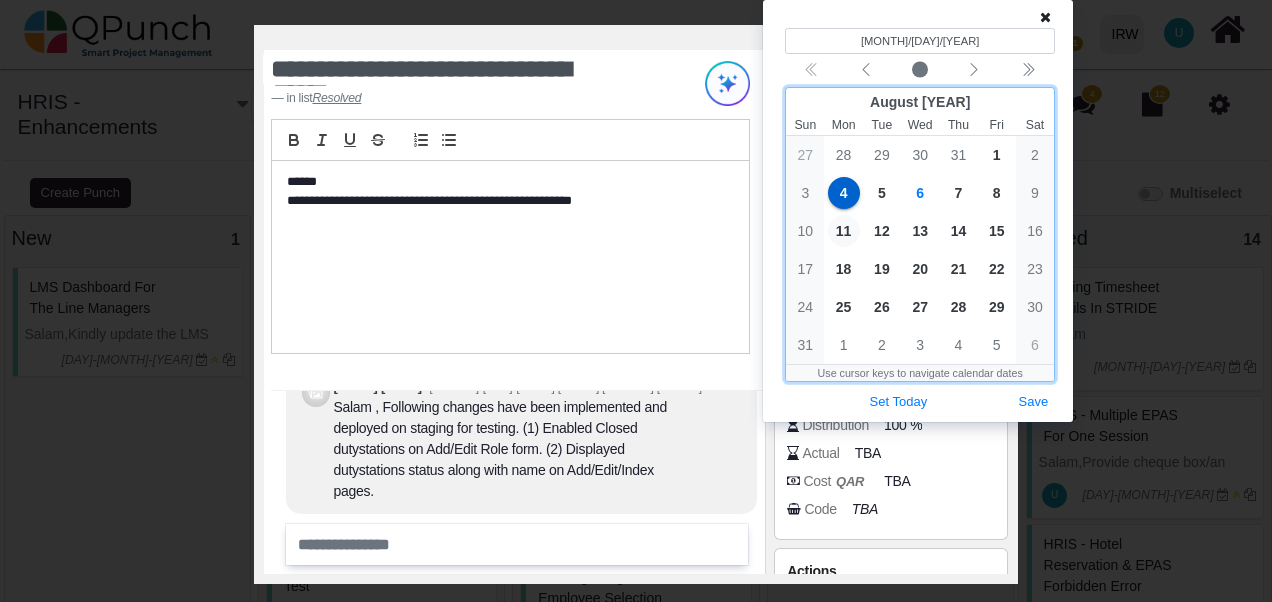 click on "11" at bounding box center (844, 231) 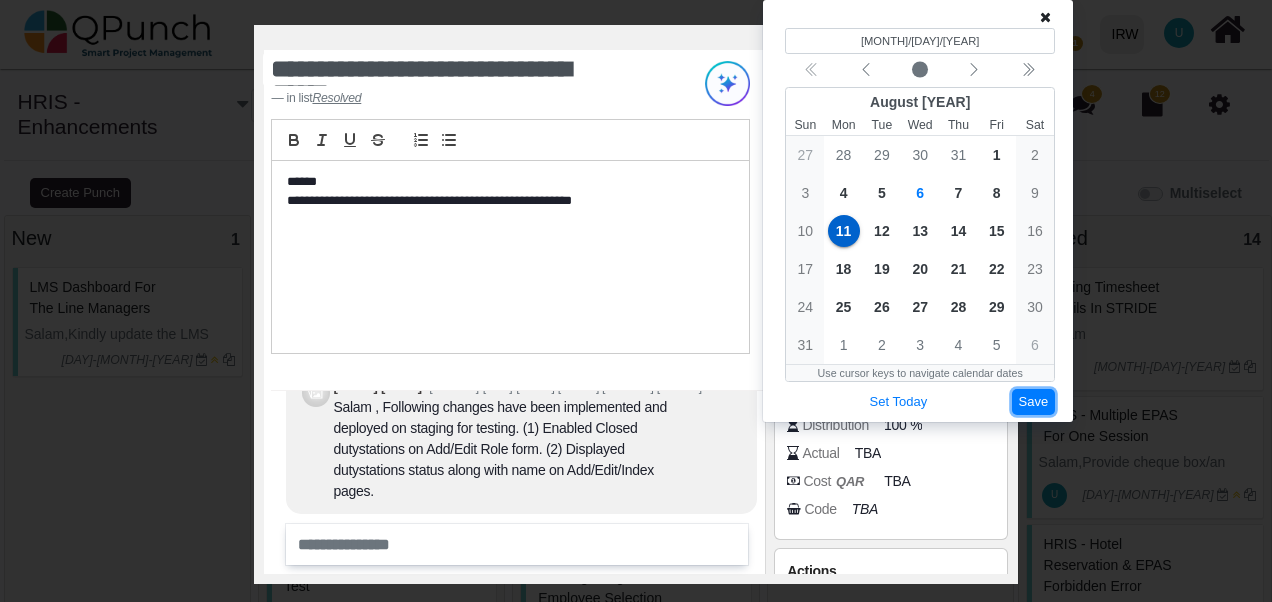 click on "Save" at bounding box center (1034, 402) 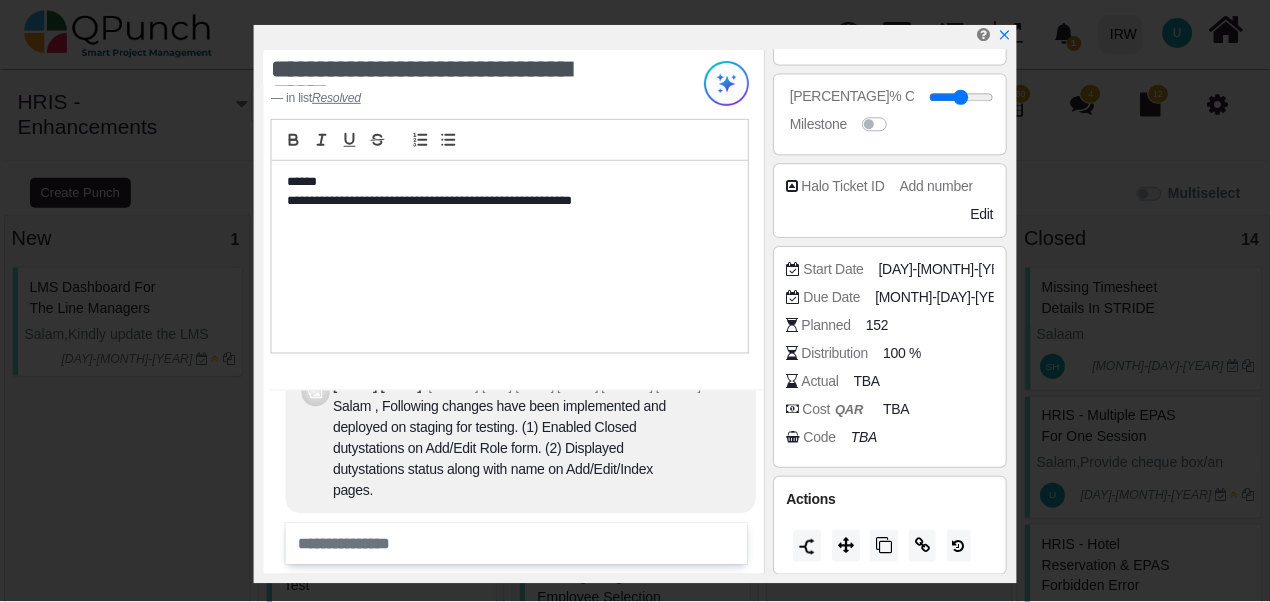scroll, scrollTop: 373, scrollLeft: 0, axis: vertical 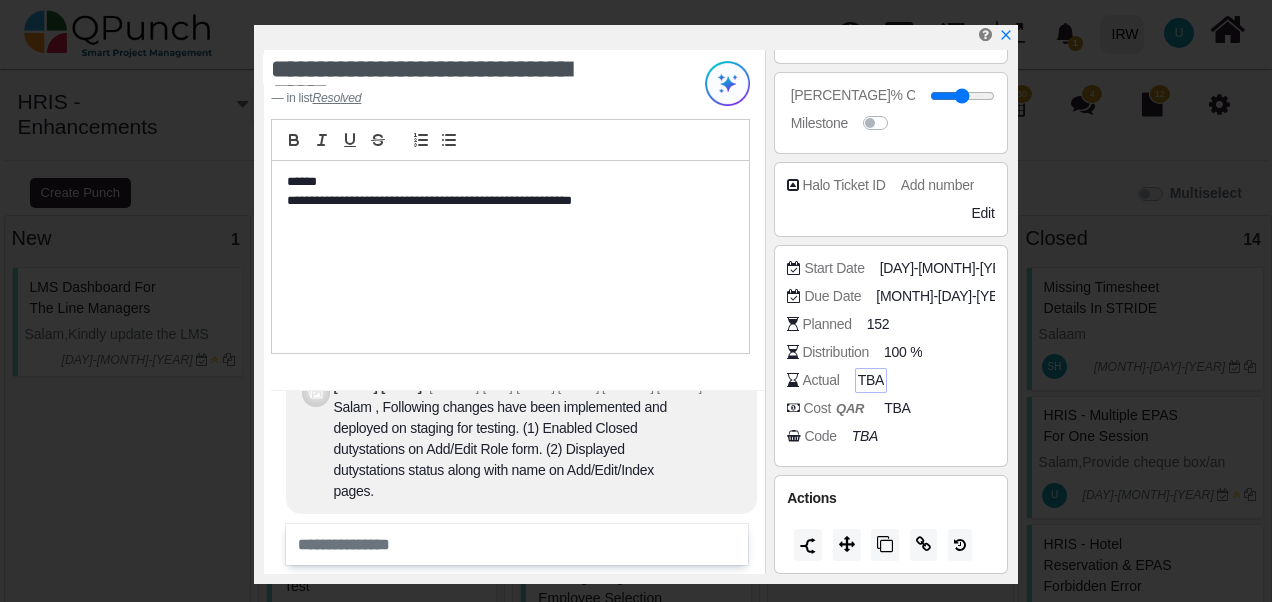click on "TBA" at bounding box center (871, 380) 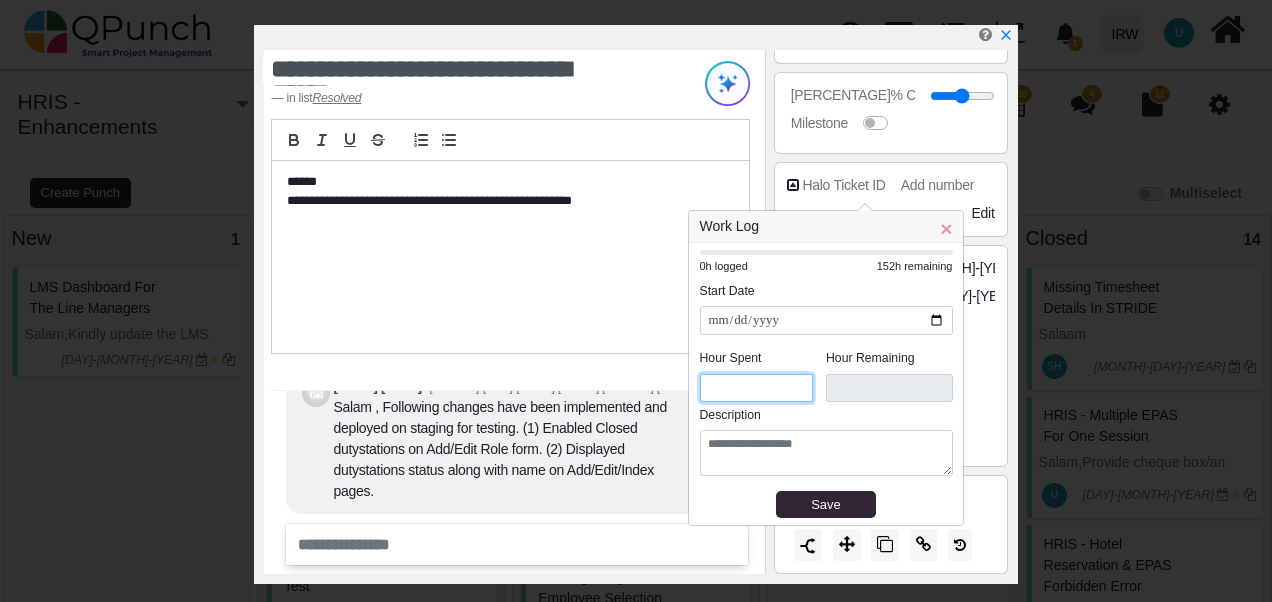 click on "*" at bounding box center (757, 388) 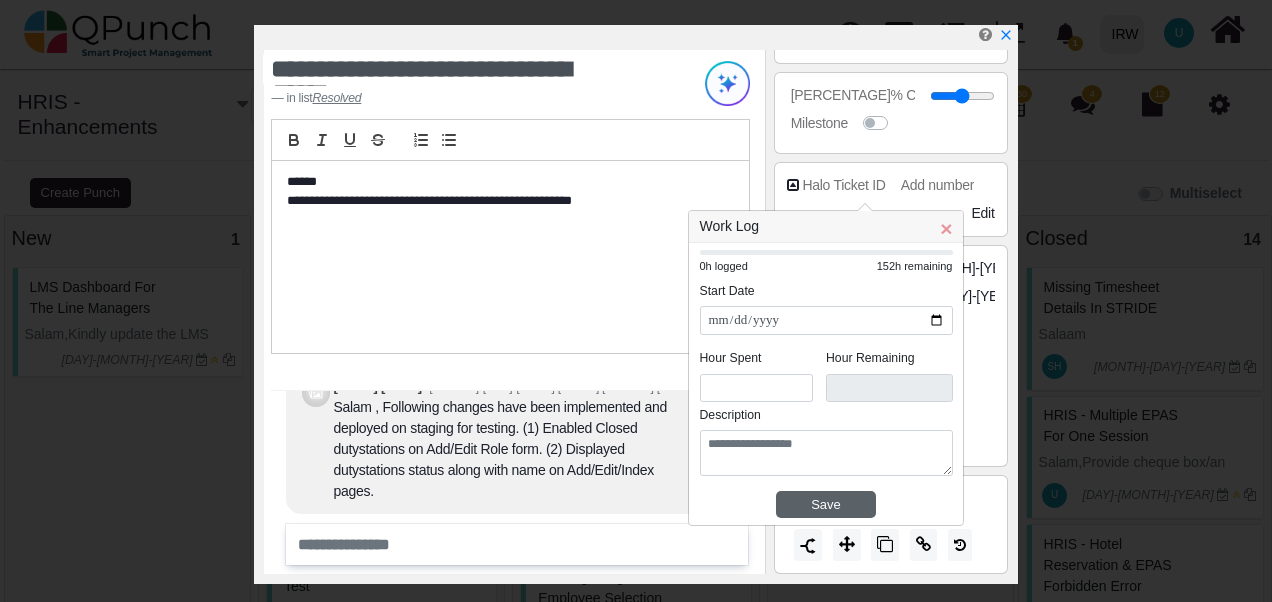 click on "Save" at bounding box center (826, 505) 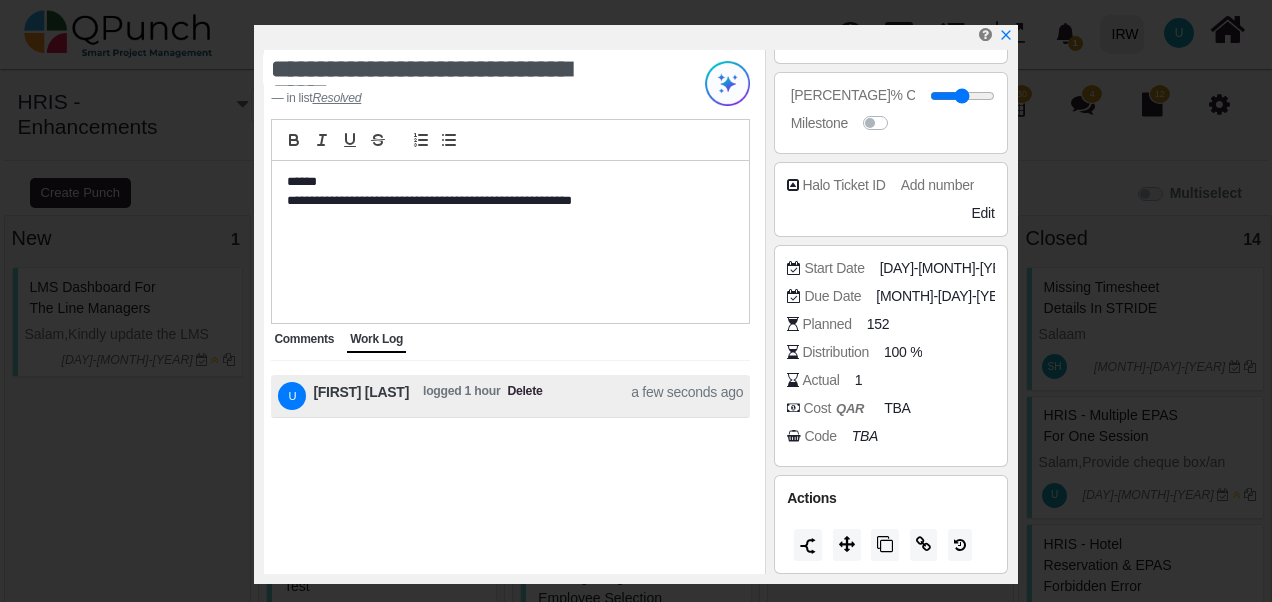 click on "Comments" at bounding box center (304, 339) 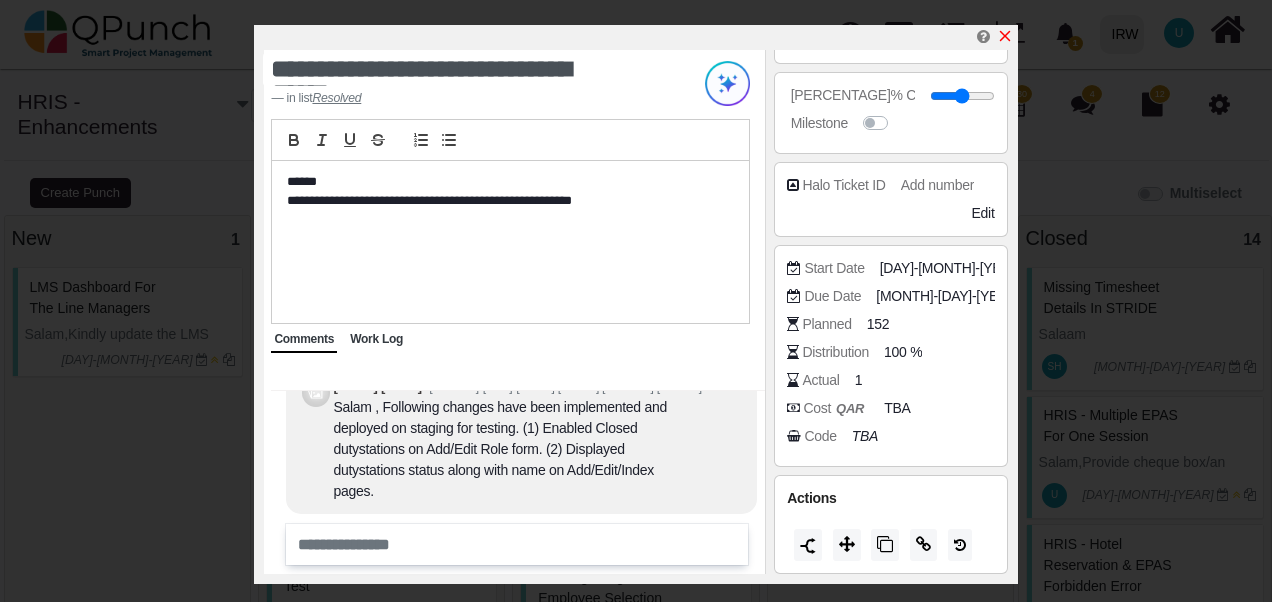 click 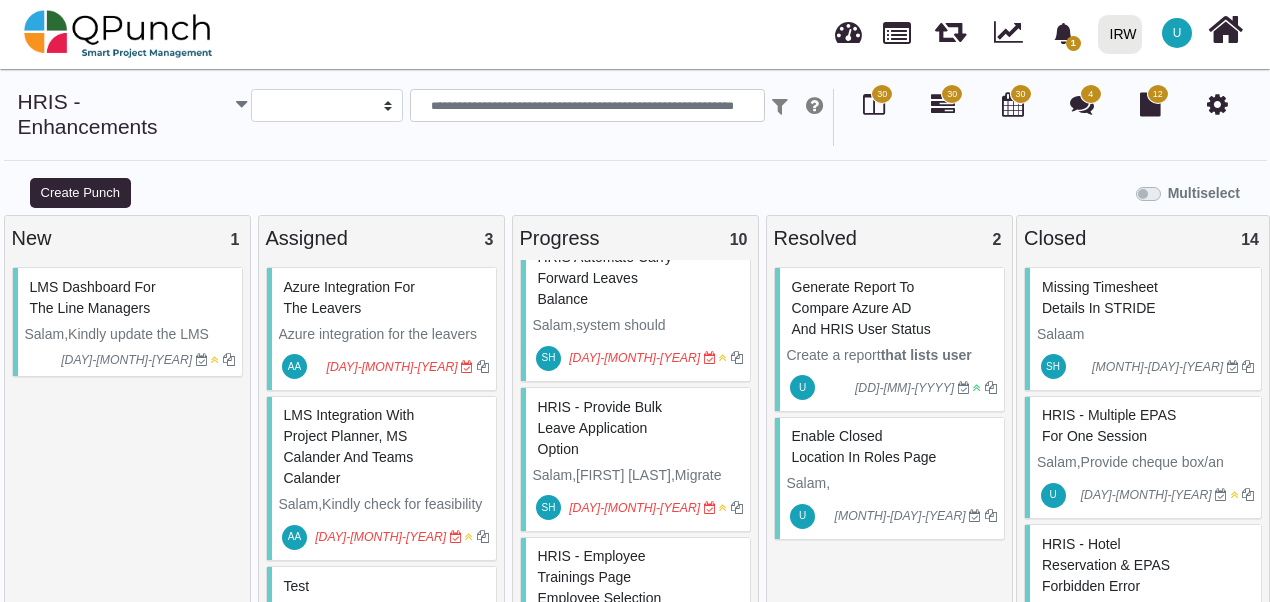 scroll, scrollTop: 14, scrollLeft: 0, axis: vertical 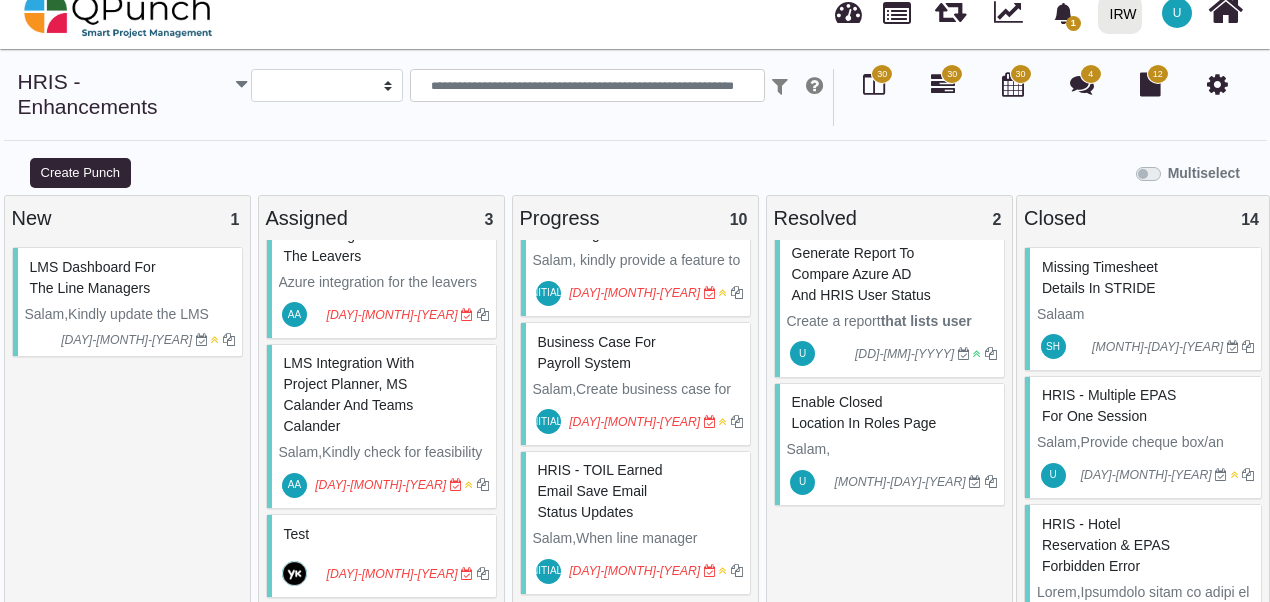 click on "LMS dashboard for the line managers     Salam,Kindly update the LMS Dashboard for Line managers to show their sub ordinate leaves.Sample of Dashboard is attached         23-04-2025" at bounding box center (127, 430) 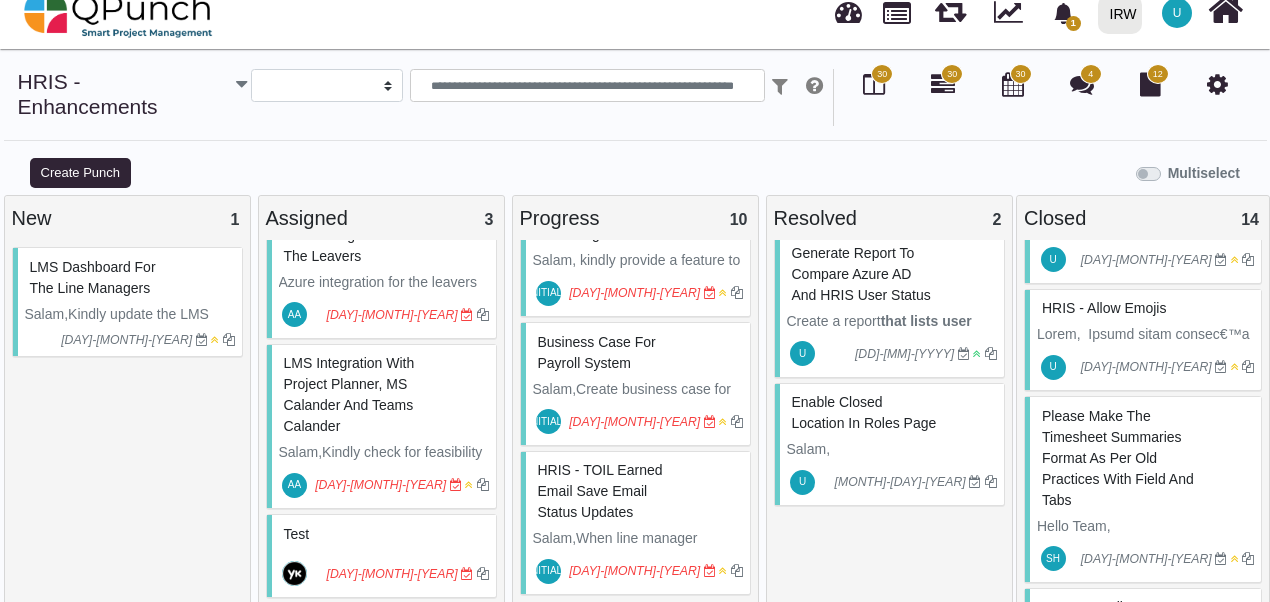scroll, scrollTop: 1604, scrollLeft: 0, axis: vertical 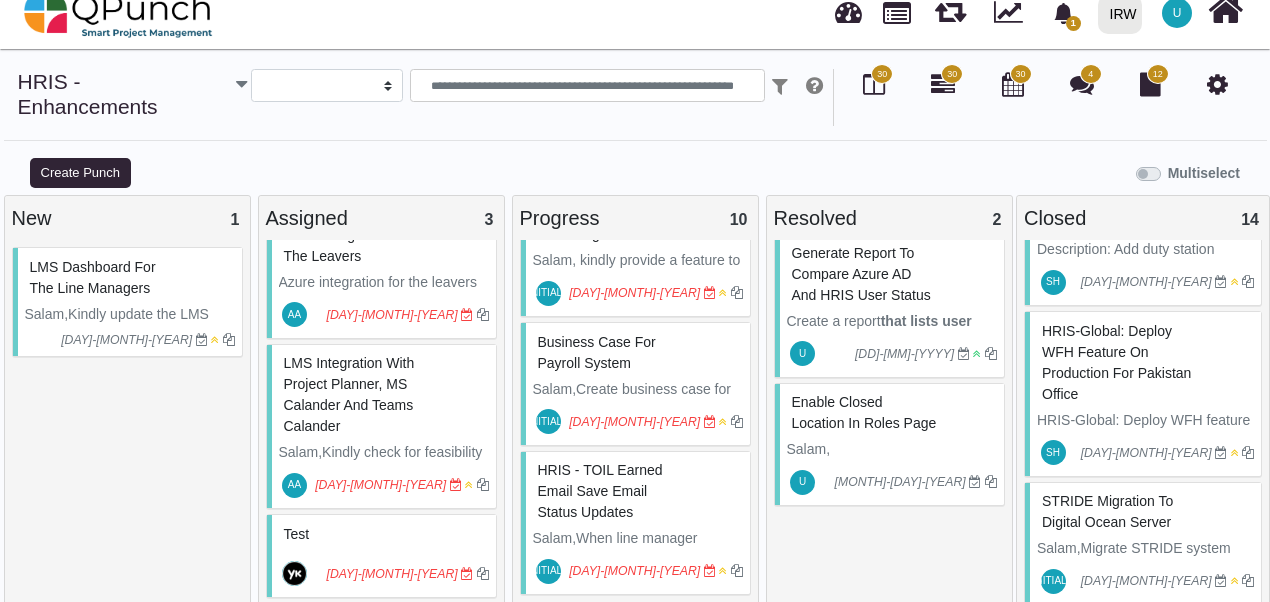 drag, startPoint x: 485, startPoint y: 199, endPoint x: 497, endPoint y: 199, distance: 12 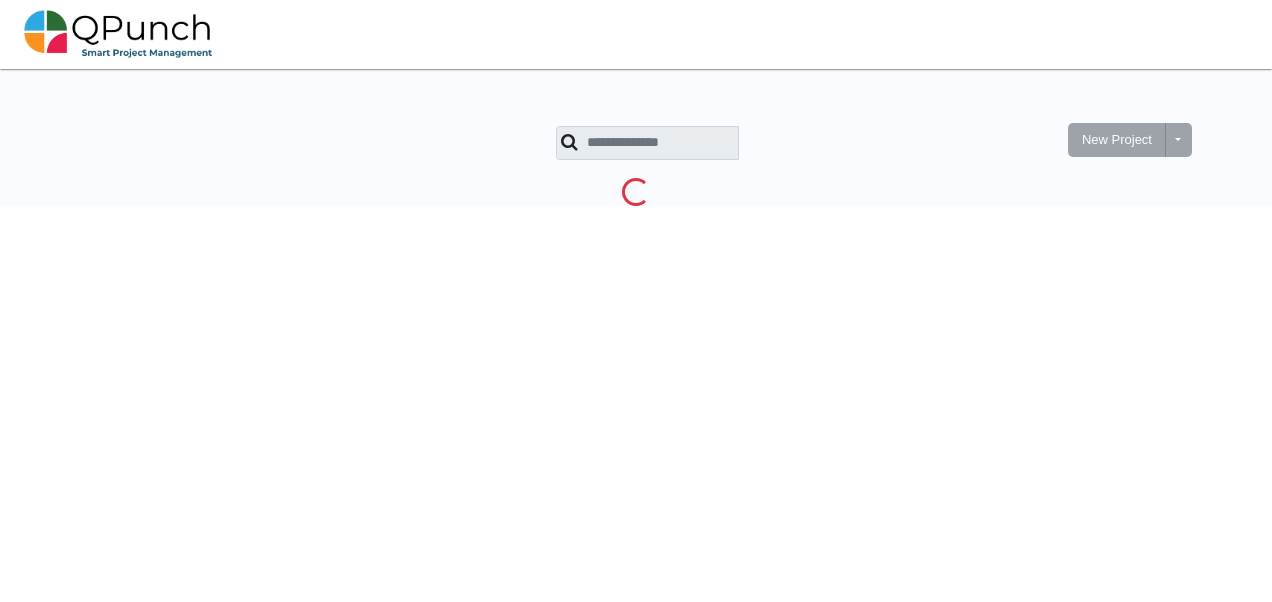 scroll, scrollTop: 0, scrollLeft: 0, axis: both 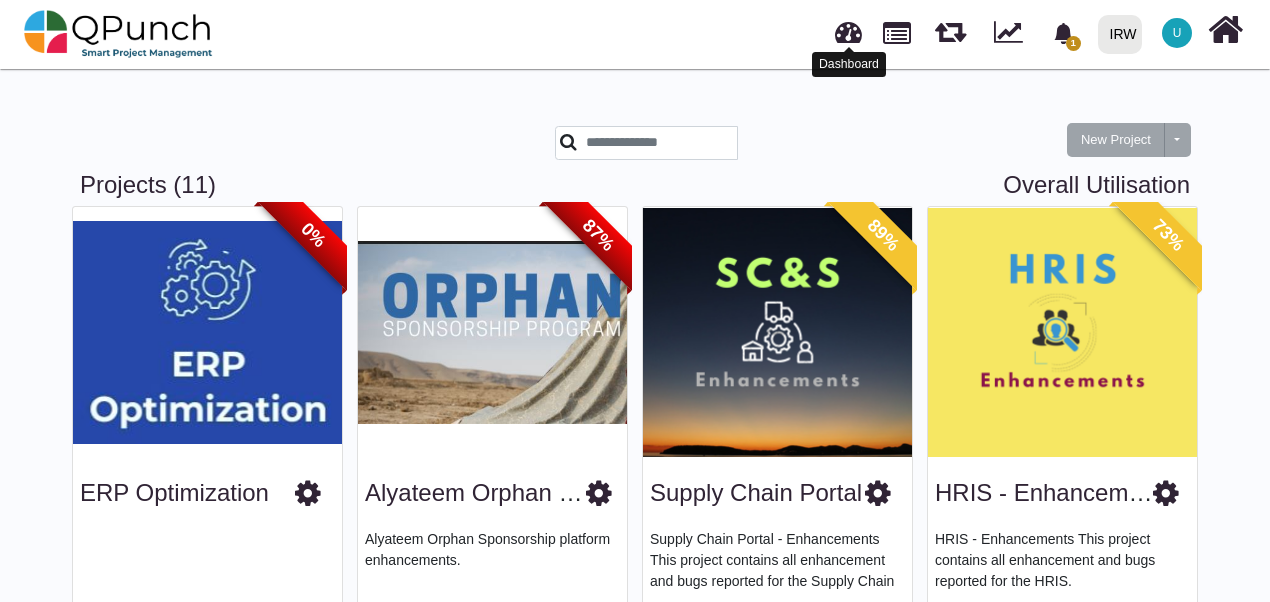 click at bounding box center [848, 29] 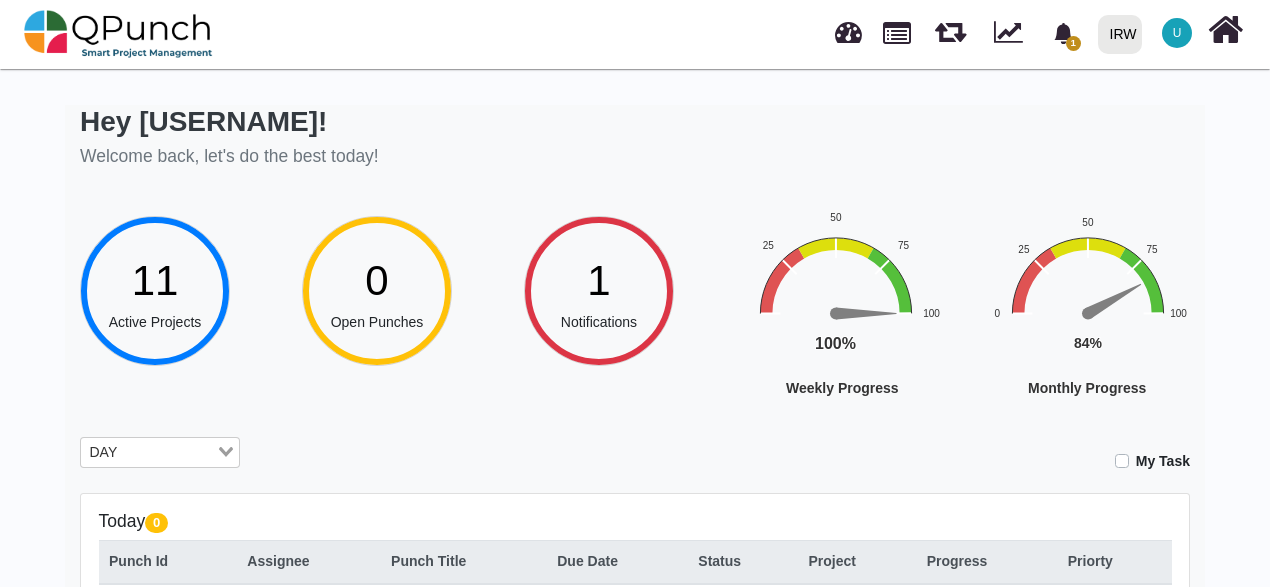click at bounding box center [169, 453] 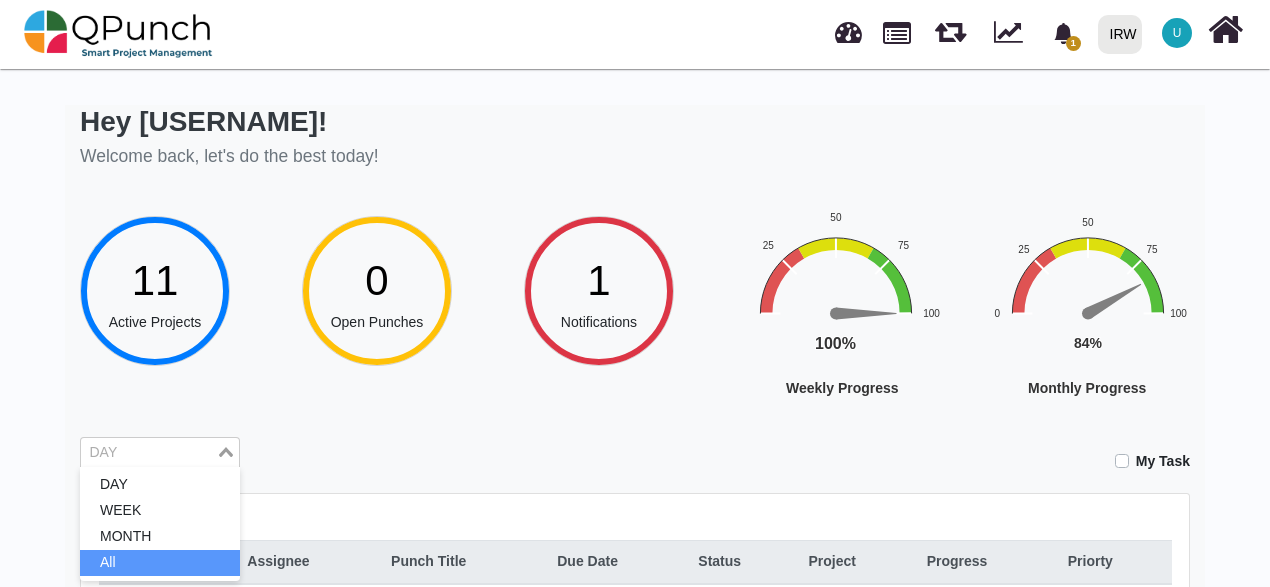 click on "All" at bounding box center [160, 563] 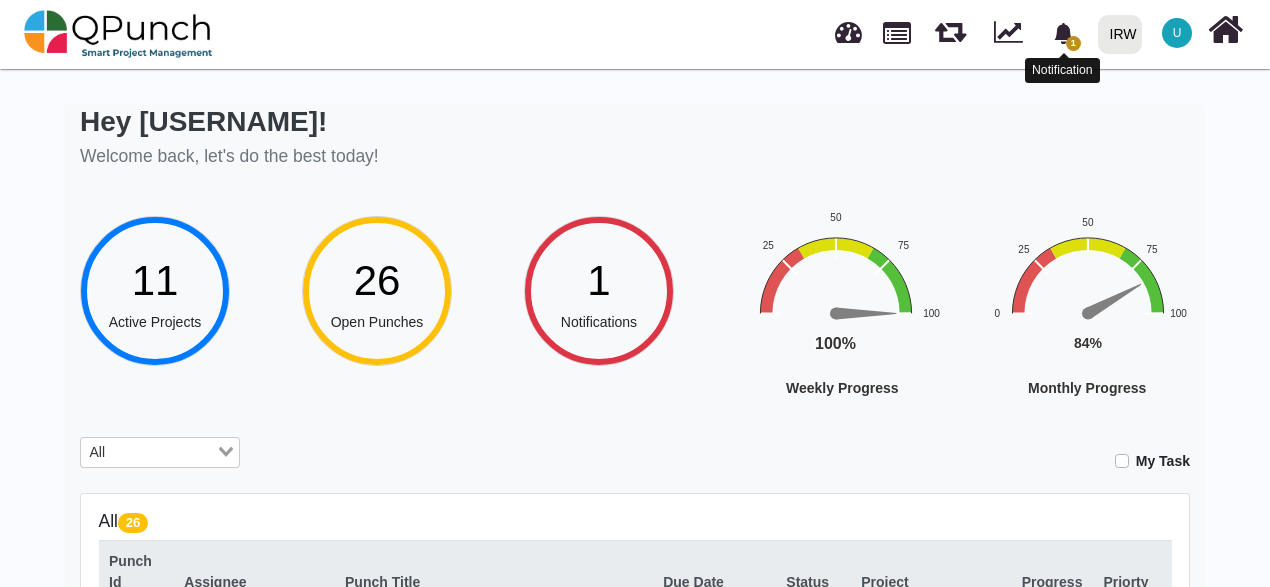 click 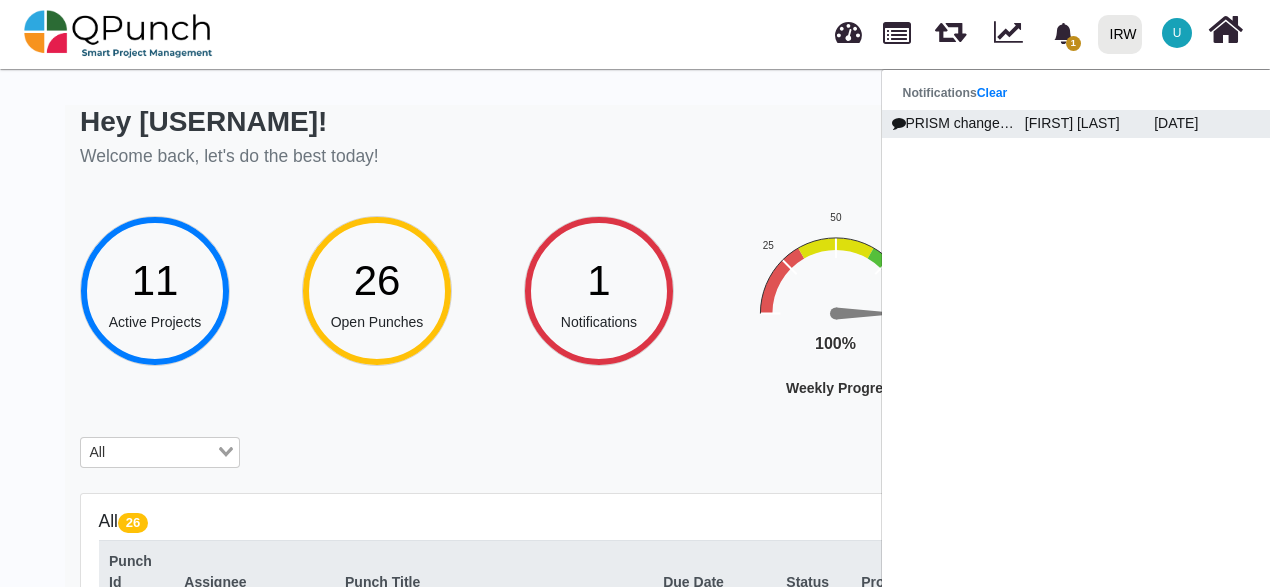click on "[FIRST] [LAST]" at bounding box center (1081, 123) 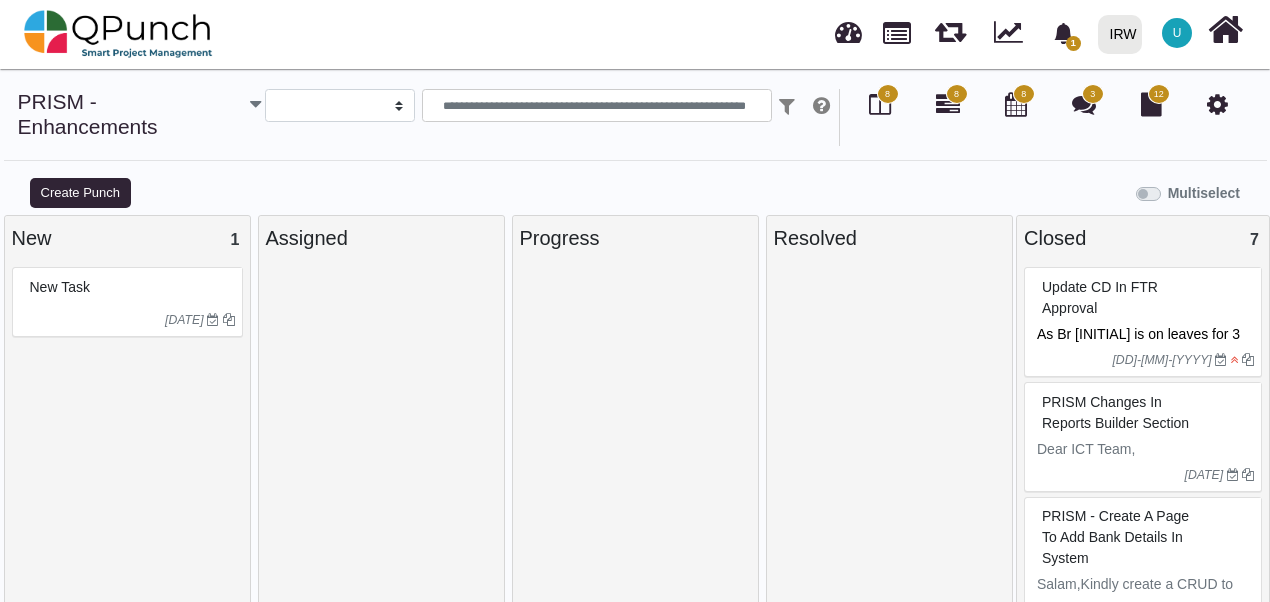 select 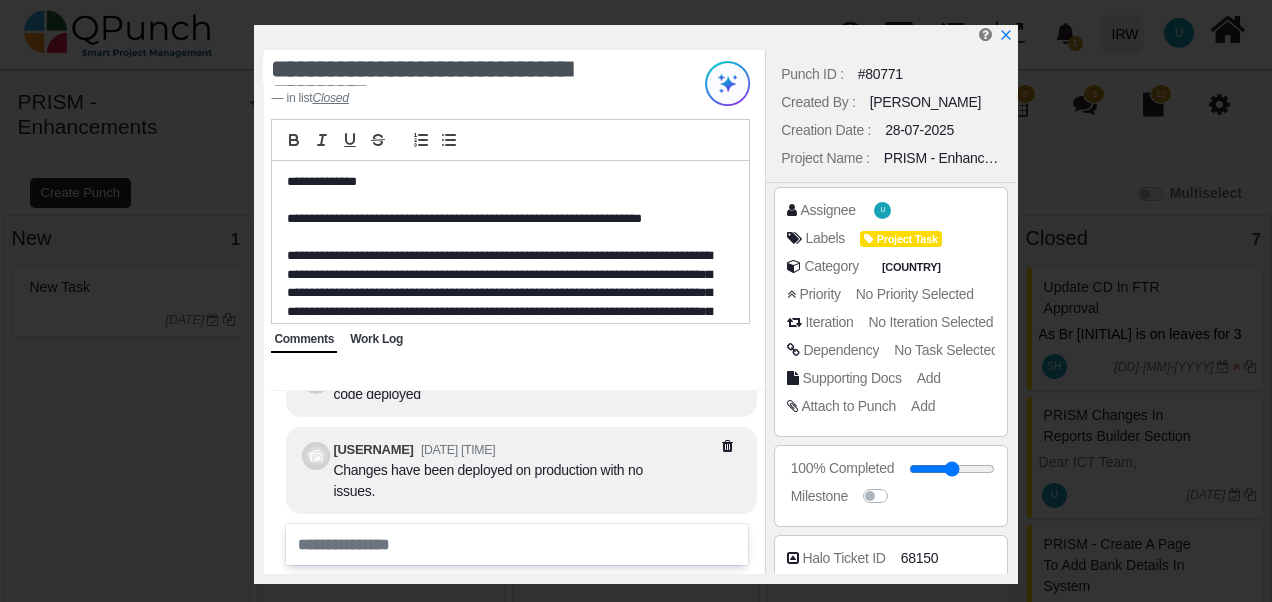 click on "Usman.ali
01-08-2025 10:21 am   Salam , Following changes have been implemented and deployed on staging for testing. (1) Added new column of Districts to project listing index page.  (2) Implemented Export-to-Excel option on project-progress-report along with few adjustments on page layout.         Ahad Ahmed Taji
04-08-2025 09:16 am   code deployed         Usman.ali
04-08-2025 10:39 am   Changes have been deployed on production with no issues." at bounding box center [521, 459] 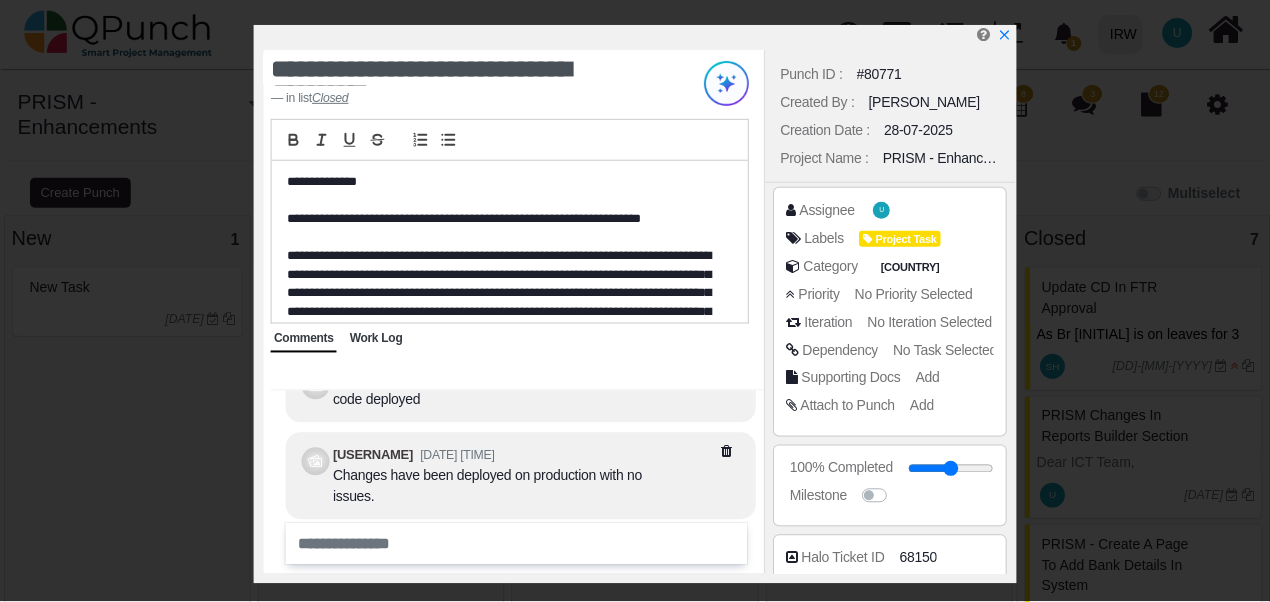scroll, scrollTop: 0, scrollLeft: 0, axis: both 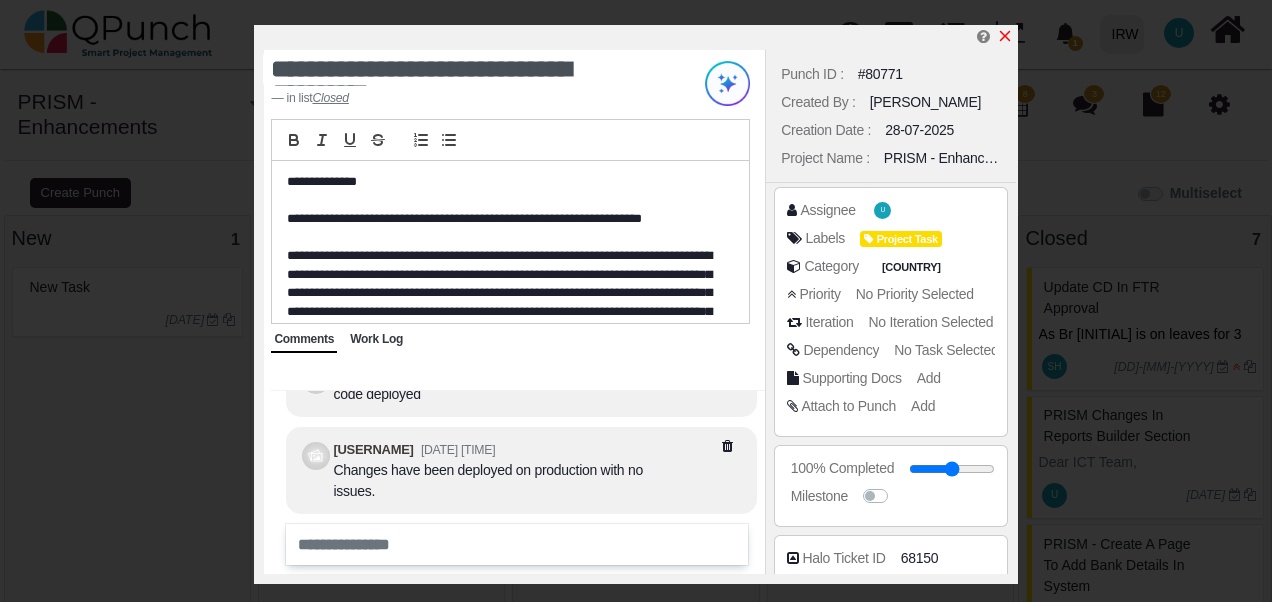 click 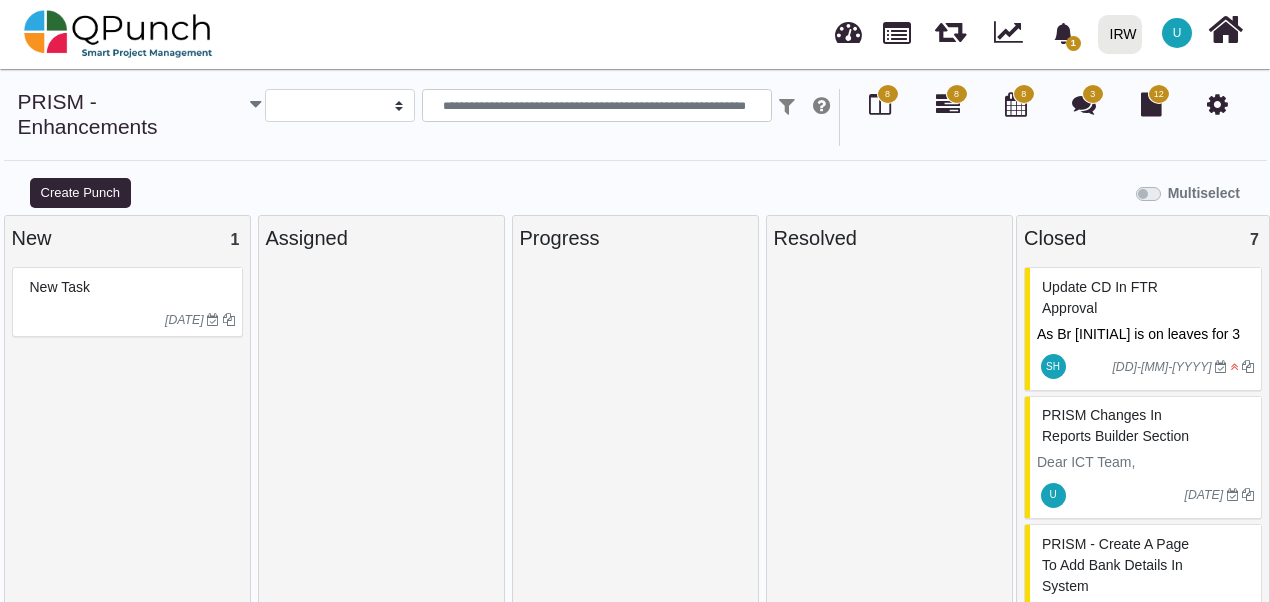 scroll, scrollTop: 14, scrollLeft: 0, axis: vertical 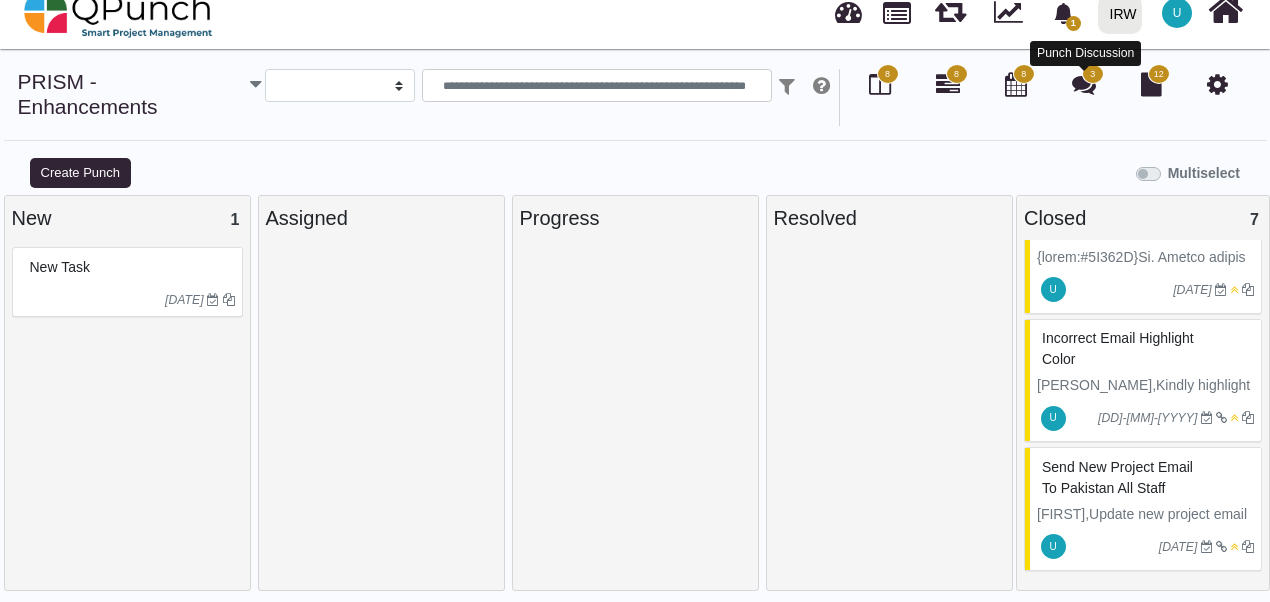 click at bounding box center [1084, 84] 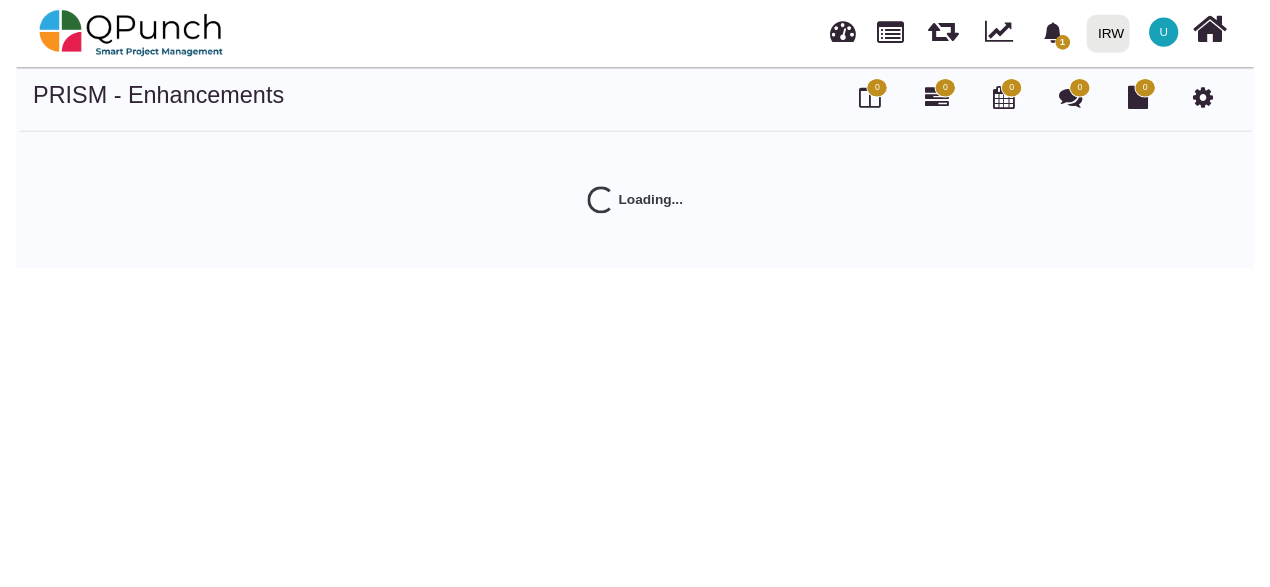 scroll, scrollTop: 0, scrollLeft: 0, axis: both 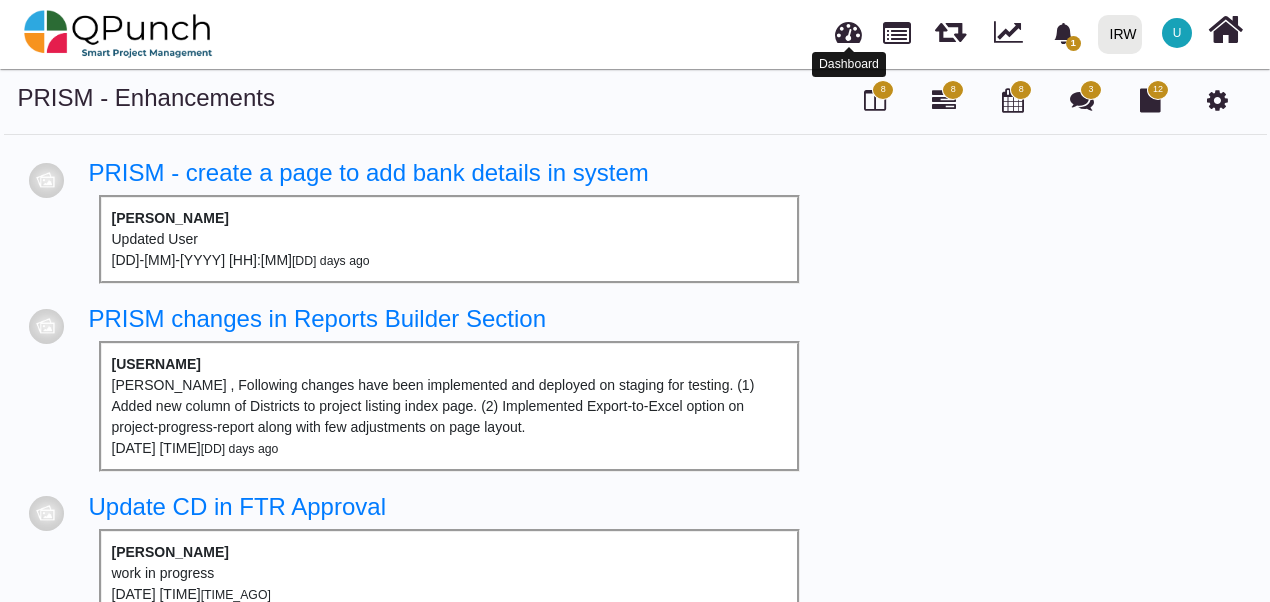click at bounding box center [848, 29] 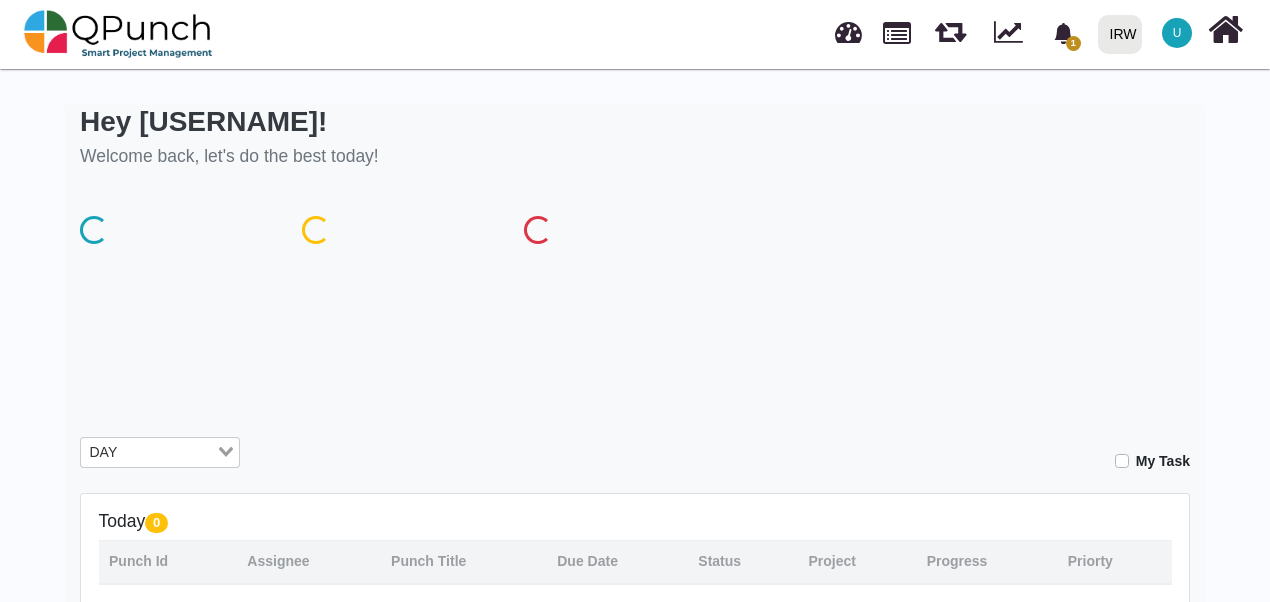 drag, startPoint x: 695, startPoint y: 308, endPoint x: 520, endPoint y: 286, distance: 176.37744 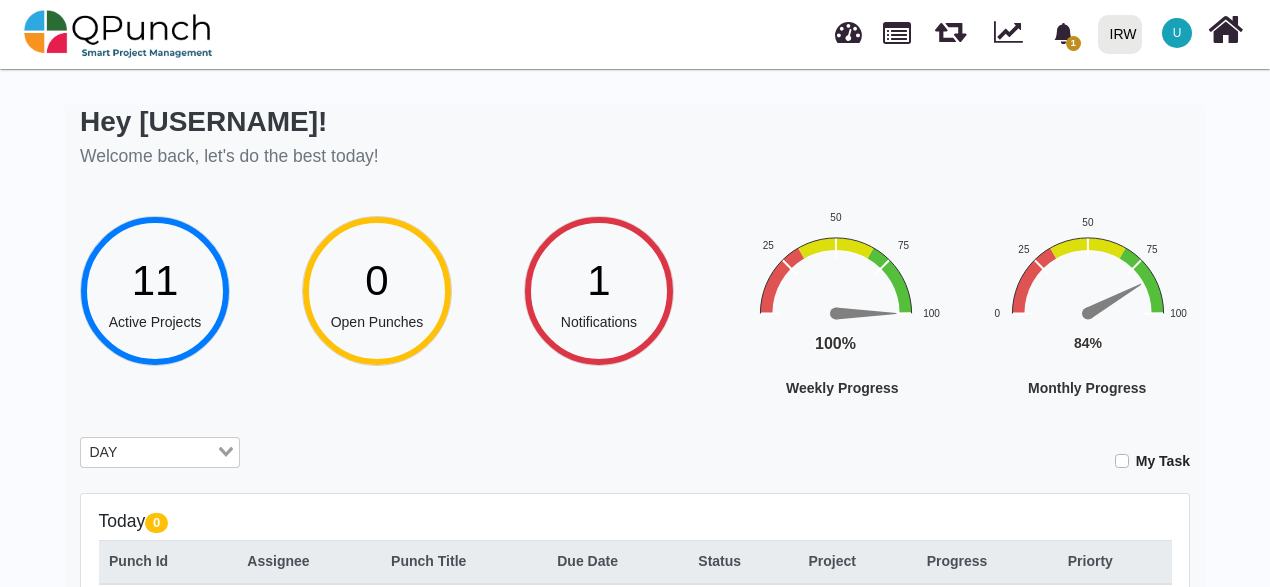 drag, startPoint x: 520, startPoint y: 286, endPoint x: 961, endPoint y: 198, distance: 449.69434 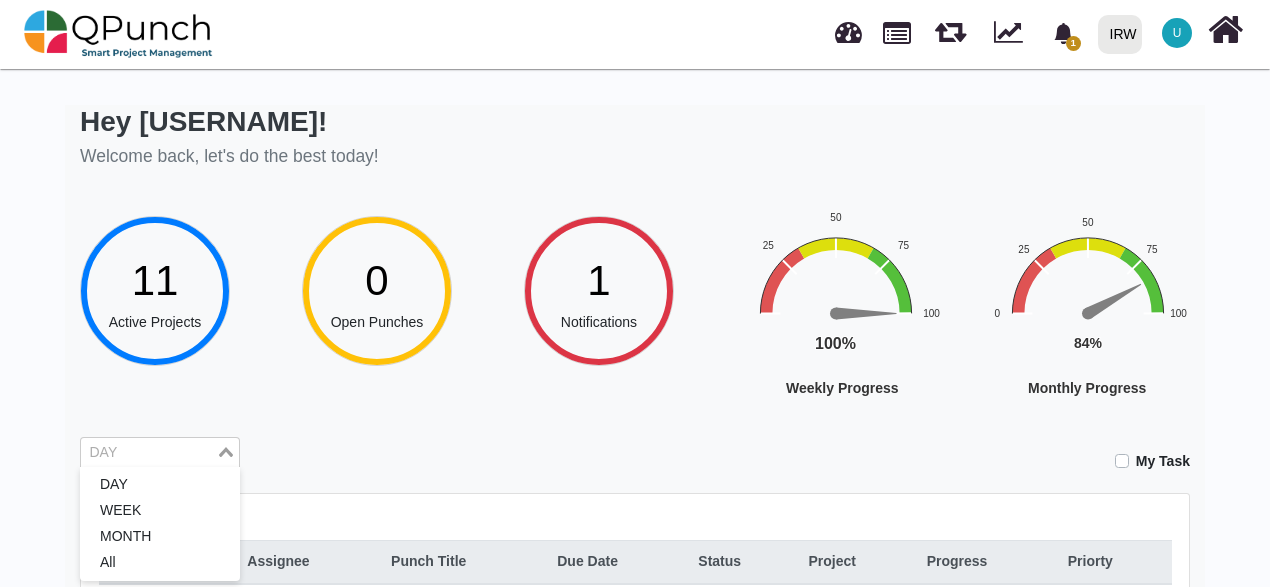 click at bounding box center (148, 453) 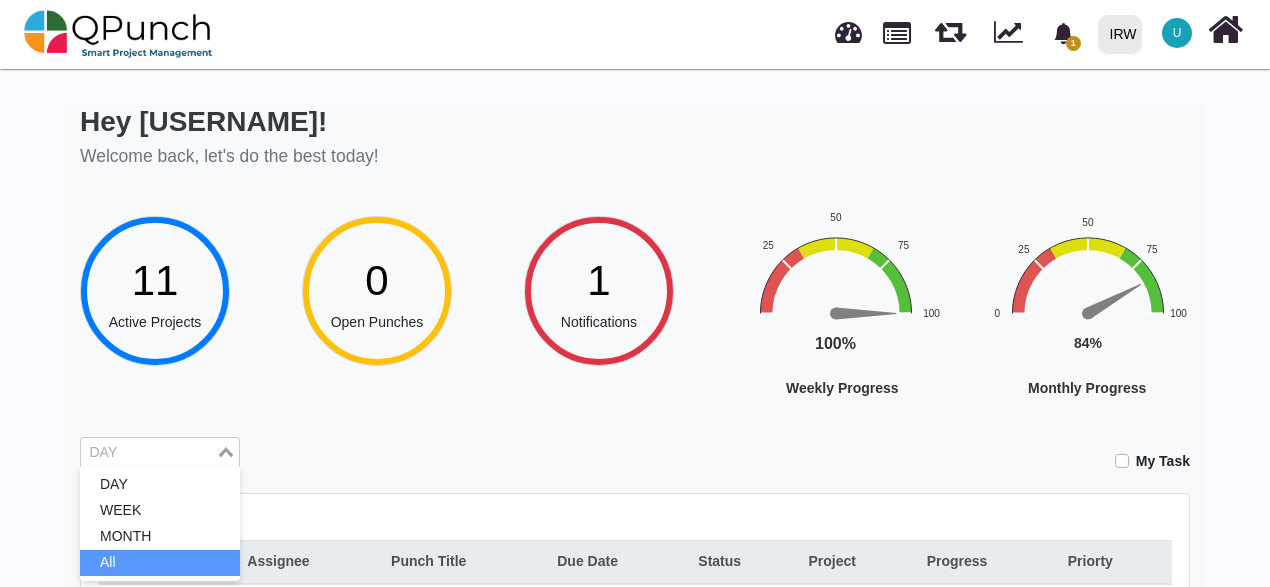 click on "All" at bounding box center [160, 563] 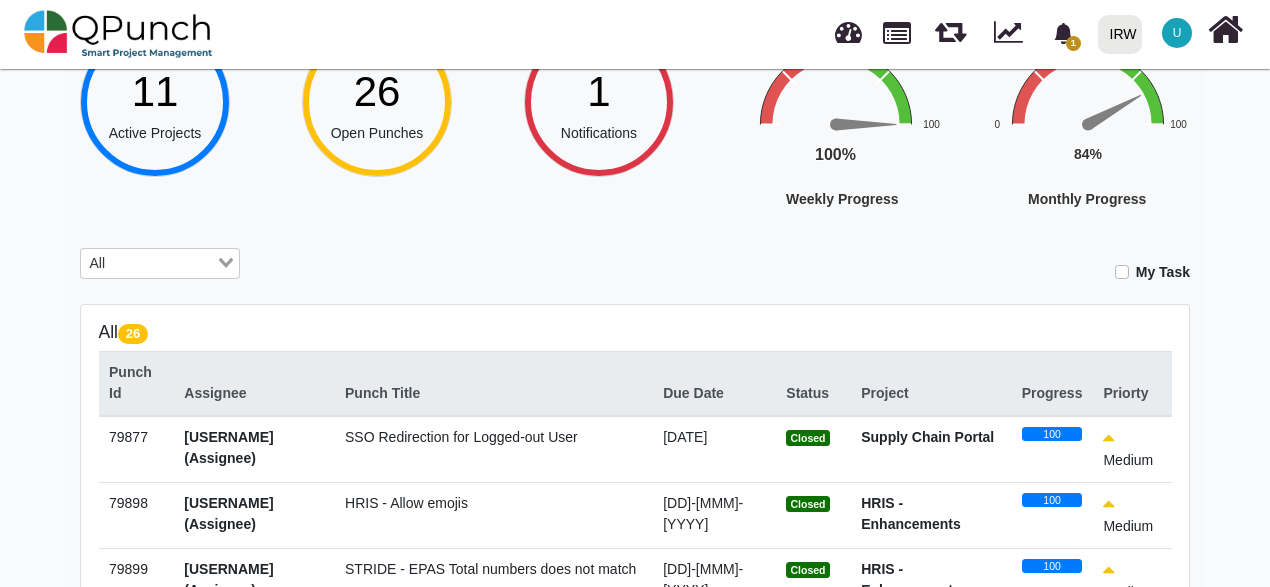 scroll, scrollTop: 500, scrollLeft: 0, axis: vertical 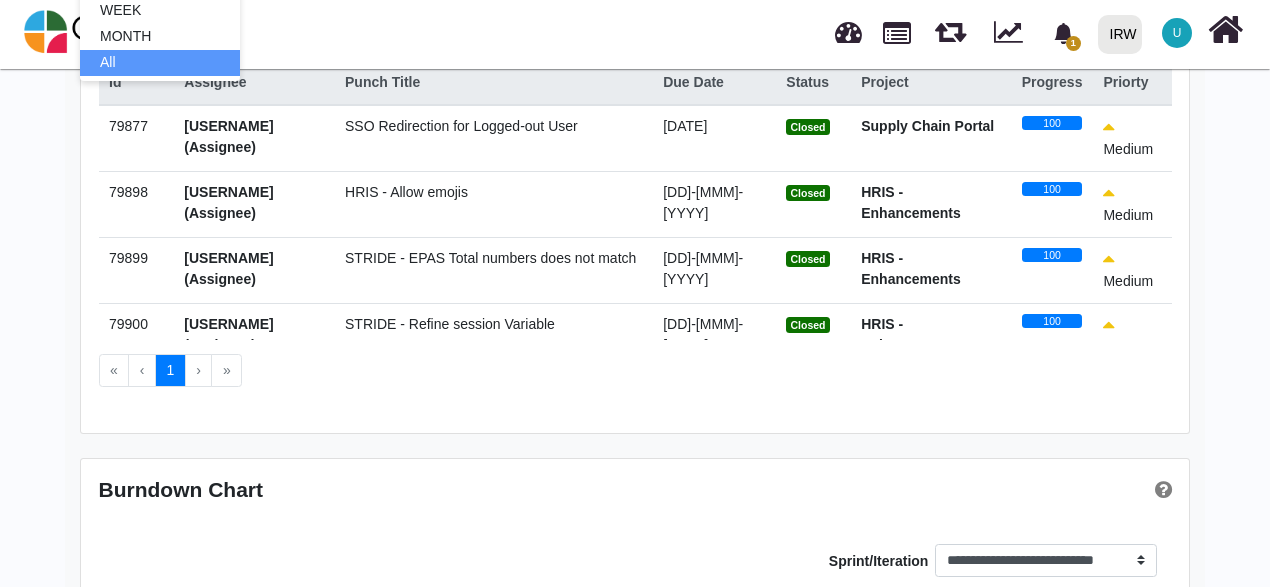 click on "›" at bounding box center [199, 371] 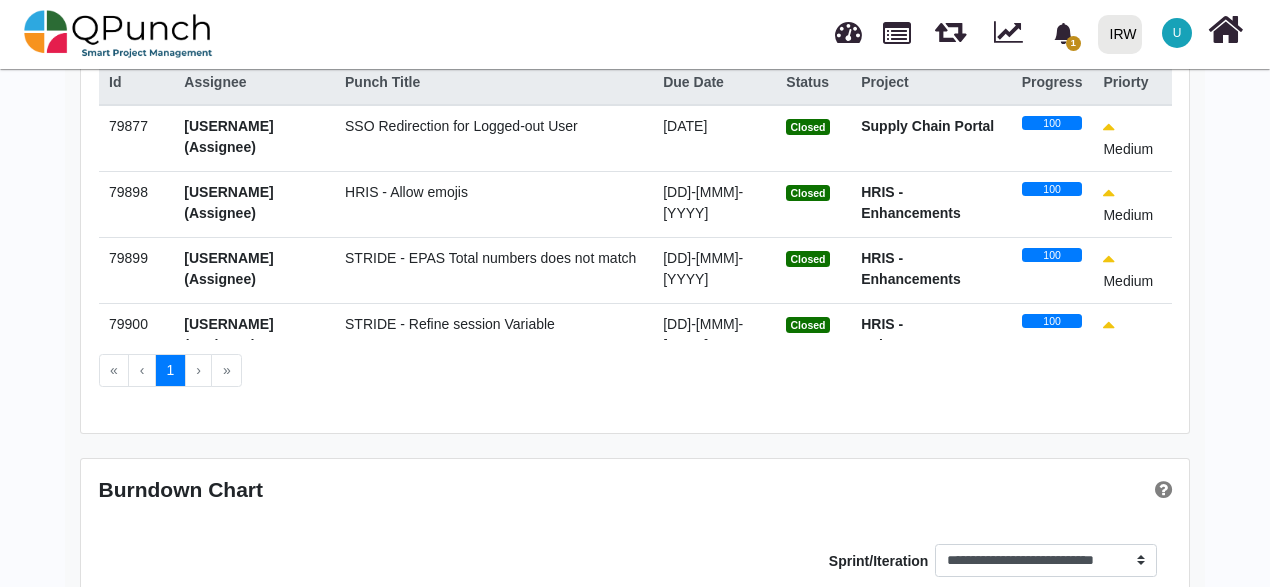 click on "‹" at bounding box center [142, 371] 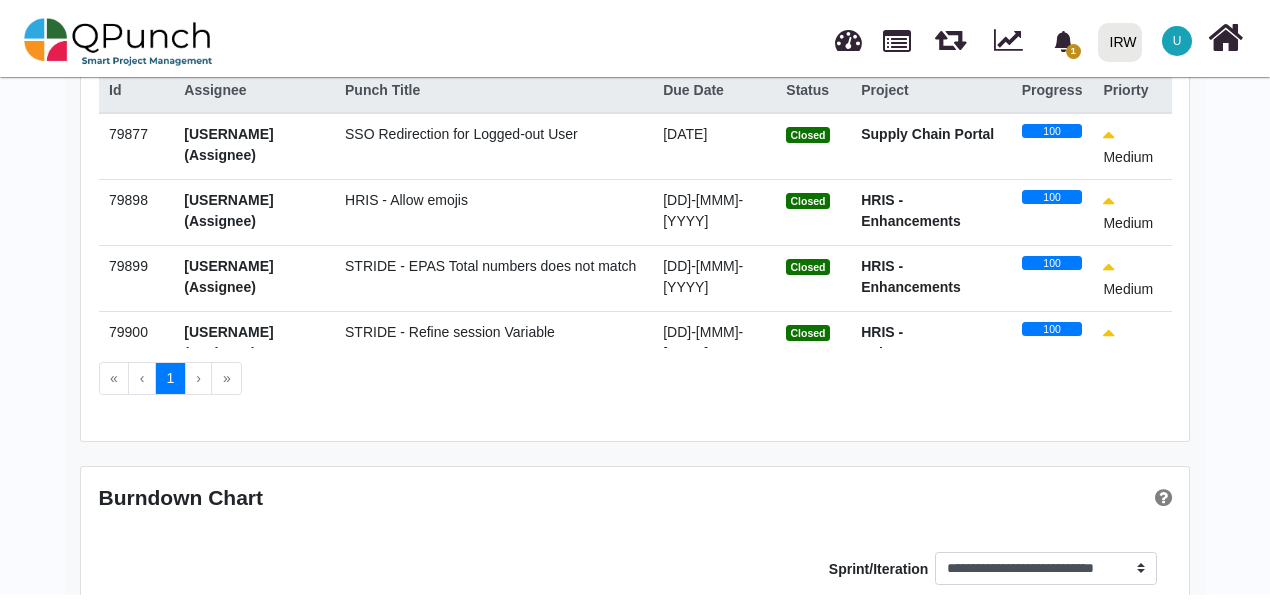 scroll, scrollTop: 0, scrollLeft: 0, axis: both 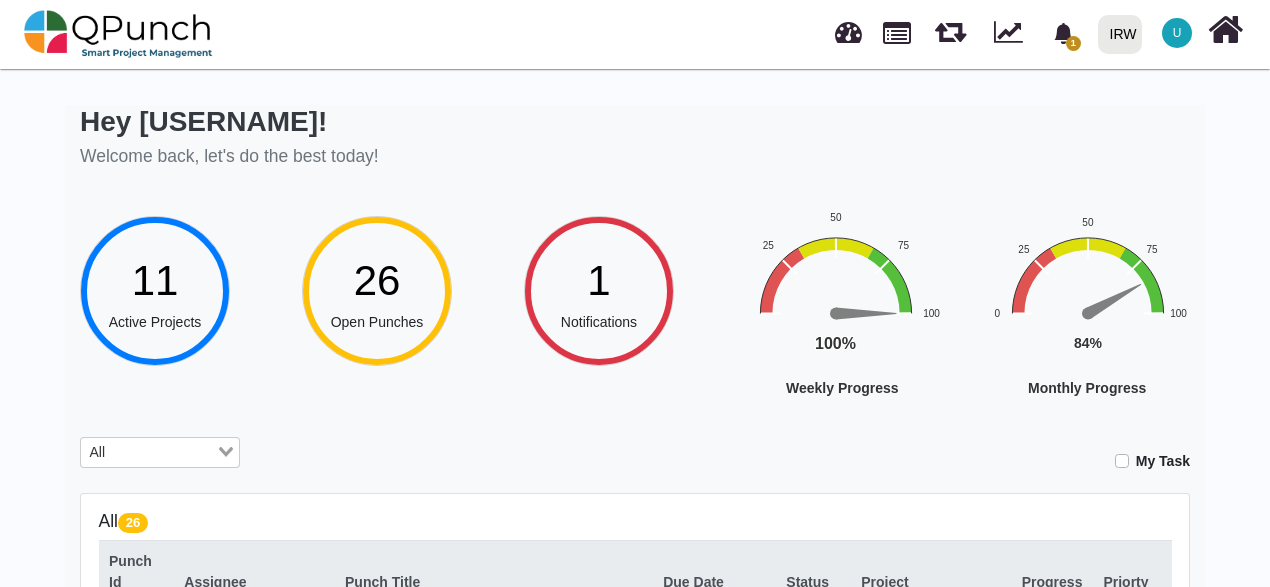 click on "11" at bounding box center (155, 280) 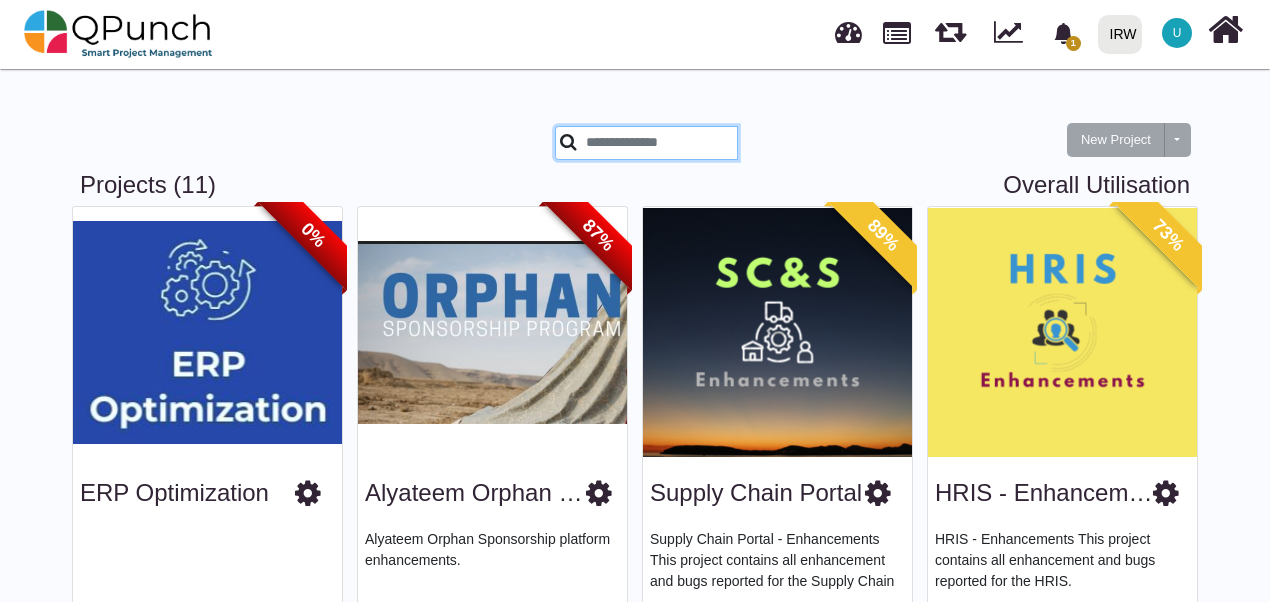 click at bounding box center [646, 143] 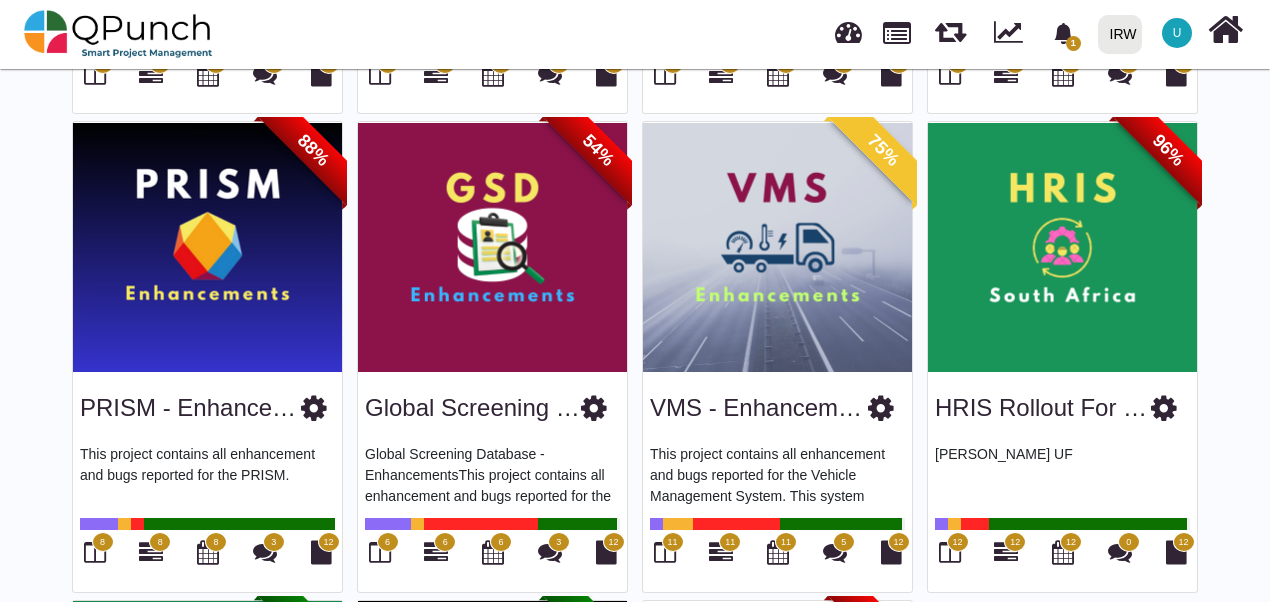 scroll, scrollTop: 563, scrollLeft: 0, axis: vertical 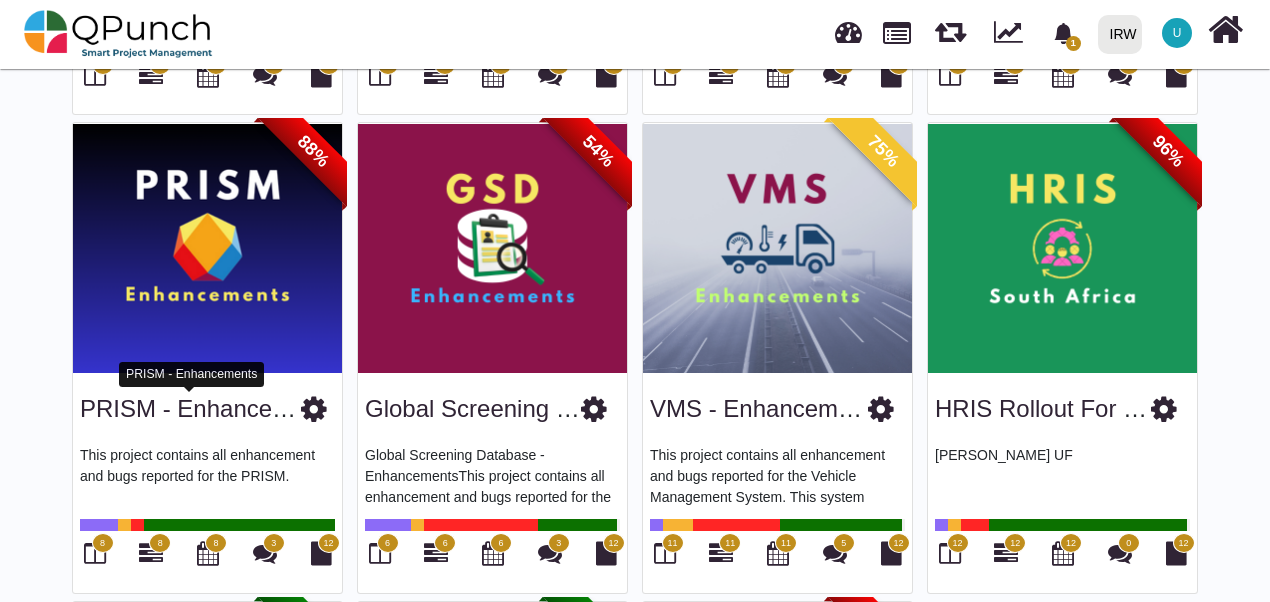 click on "PRISM - Enhancements" at bounding box center (208, 408) 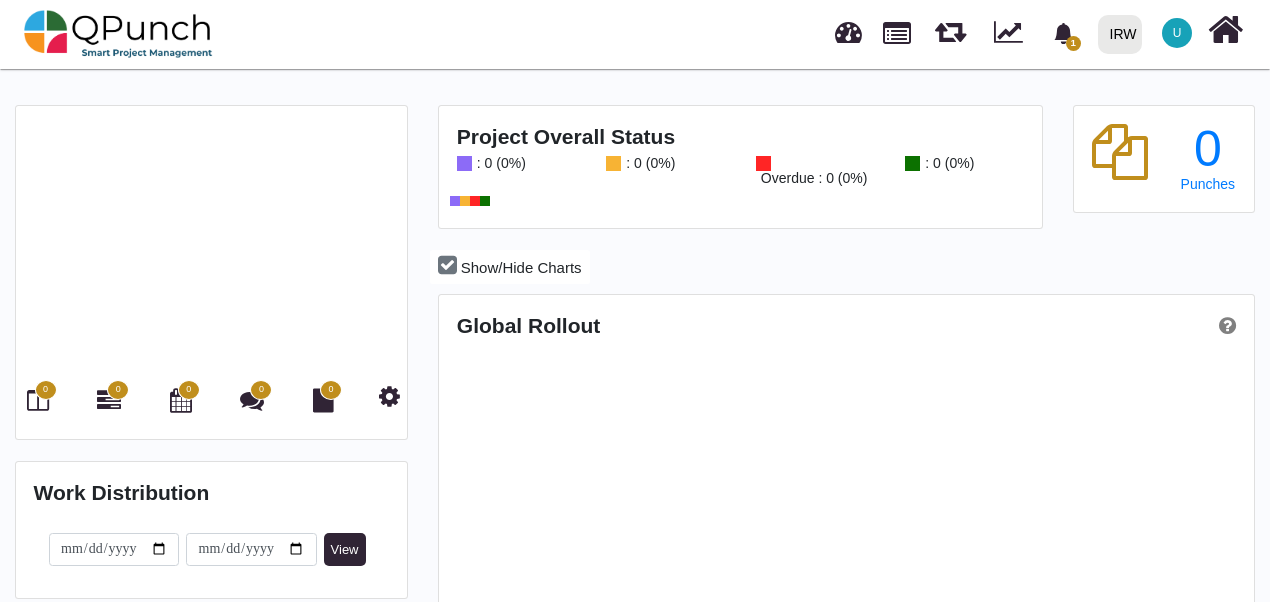 scroll, scrollTop: 999744, scrollLeft: 999460, axis: both 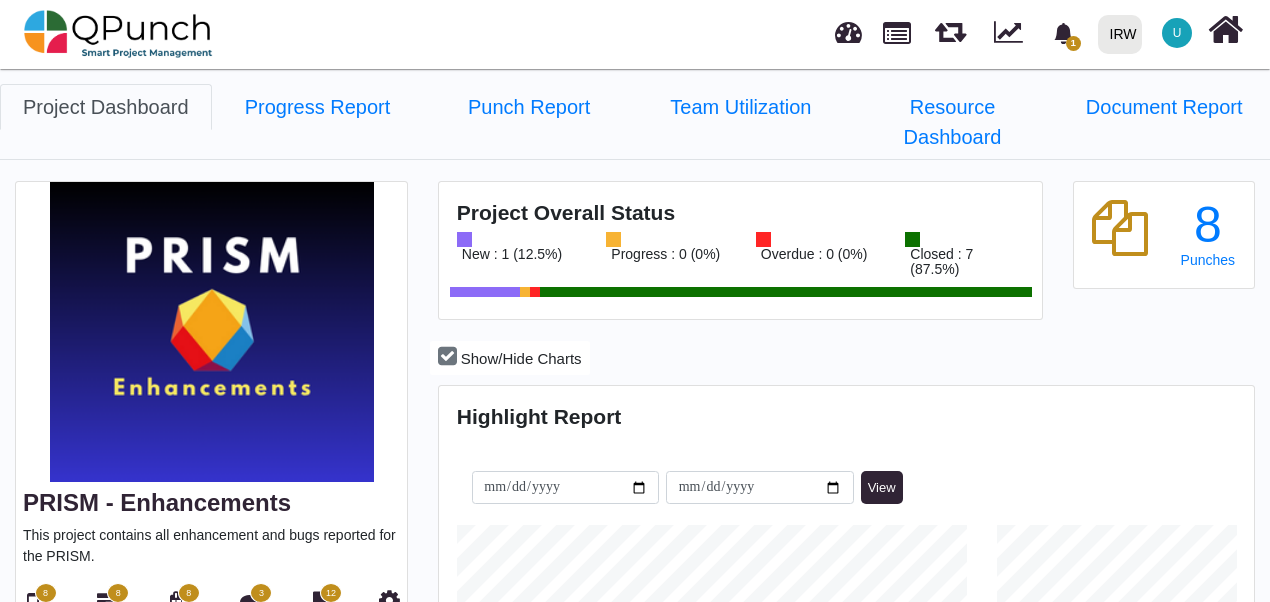 click on "U" at bounding box center [1177, 33] 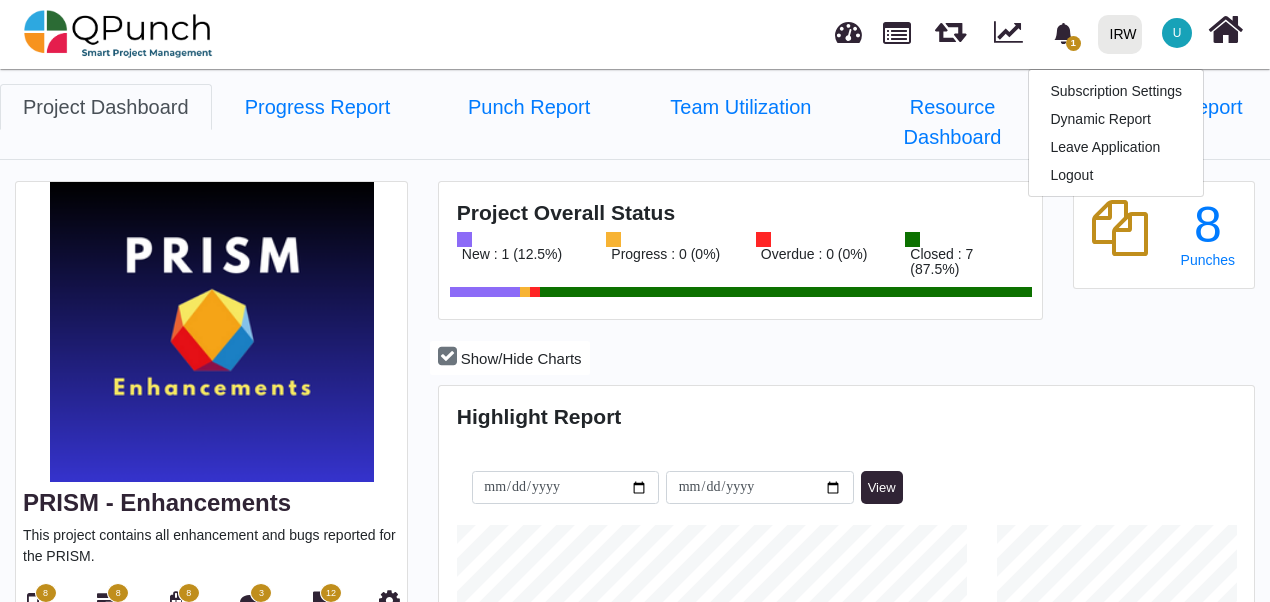 scroll, scrollTop: 999744, scrollLeft: 999460, axis: both 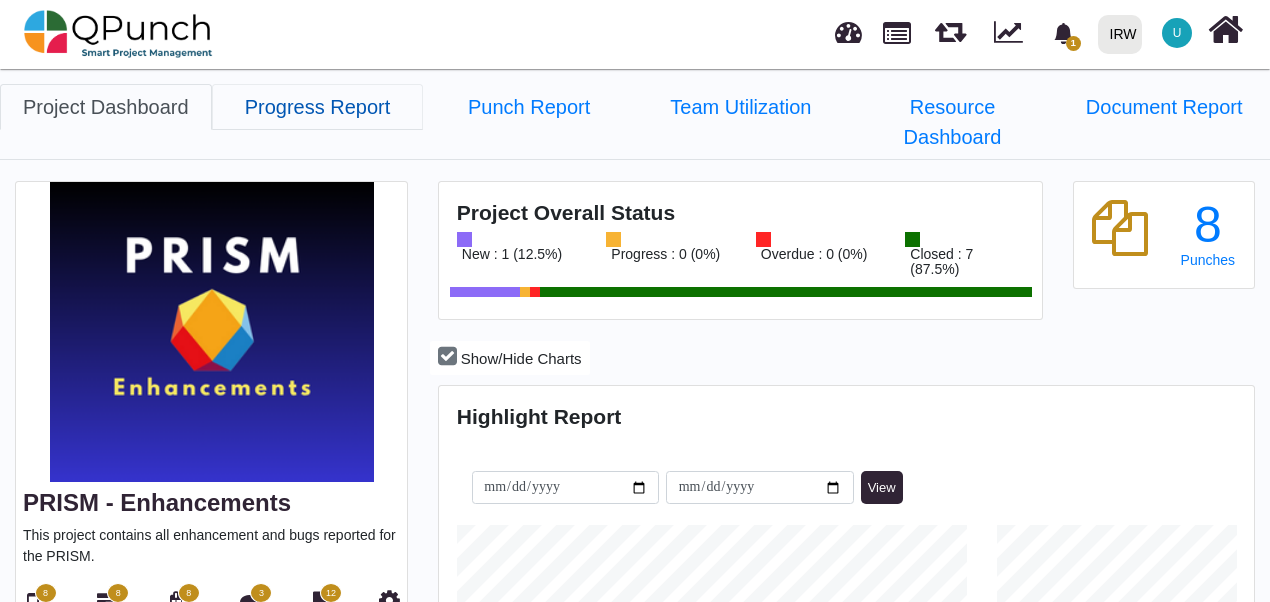 click on "Progress Report" at bounding box center [318, 107] 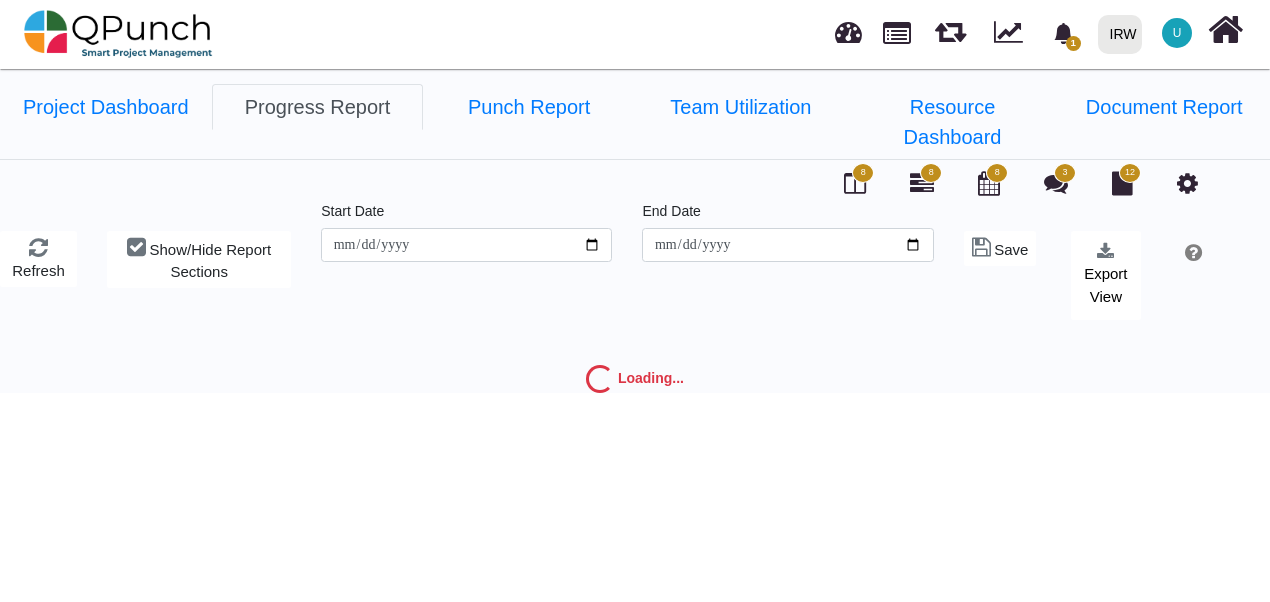 type on "**********" 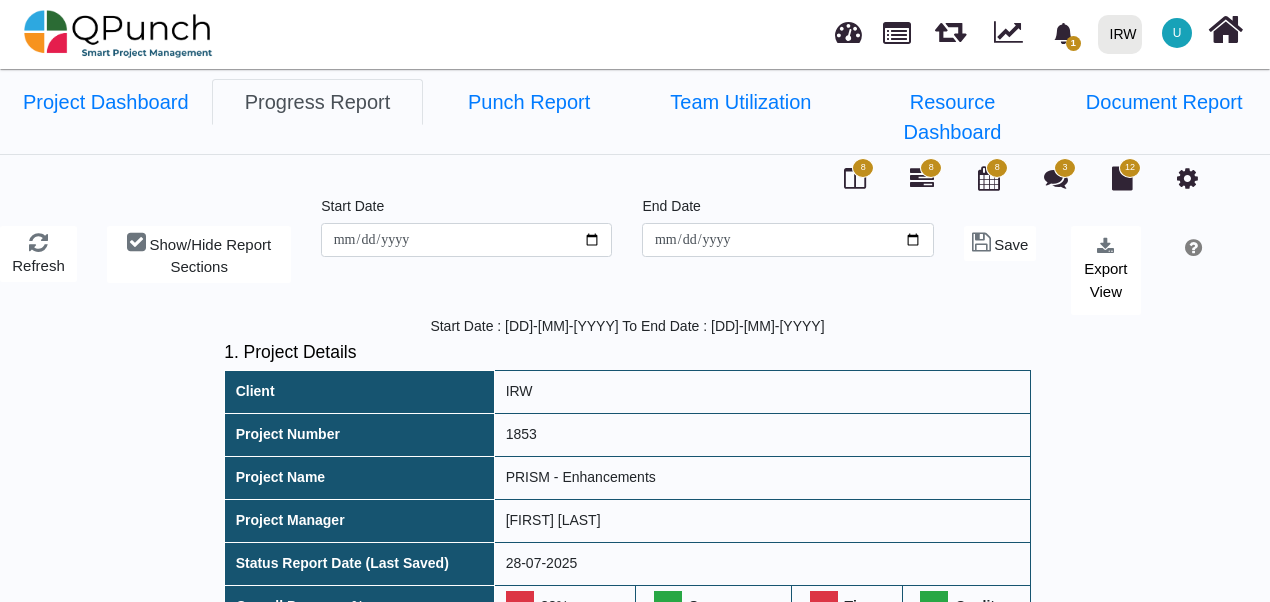 scroll, scrollTop: 0, scrollLeft: 0, axis: both 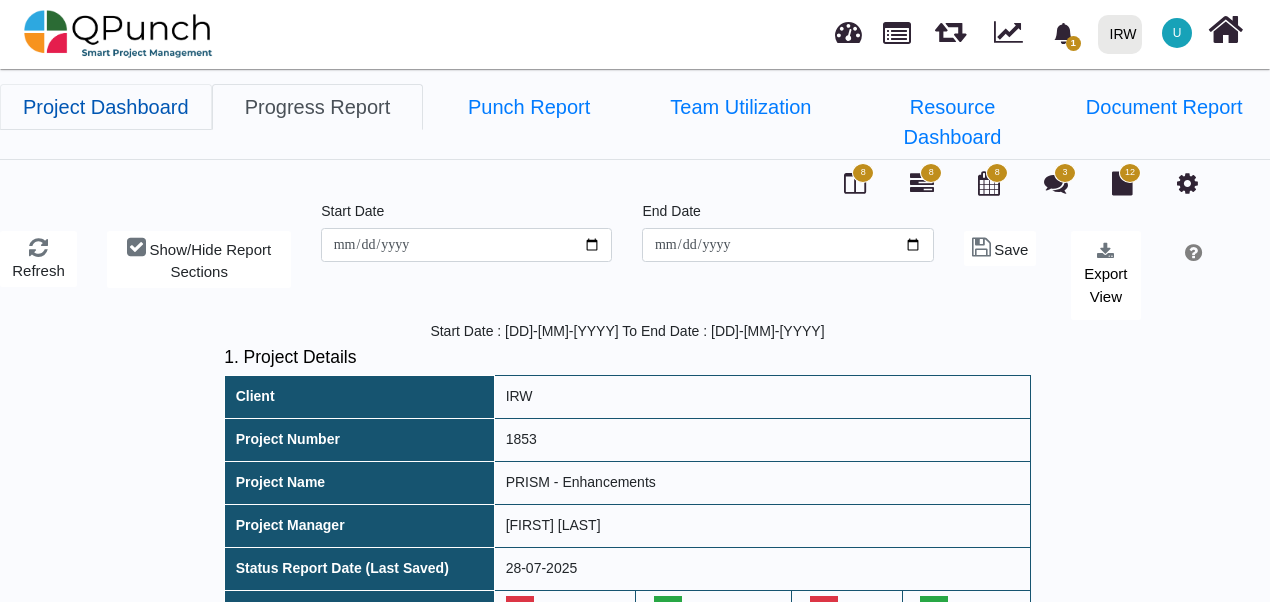 click on "Project Dashboard" at bounding box center [106, 107] 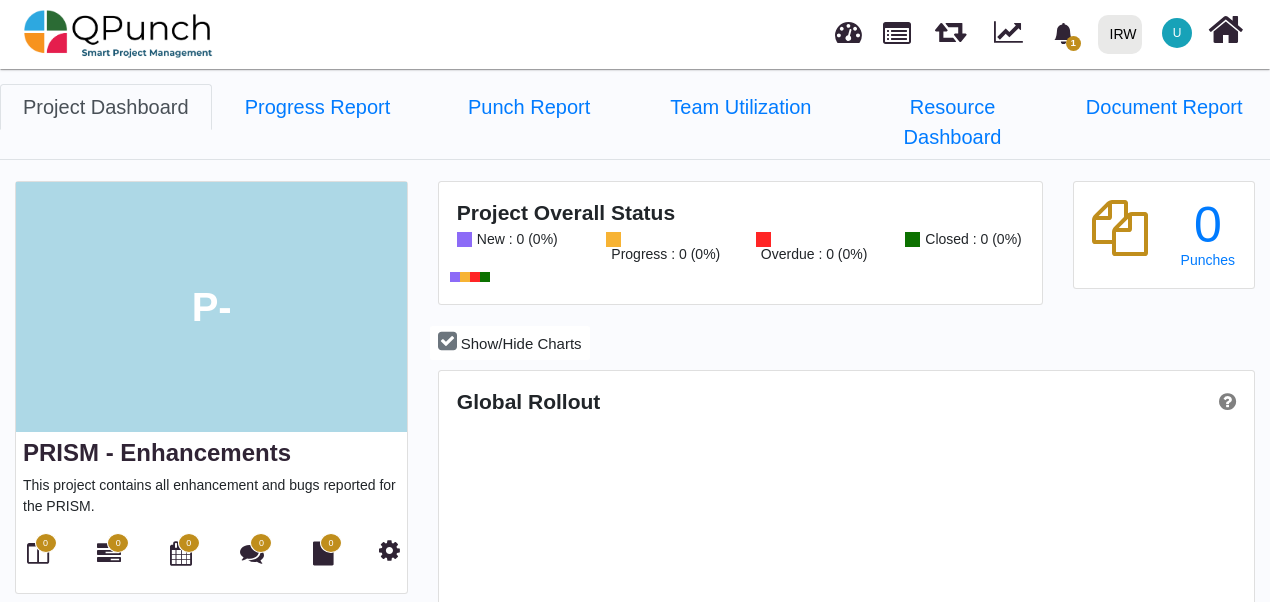 scroll, scrollTop: 999744, scrollLeft: 999460, axis: both 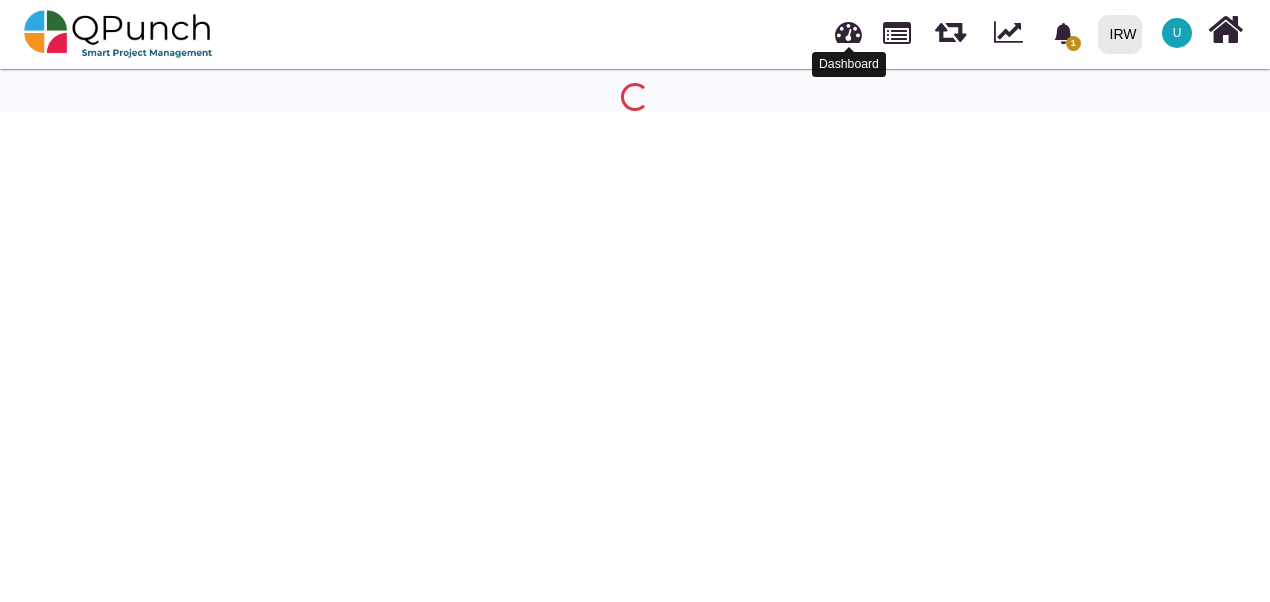 click at bounding box center [848, 29] 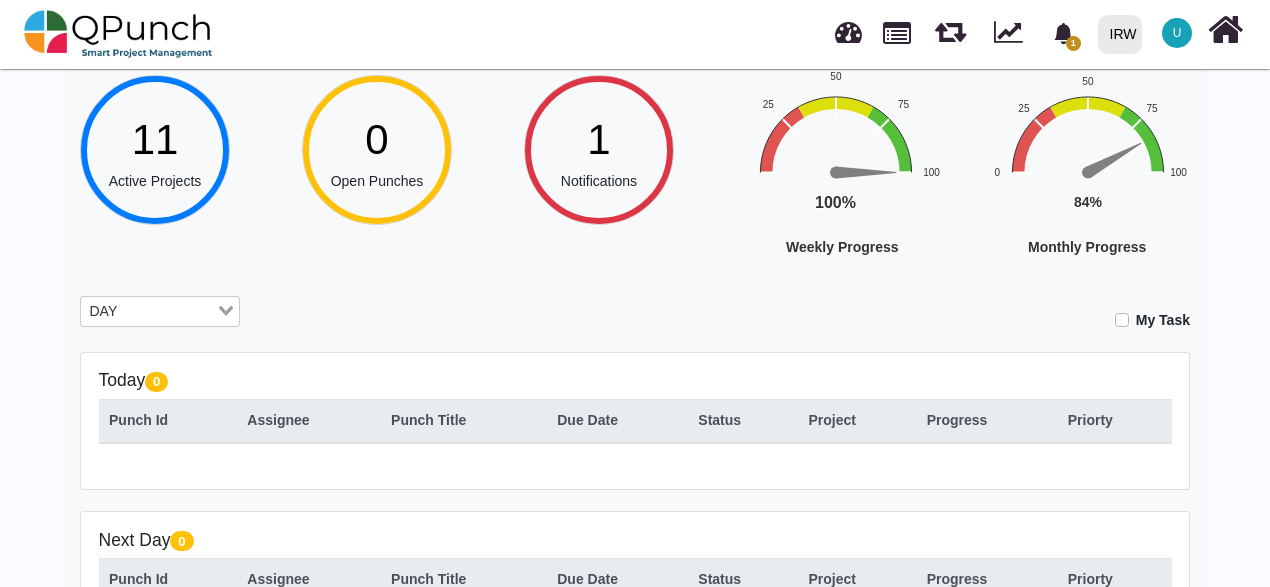 scroll, scrollTop: 0, scrollLeft: 0, axis: both 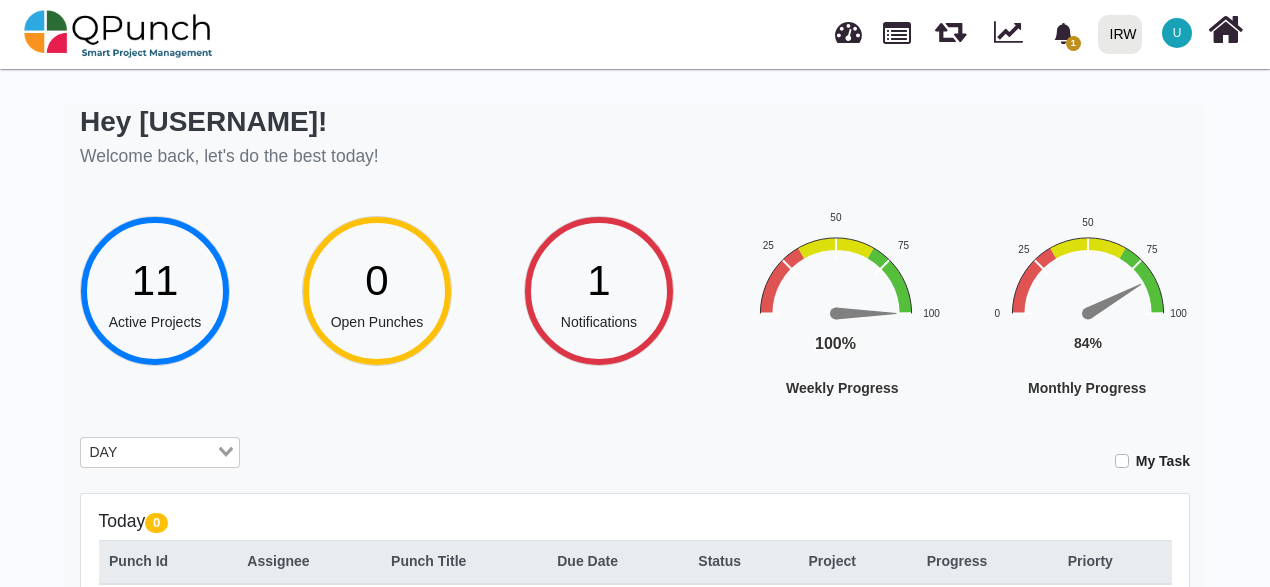 click on "11" at bounding box center (155, 280) 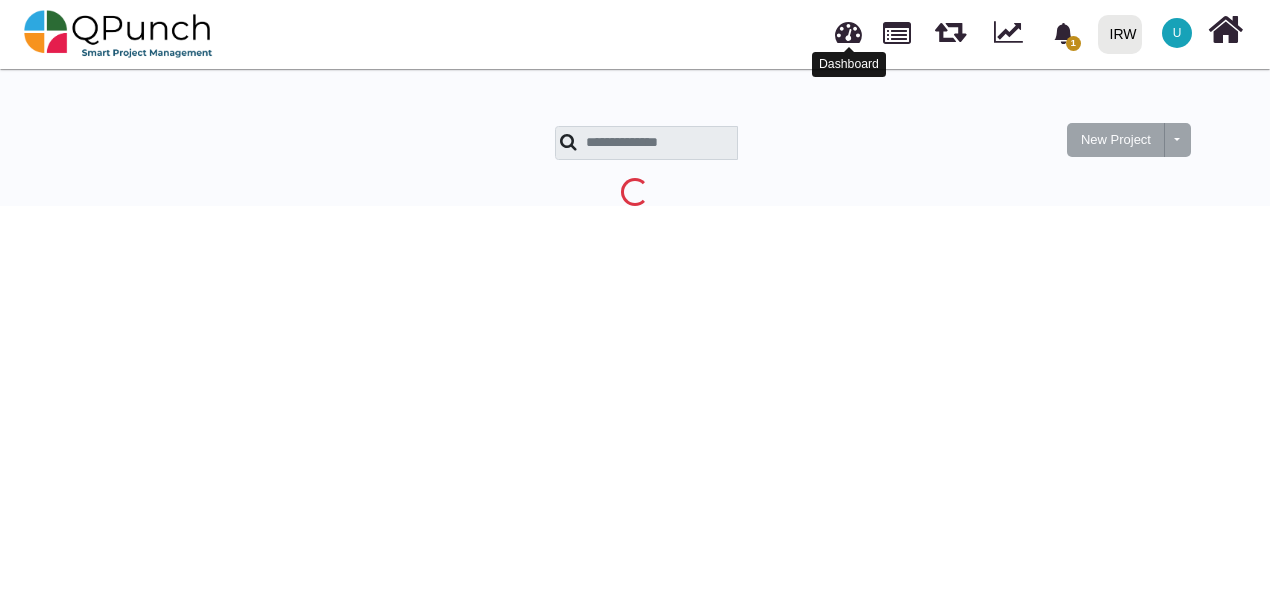 click at bounding box center [848, 29] 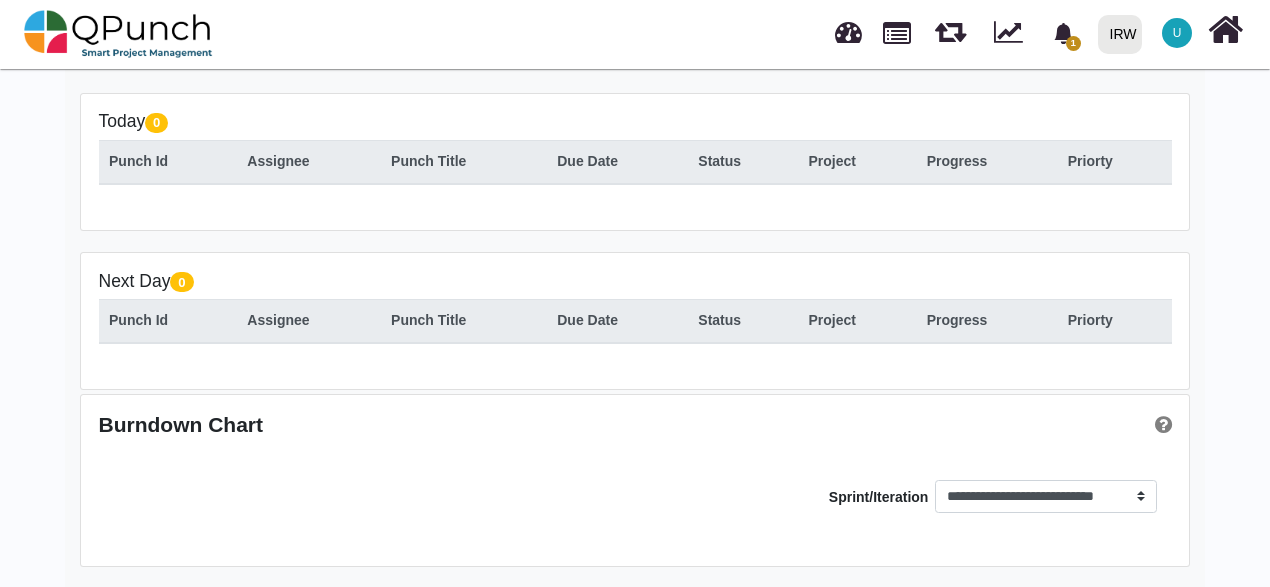 scroll, scrollTop: 200, scrollLeft: 0, axis: vertical 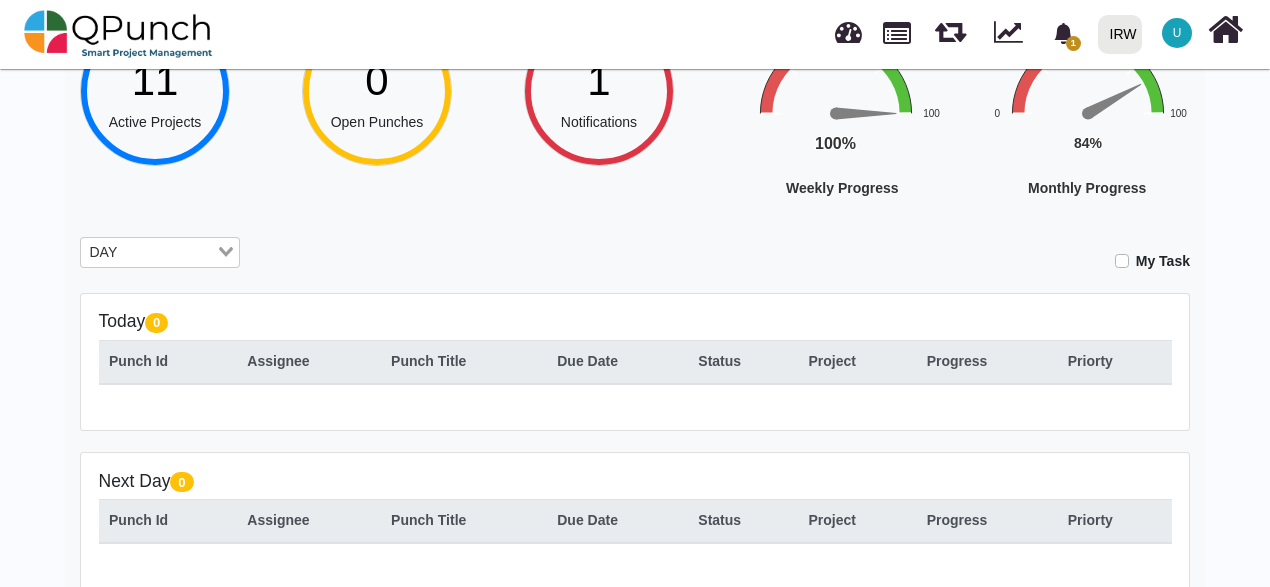 click at bounding box center [169, 253] 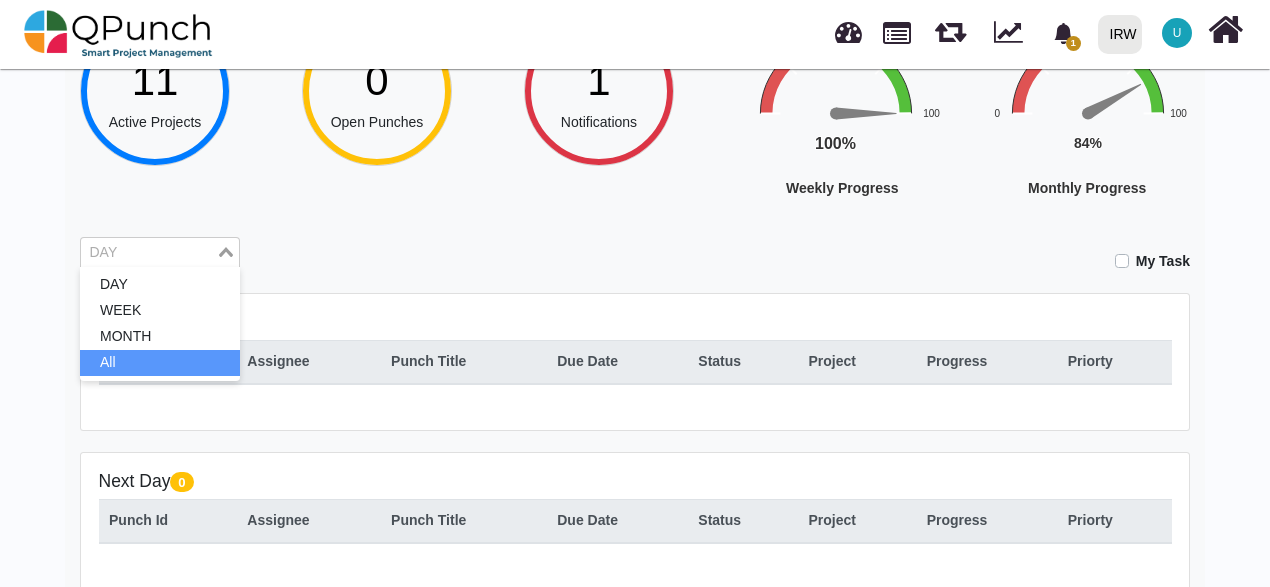 click on "All" at bounding box center (160, 363) 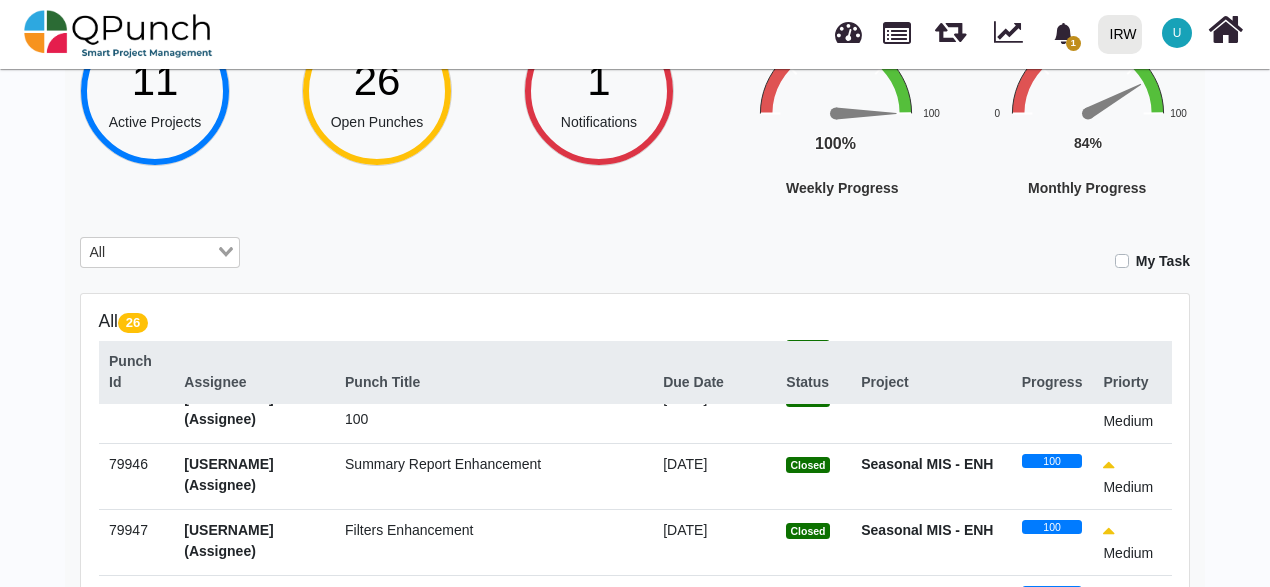 scroll, scrollTop: 1451, scrollLeft: 0, axis: vertical 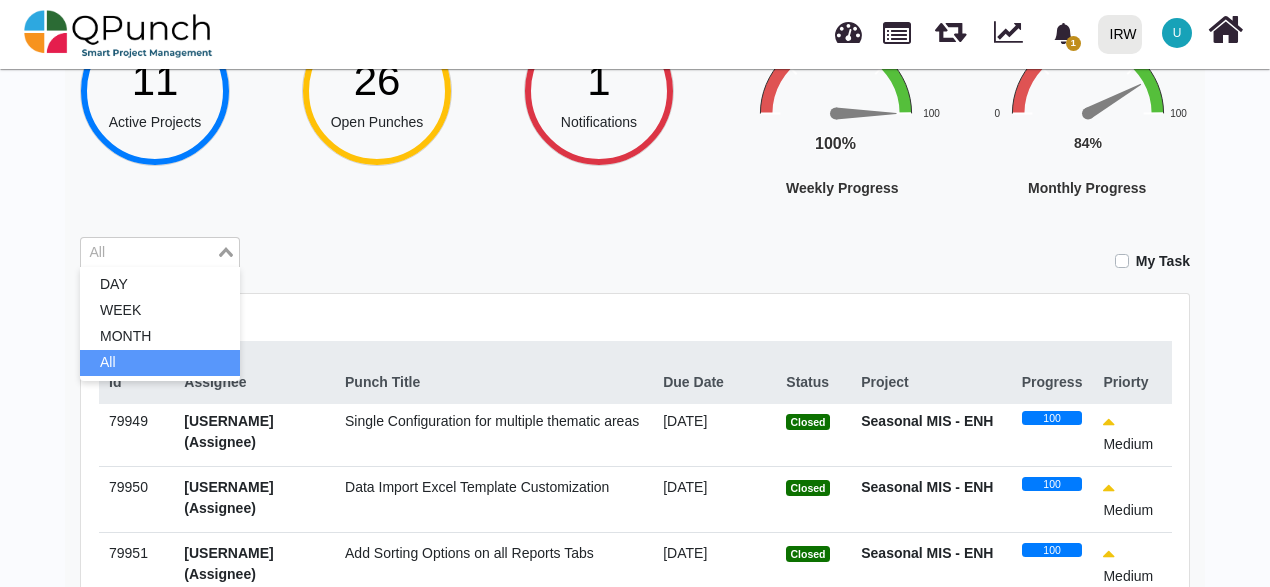 click on "All" at bounding box center (160, 363) 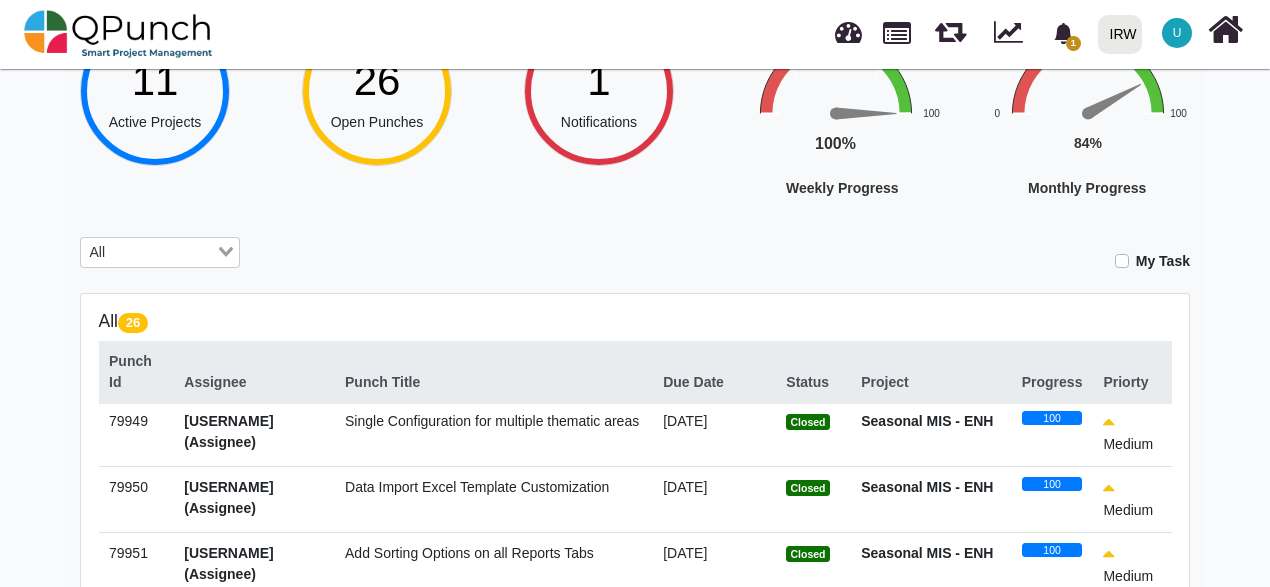 click on "All
26" at bounding box center [635, 321] 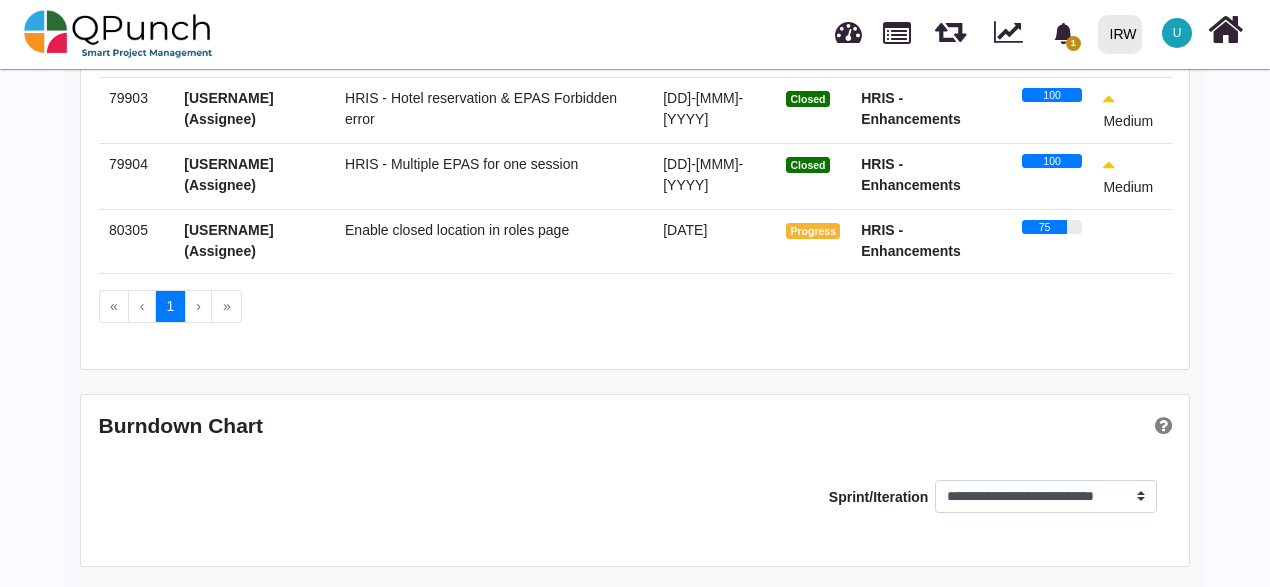 scroll, scrollTop: 351, scrollLeft: 0, axis: vertical 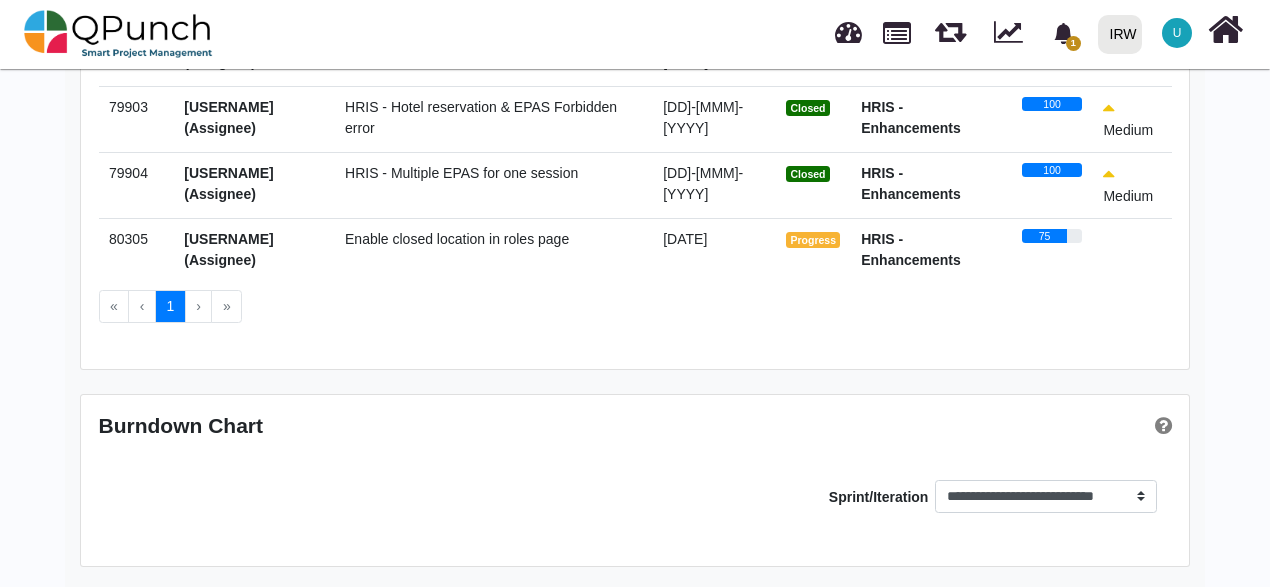 click on "‹" at bounding box center [142, 307] 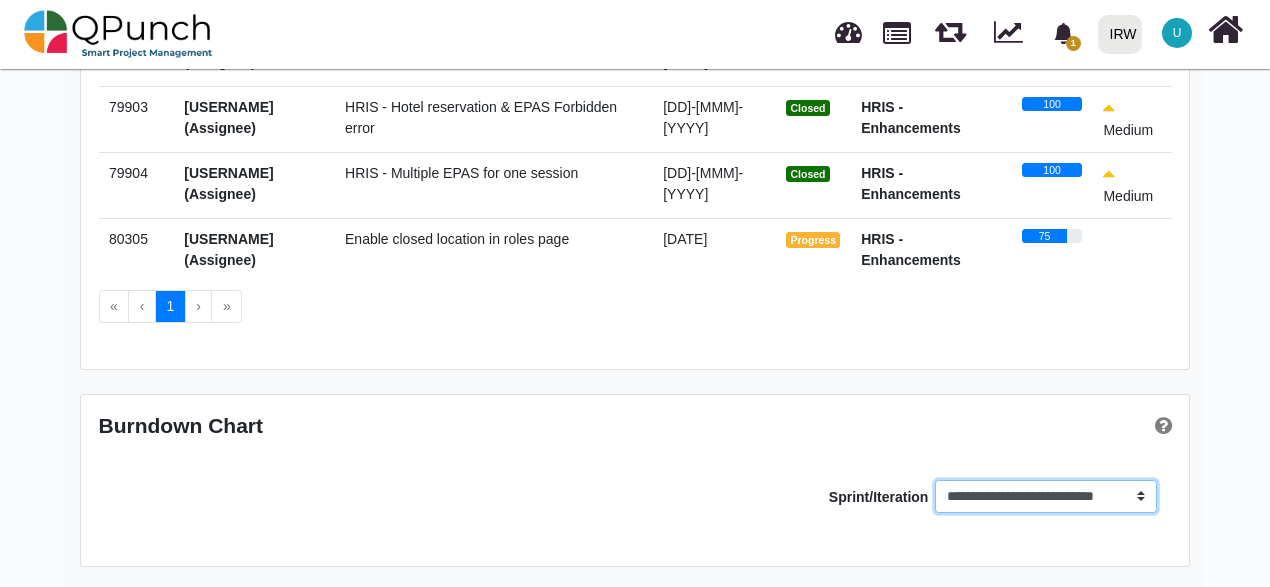 click on "**********" at bounding box center (1045, 497) 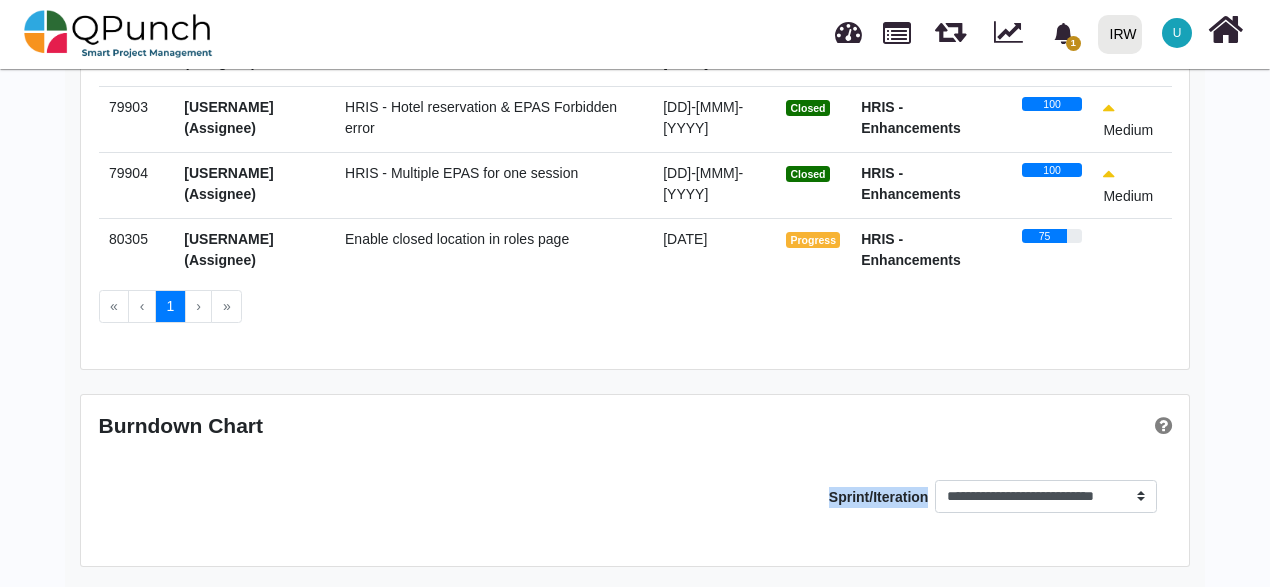 drag, startPoint x: 808, startPoint y: 493, endPoint x: 1167, endPoint y: 496, distance: 359.01254 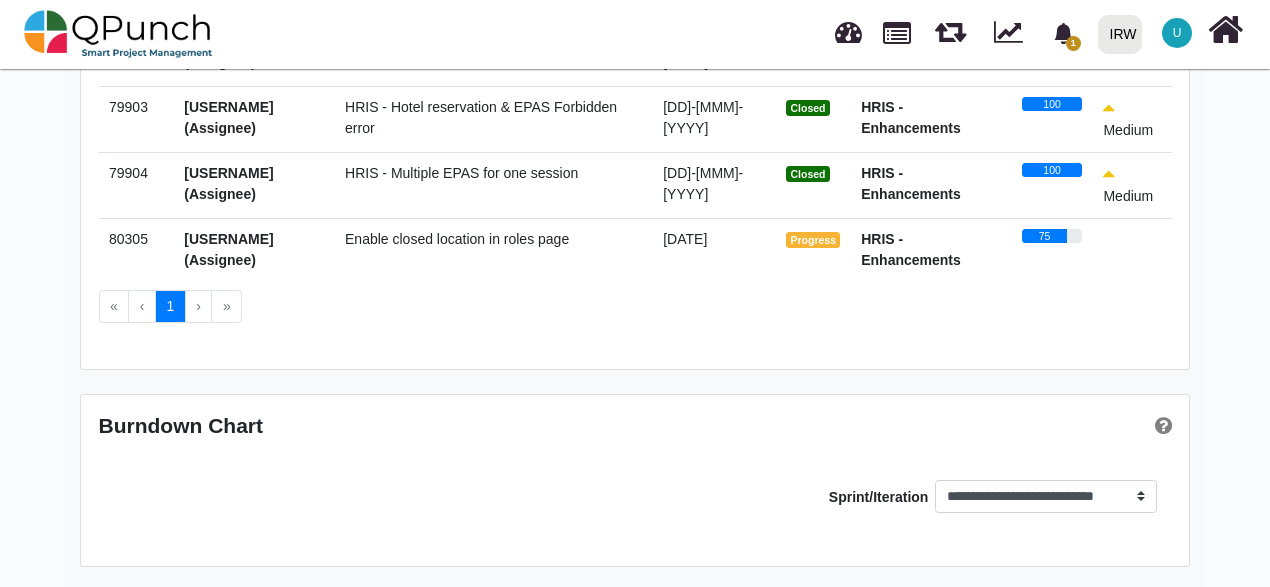 drag, startPoint x: 1167, startPoint y: 496, endPoint x: 952, endPoint y: 438, distance: 222.68588 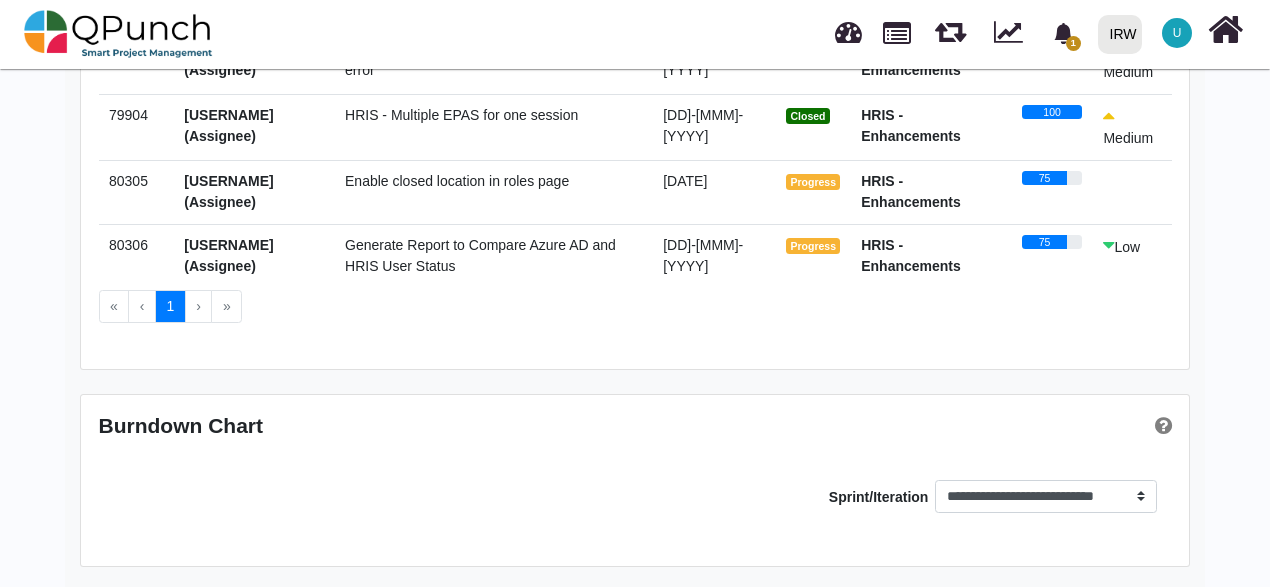 scroll, scrollTop: 451, scrollLeft: 0, axis: vertical 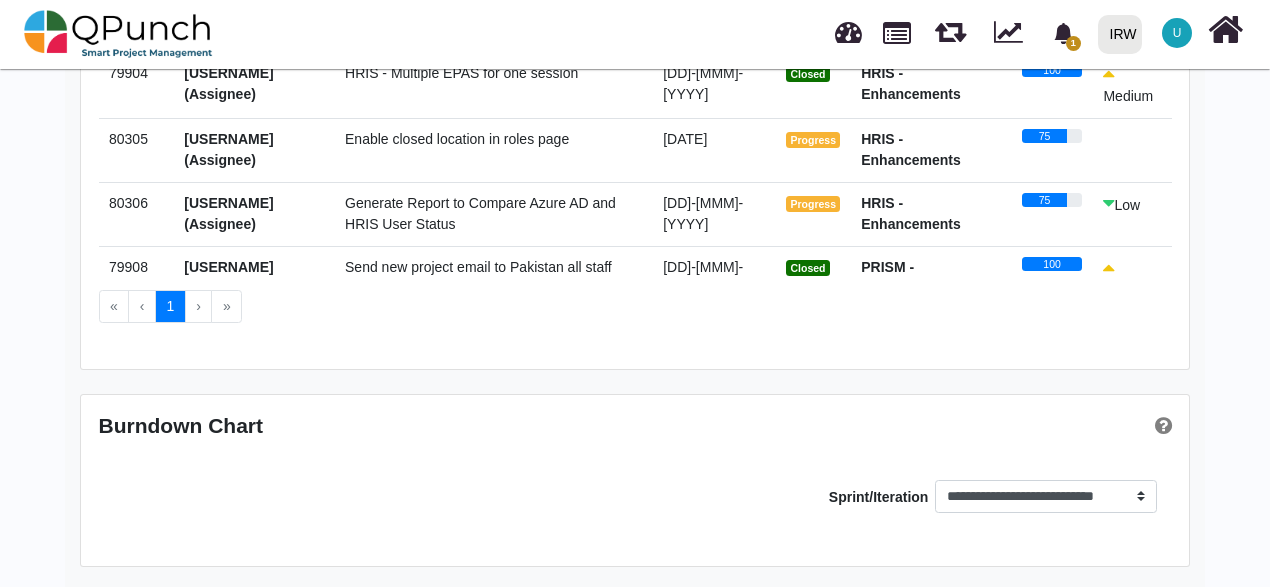 drag, startPoint x: 1100, startPoint y: 200, endPoint x: 1178, endPoint y: 116, distance: 114.62984 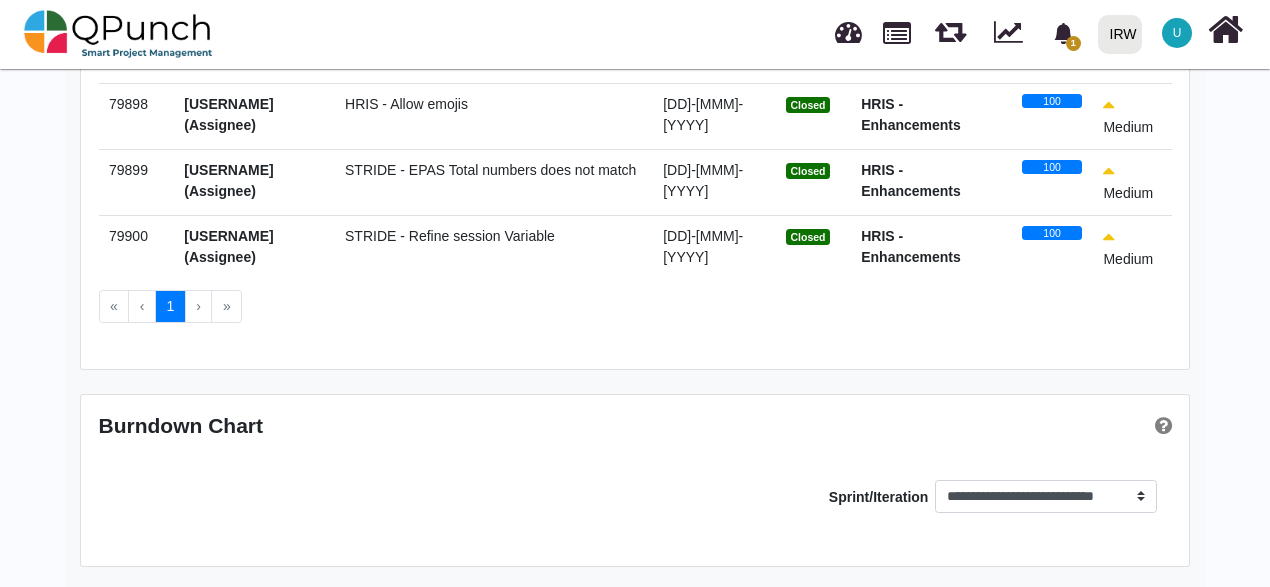 scroll, scrollTop: 0, scrollLeft: 0, axis: both 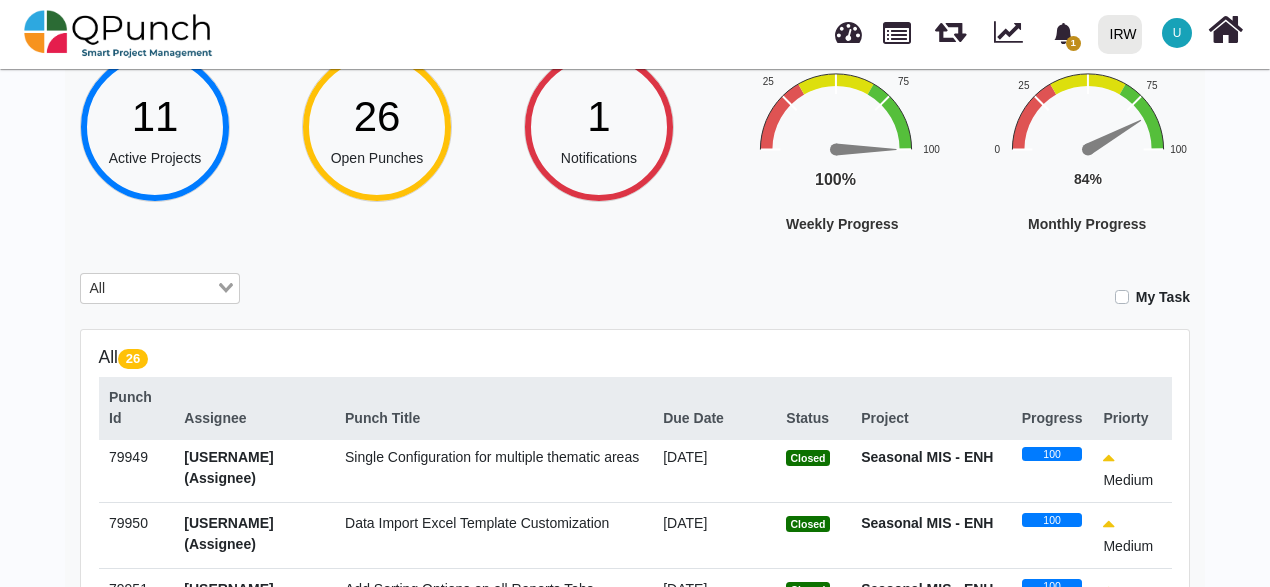 click on "My Task" at bounding box center (1163, 297) 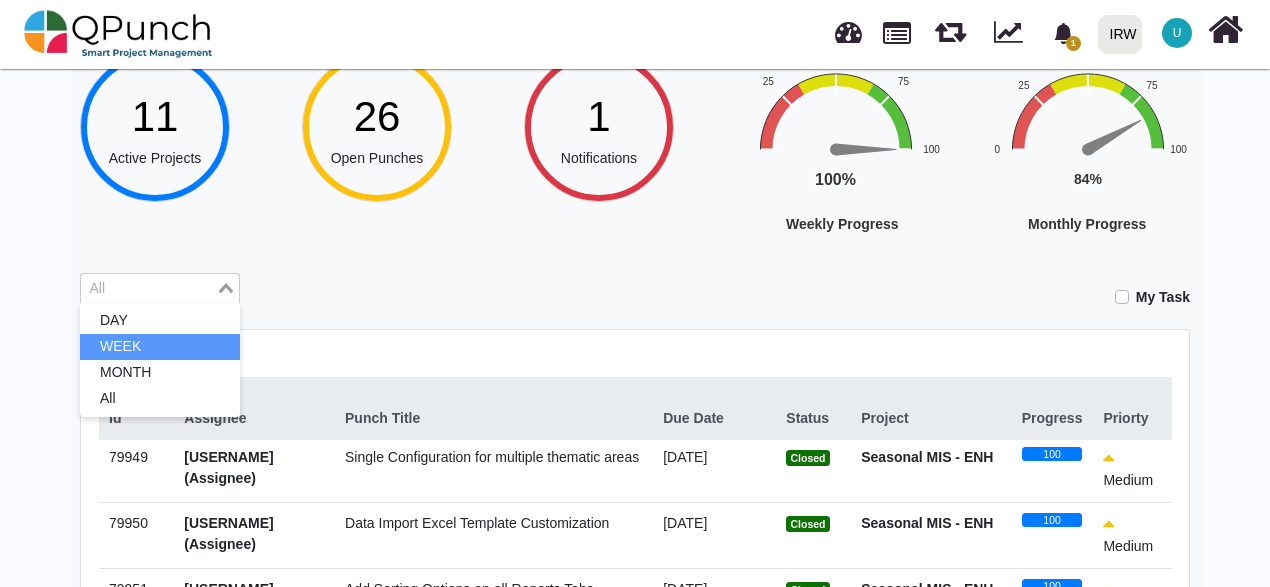 click on "WEEK" at bounding box center [160, 347] 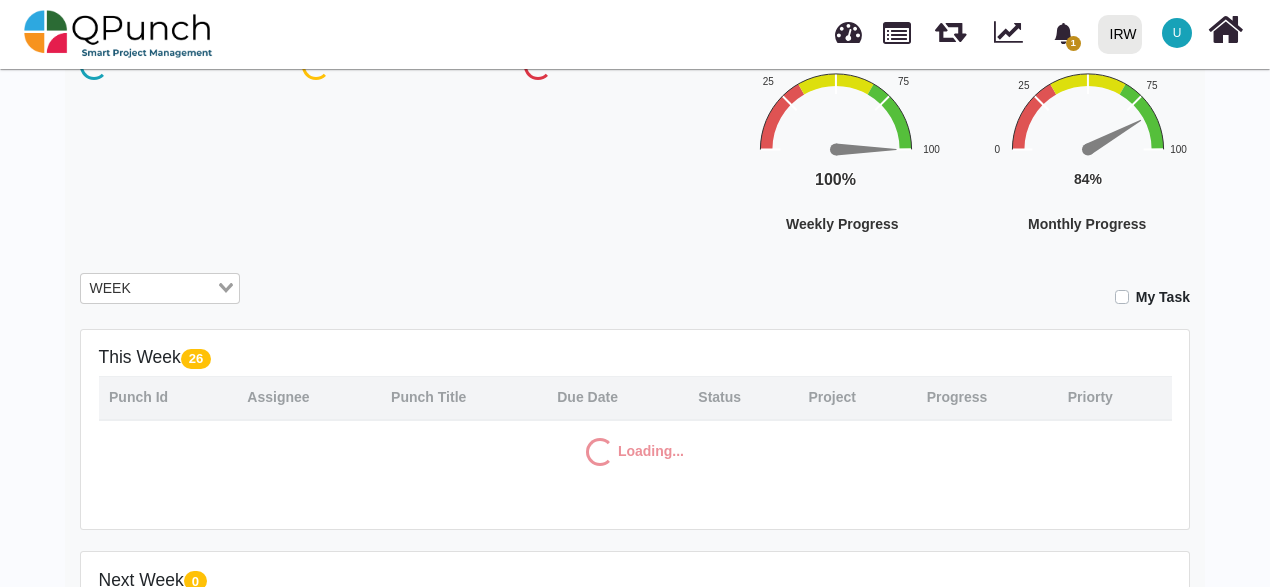 scroll, scrollTop: 0, scrollLeft: 0, axis: both 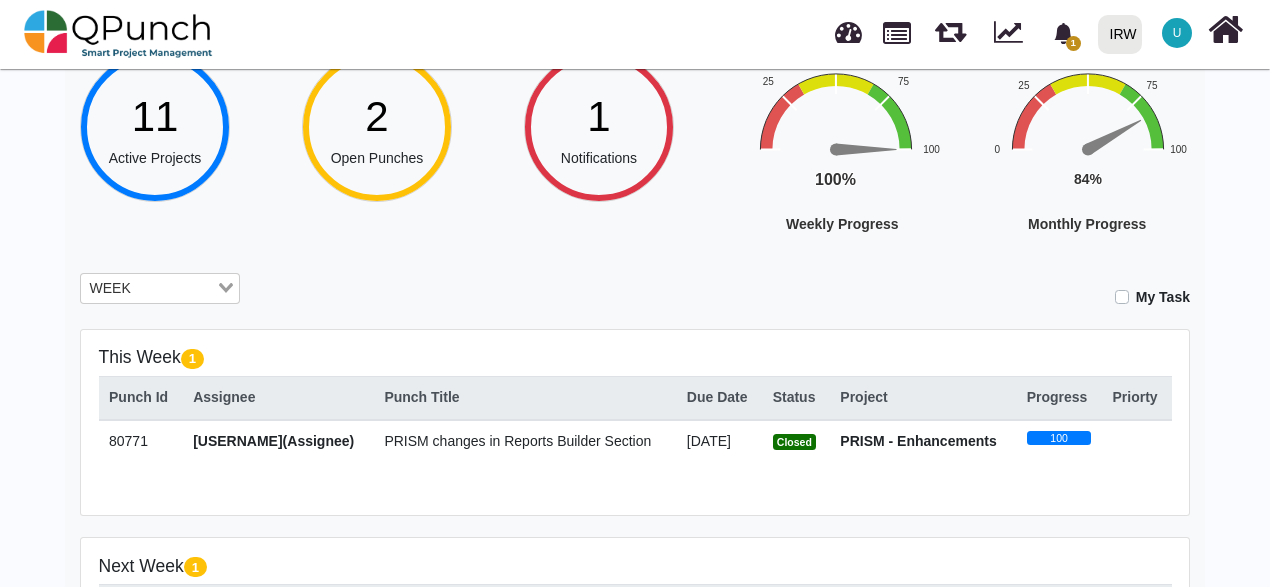 click 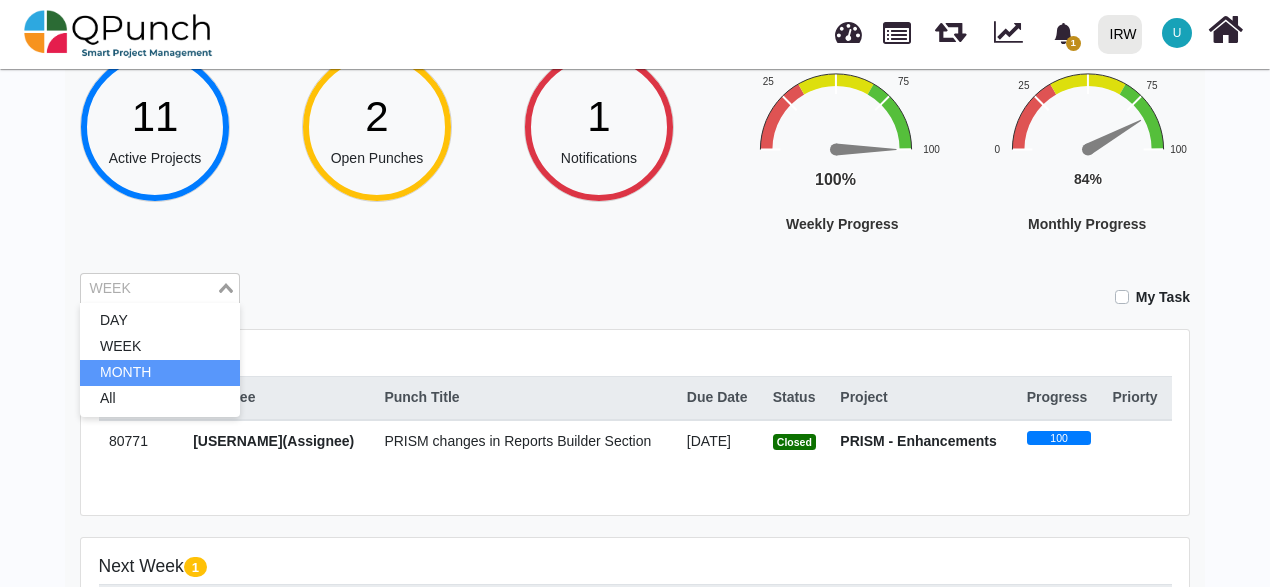 click on "MONTH" at bounding box center (160, 373) 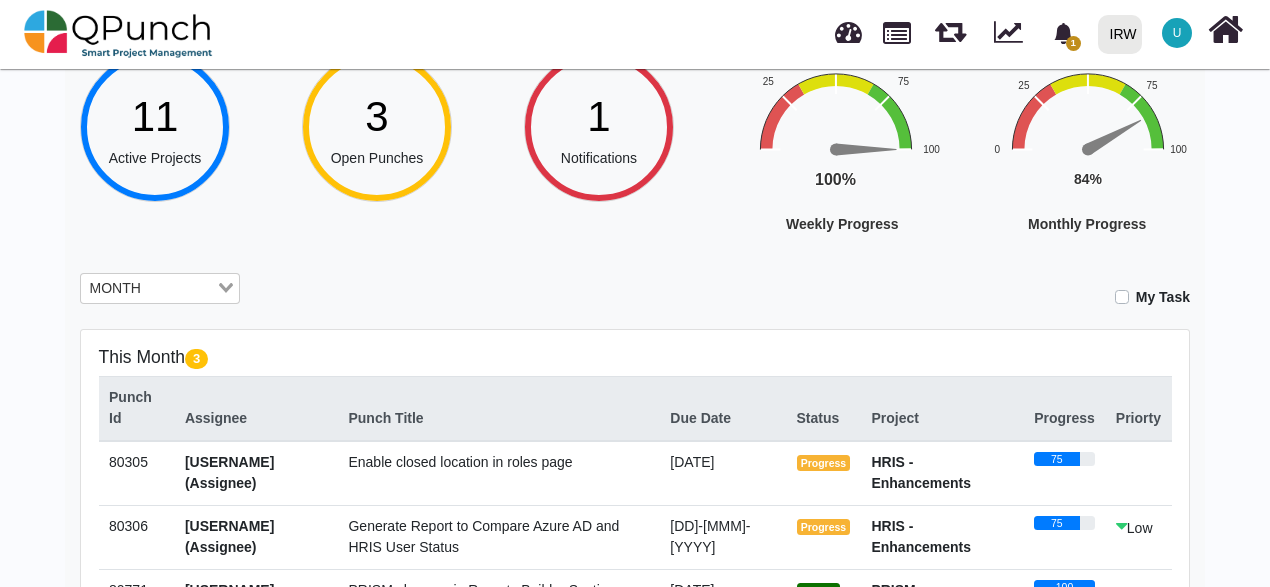 drag, startPoint x: 159, startPoint y: 370, endPoint x: 572, endPoint y: 286, distance: 421.4558 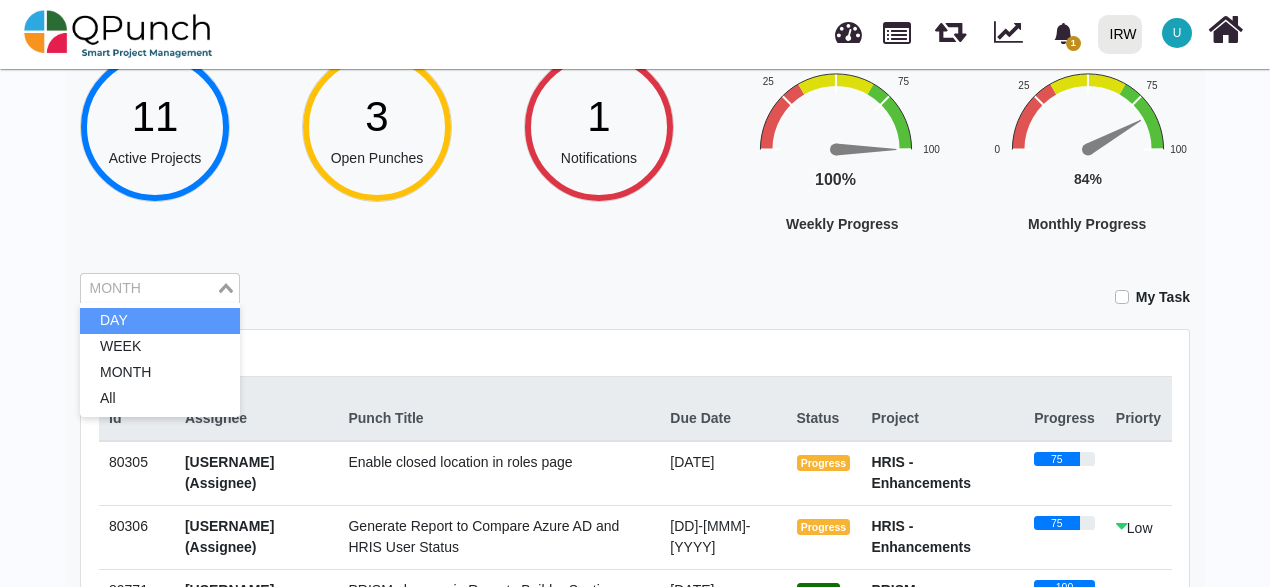 click on "DAY" at bounding box center (160, 321) 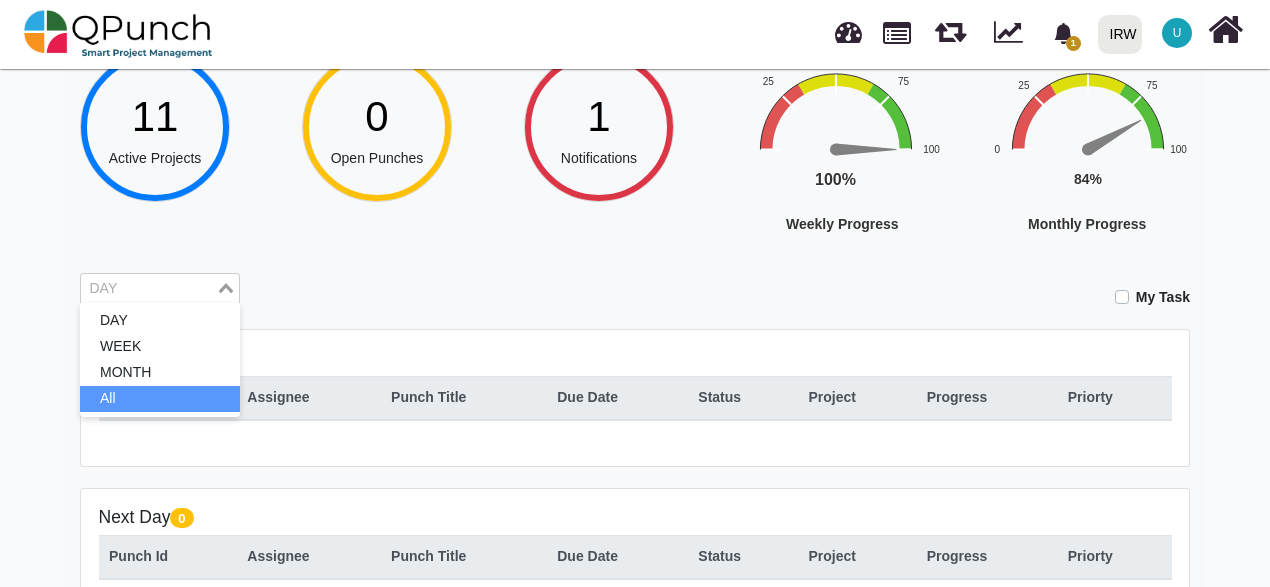 click on "All" at bounding box center [160, 399] 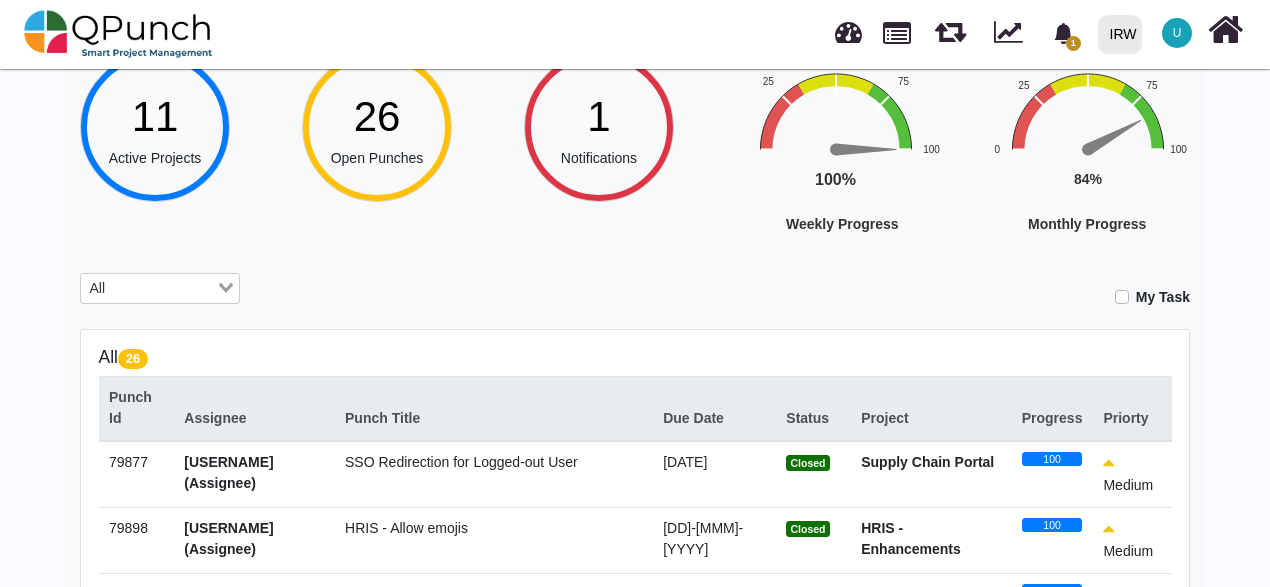 click on "My Task" at bounding box center (730, 290) 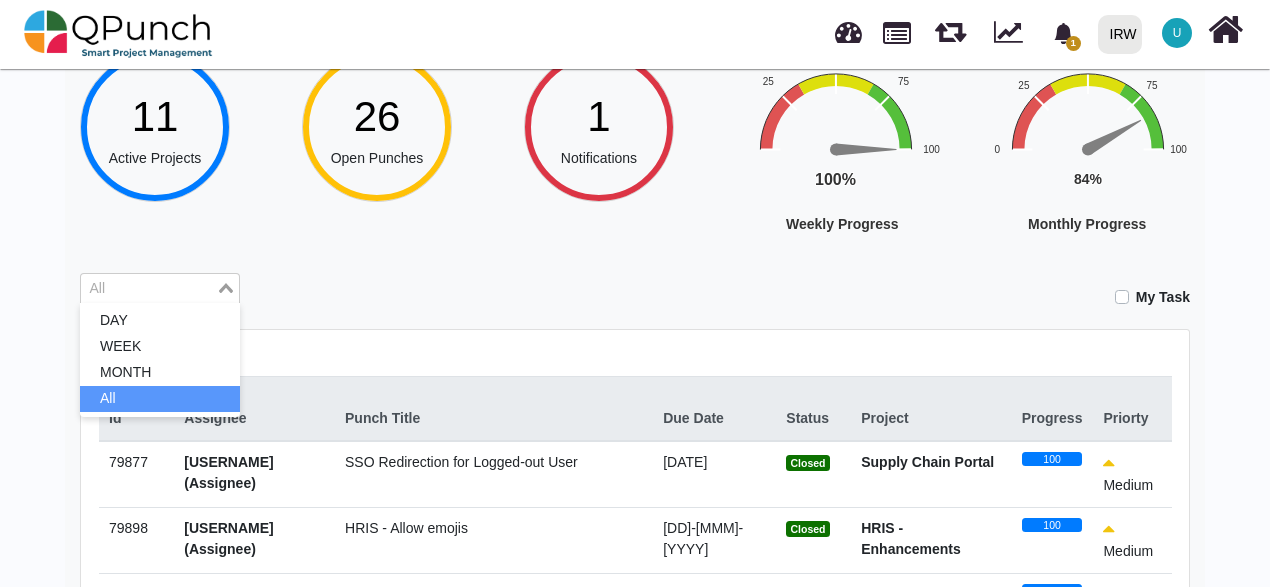 click at bounding box center [148, 289] 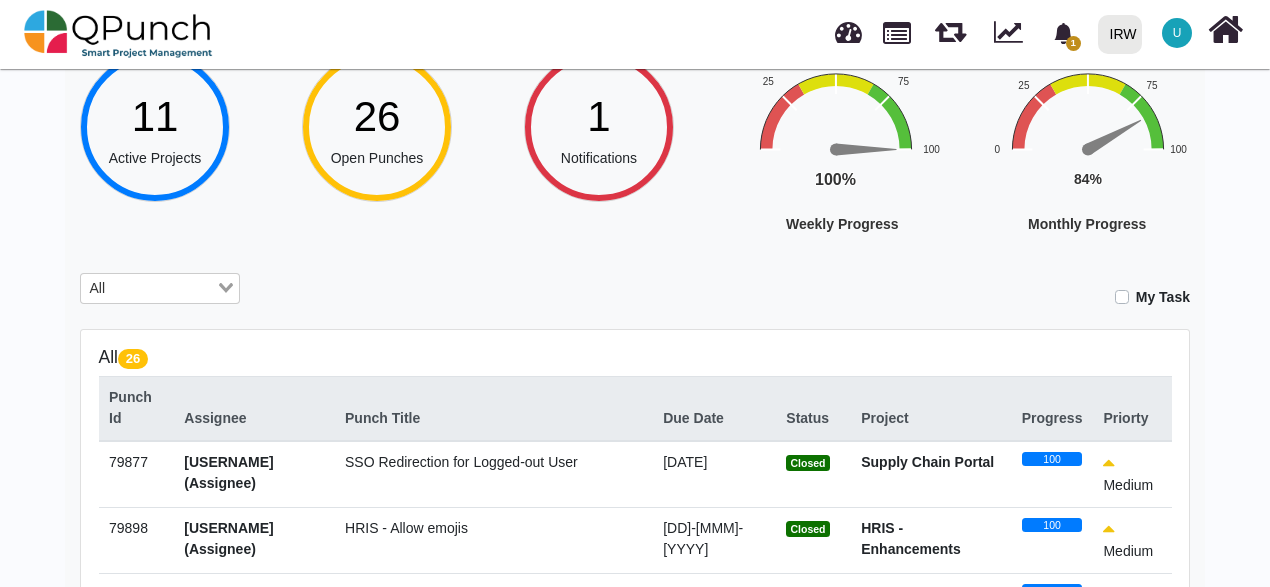 click 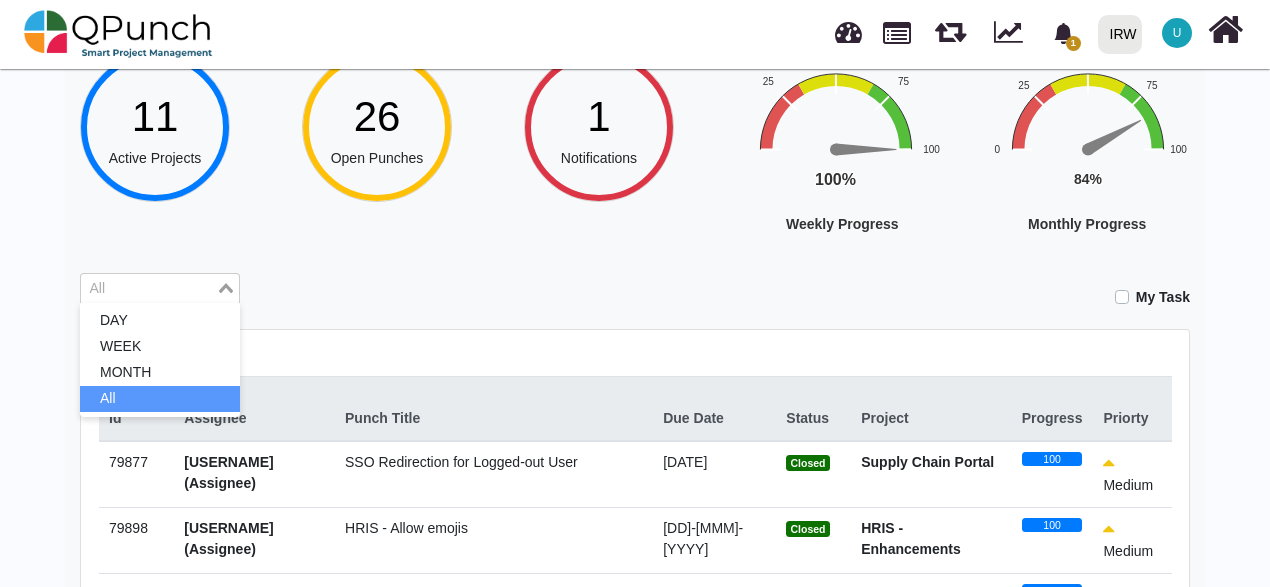 click 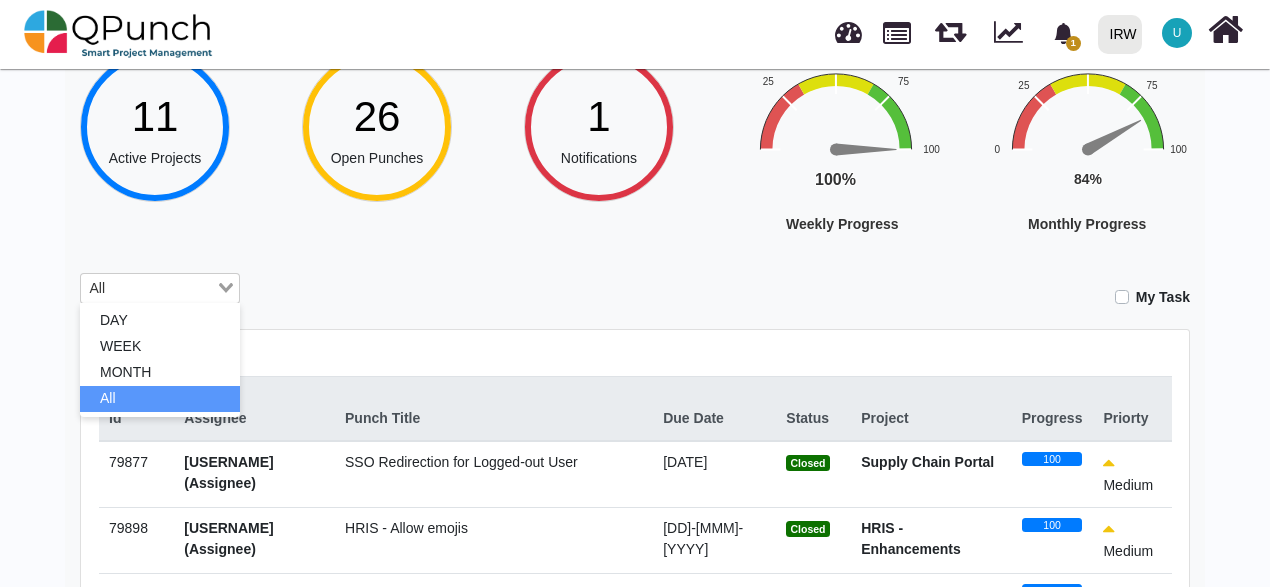 click 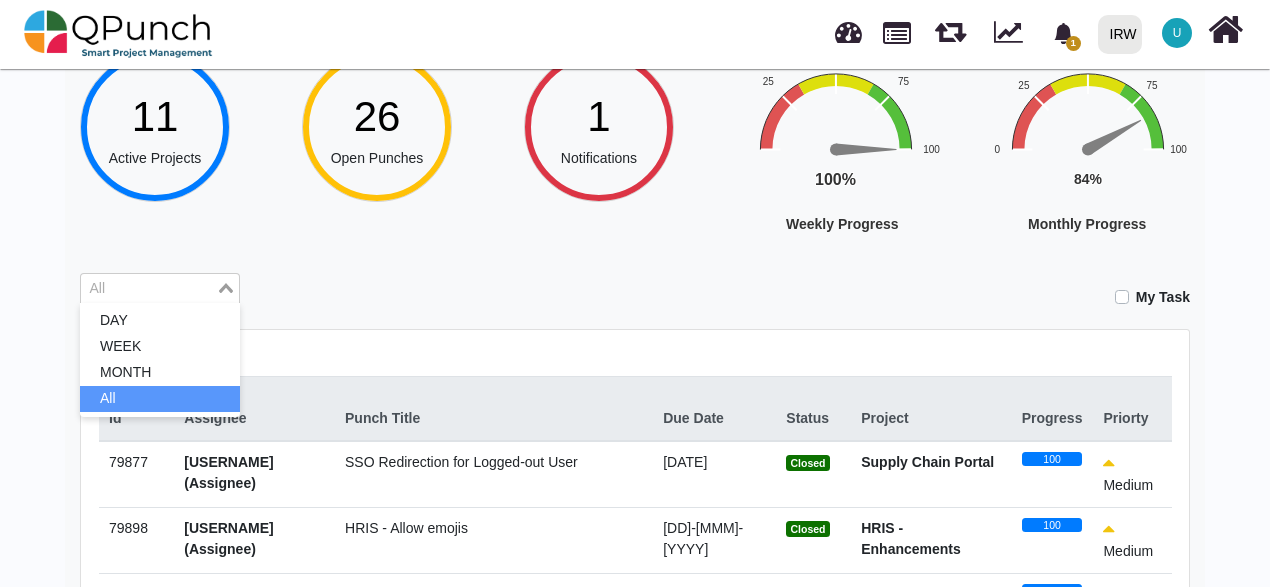 click 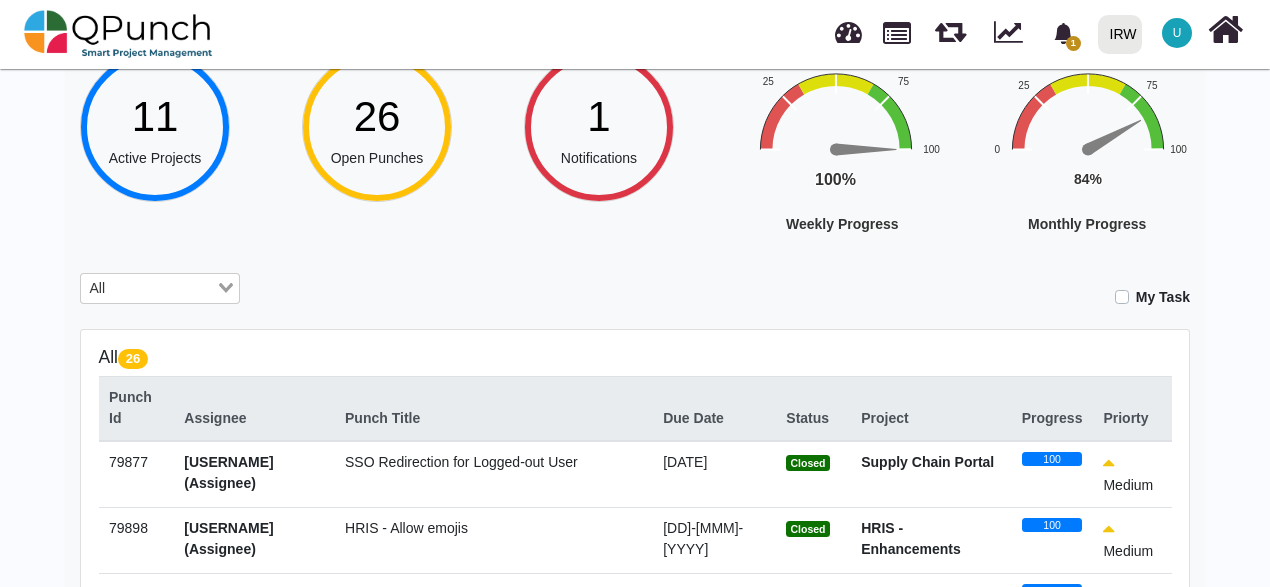 click 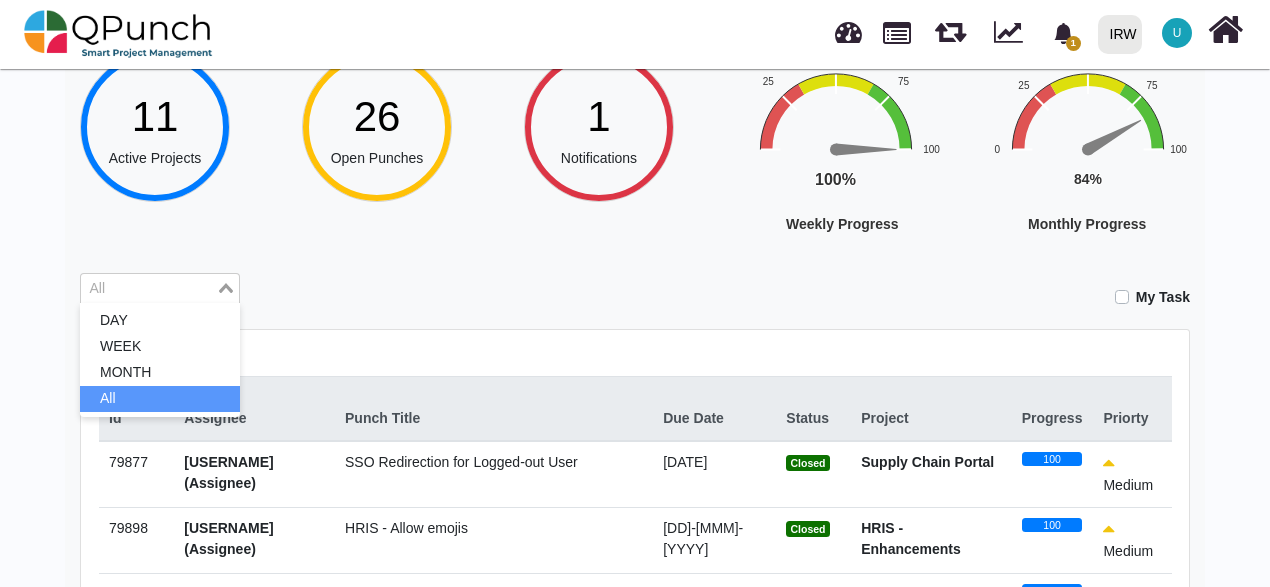 click 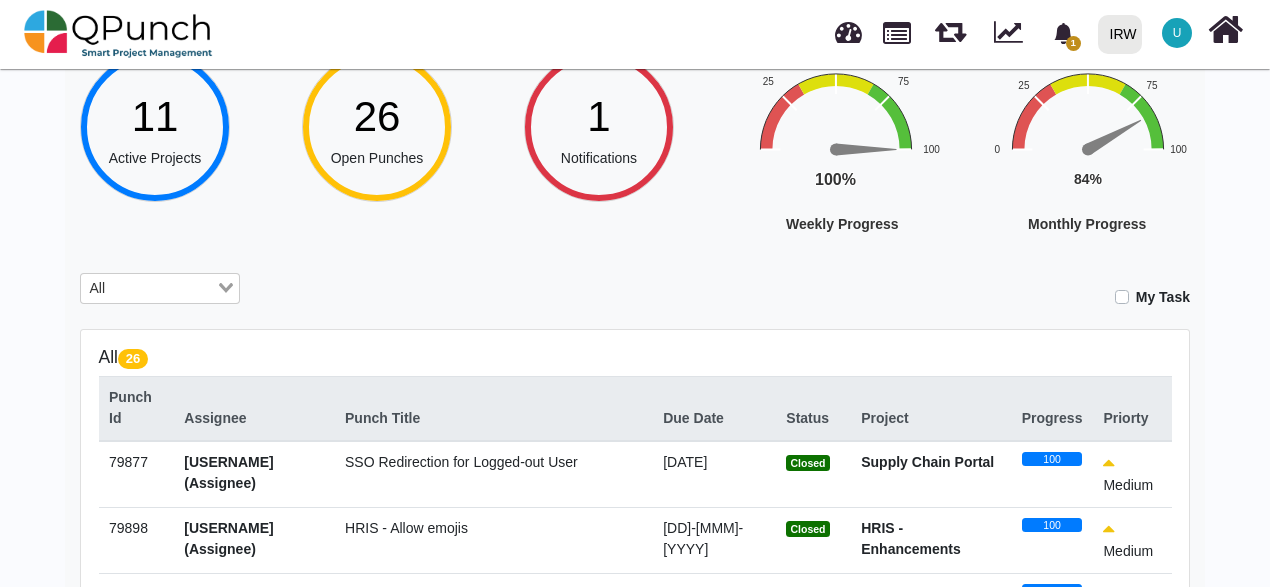 click 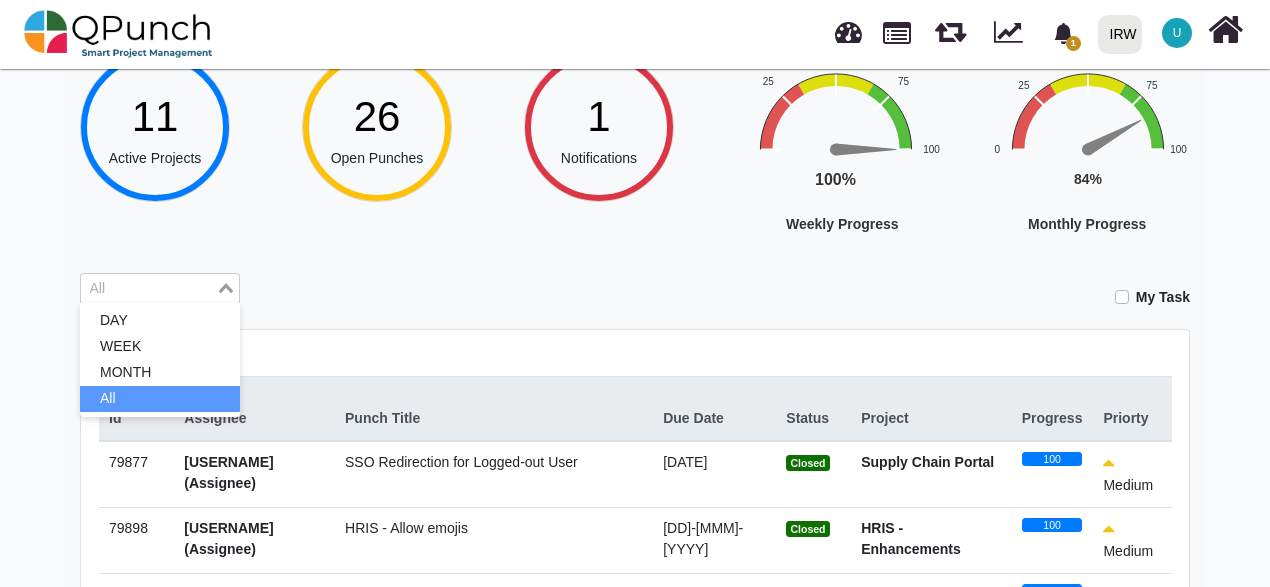 click 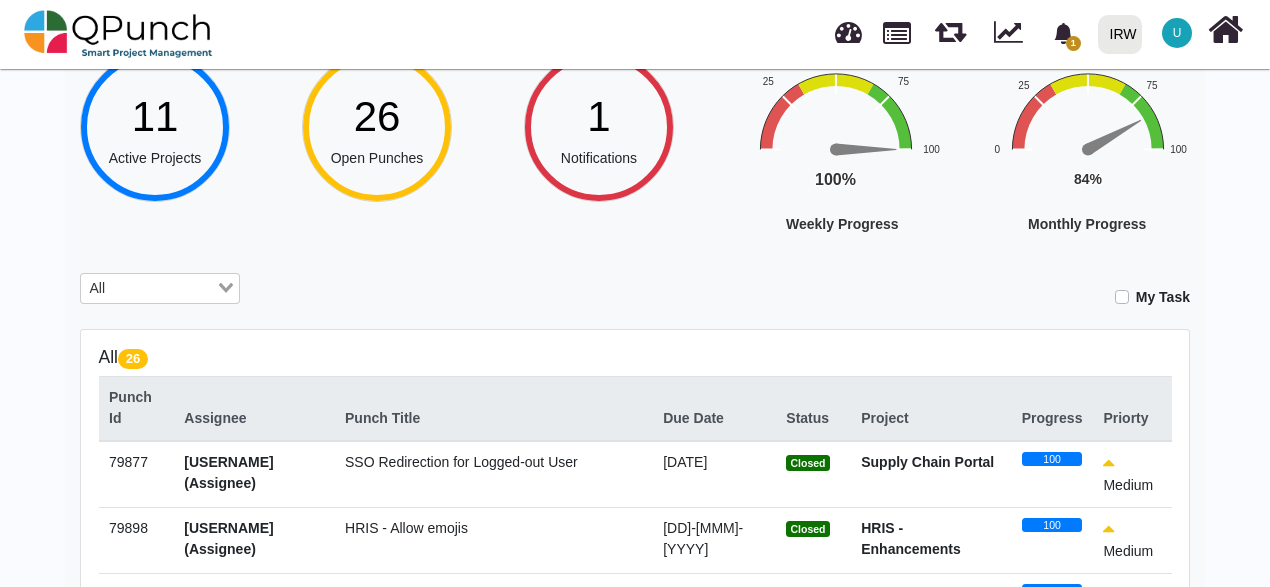 click 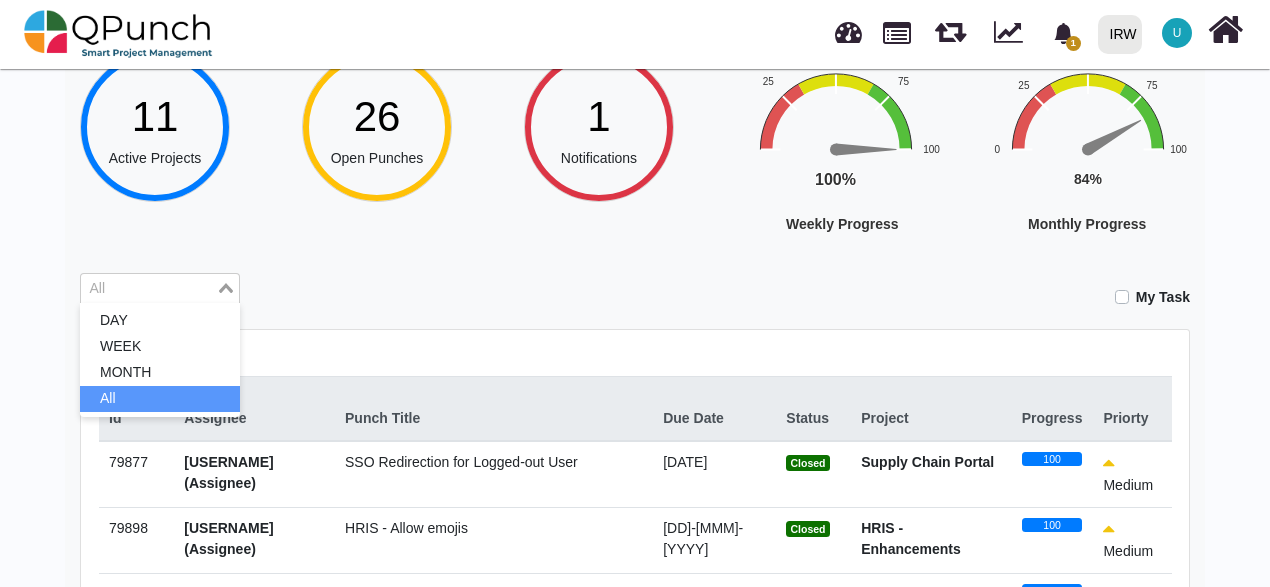 click 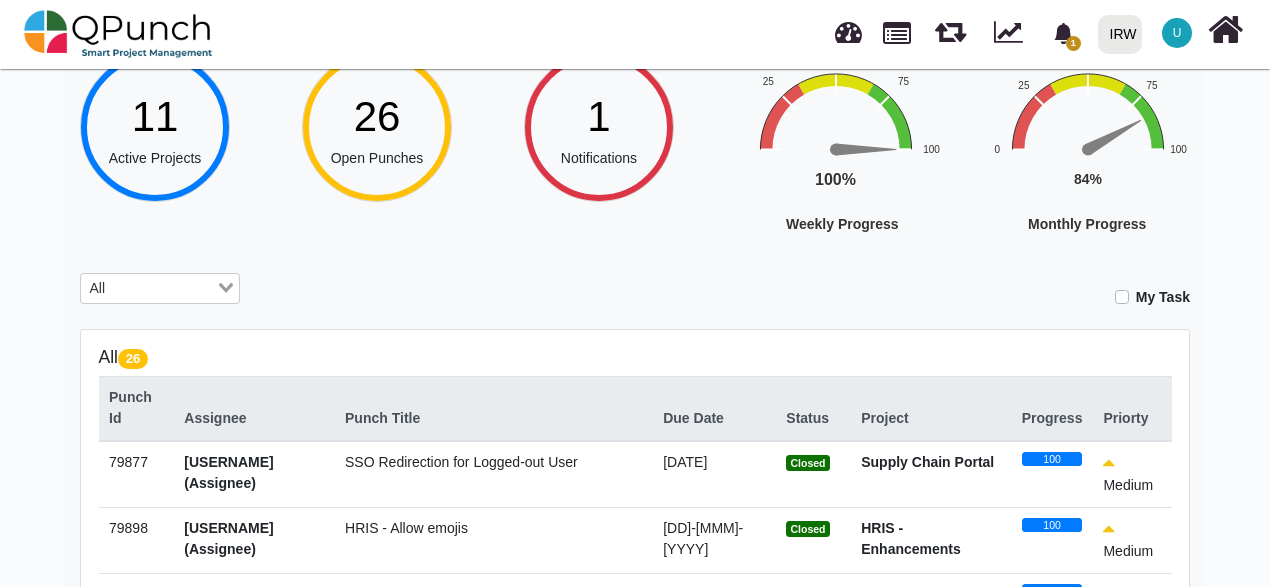 click 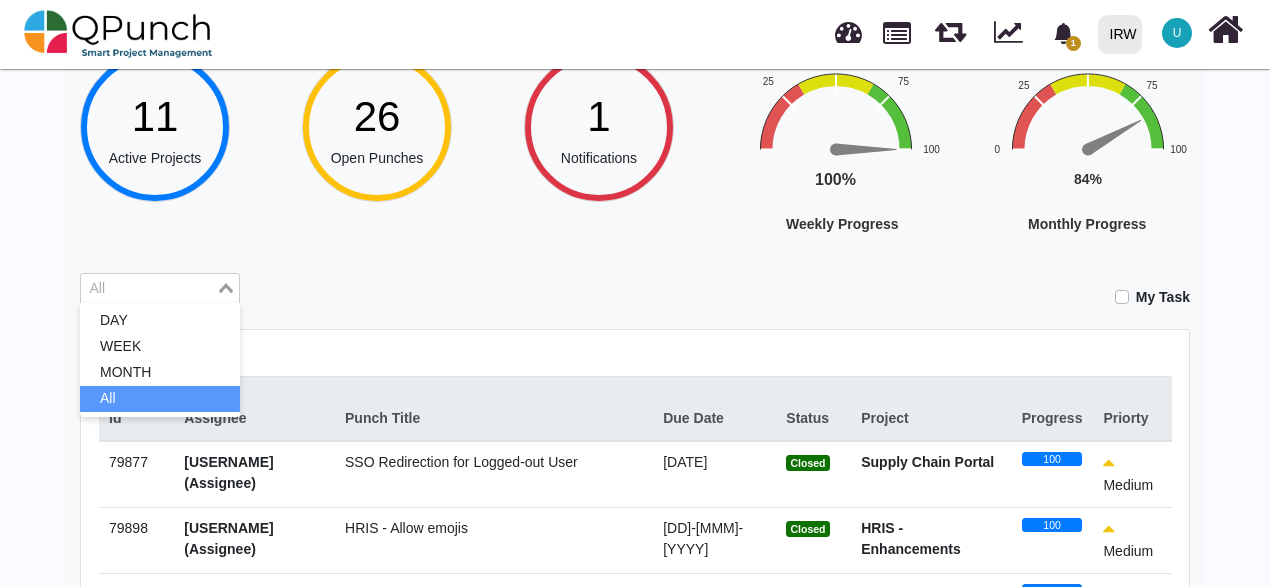 click 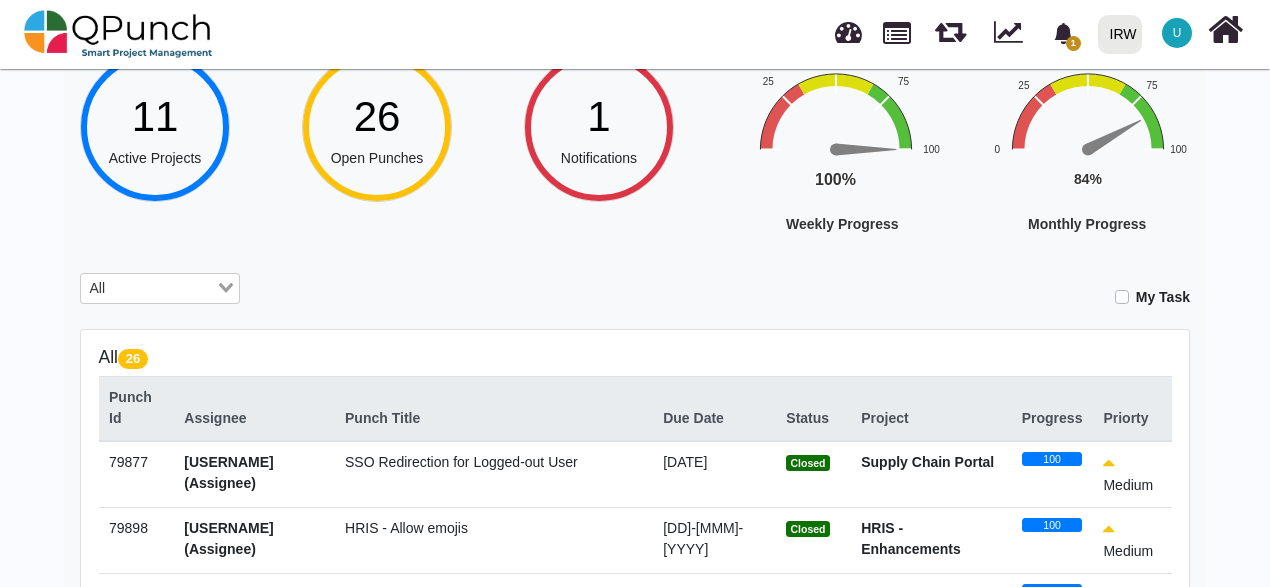 click 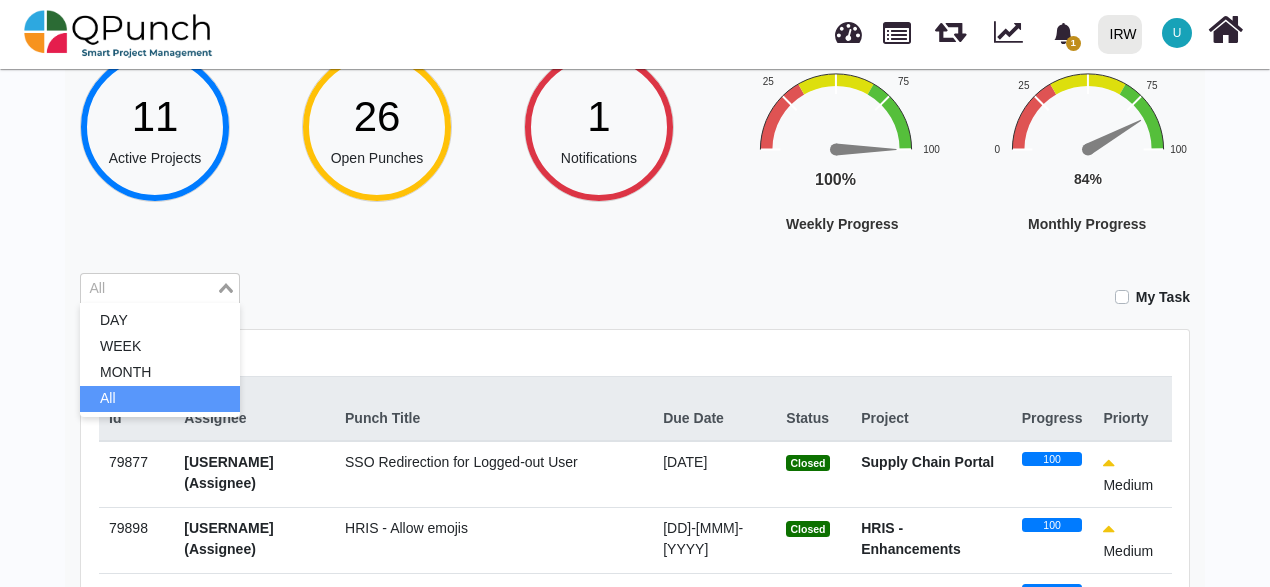 click 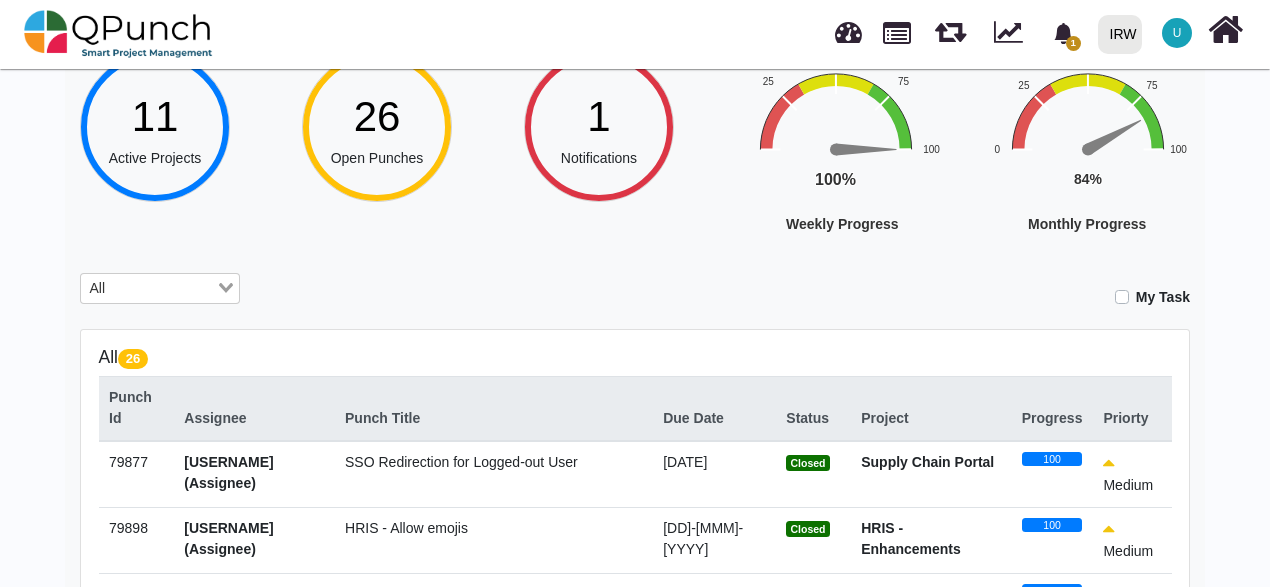 click 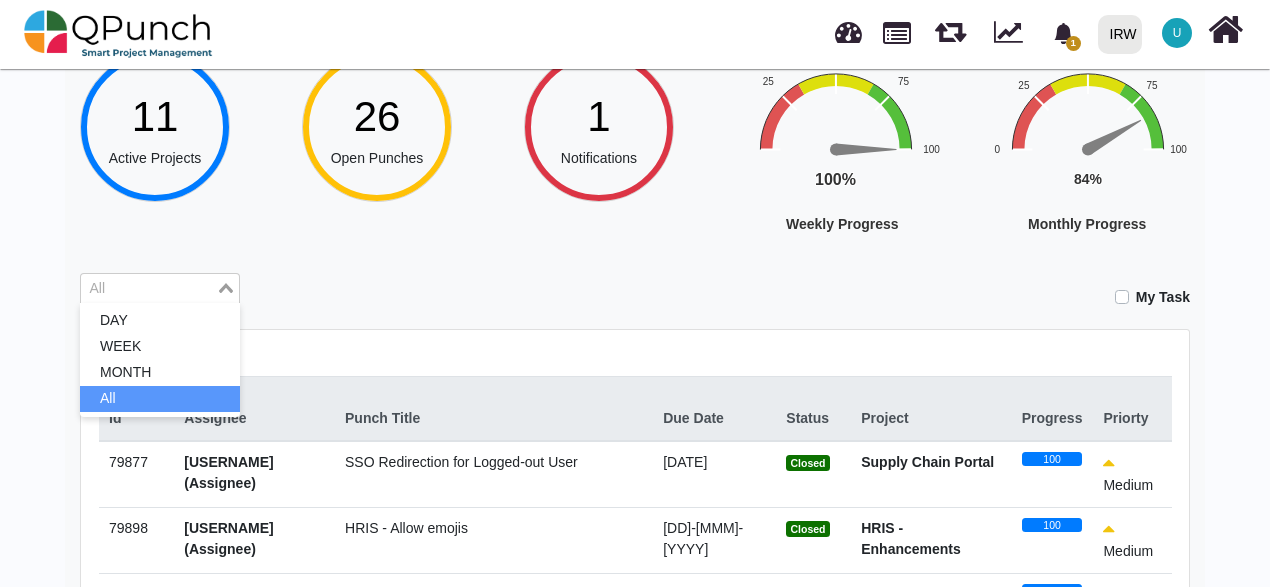 click 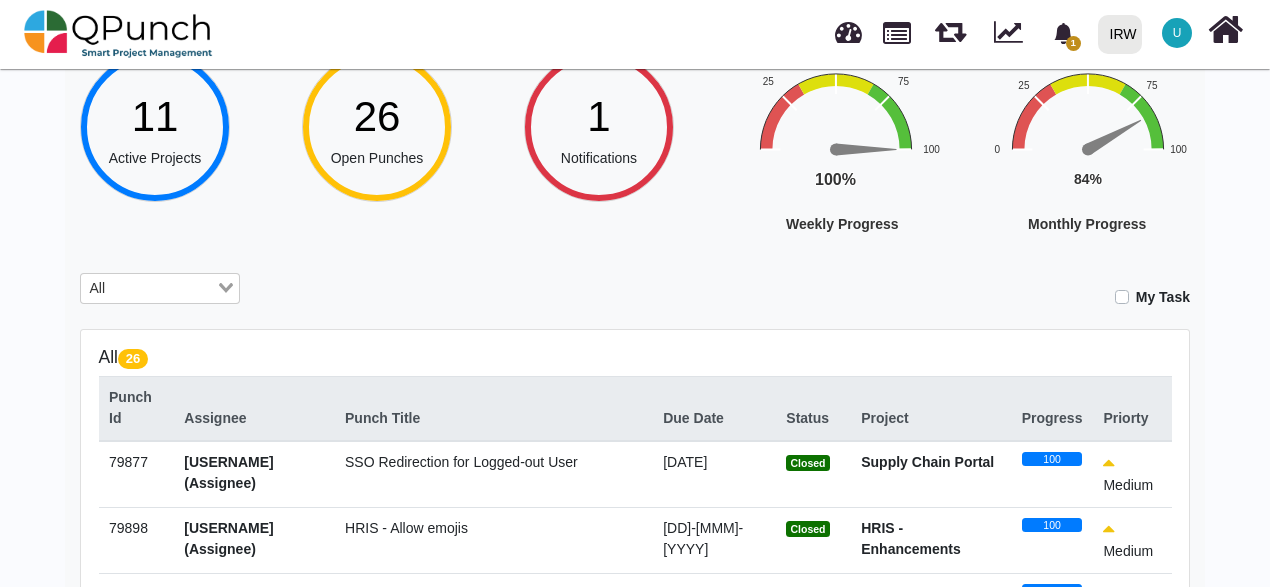 click 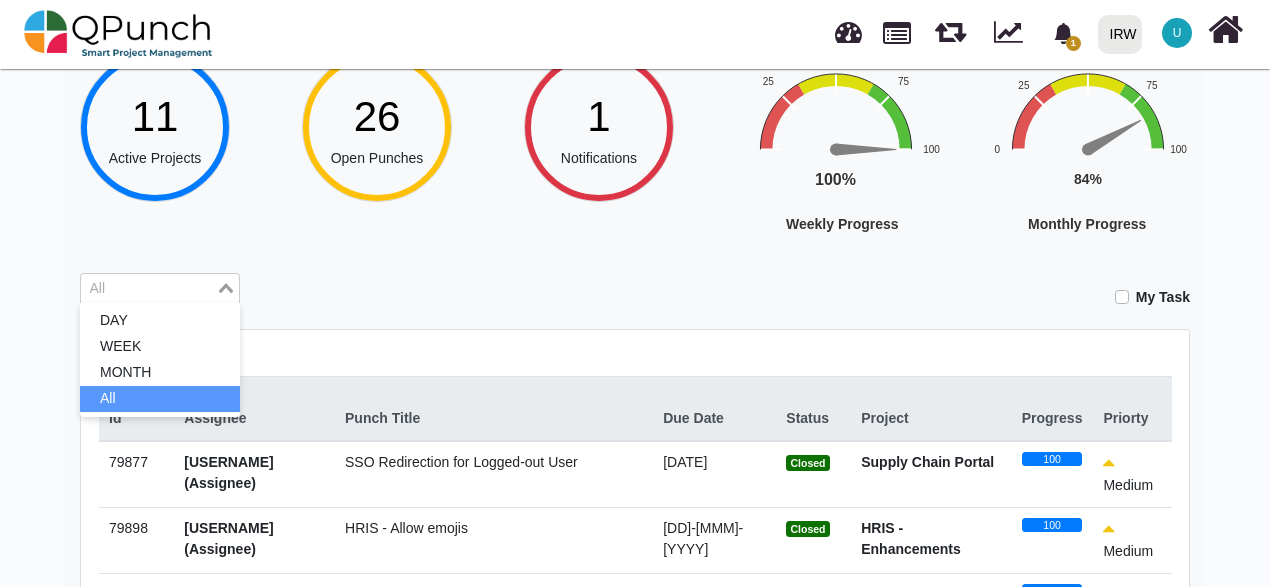 click 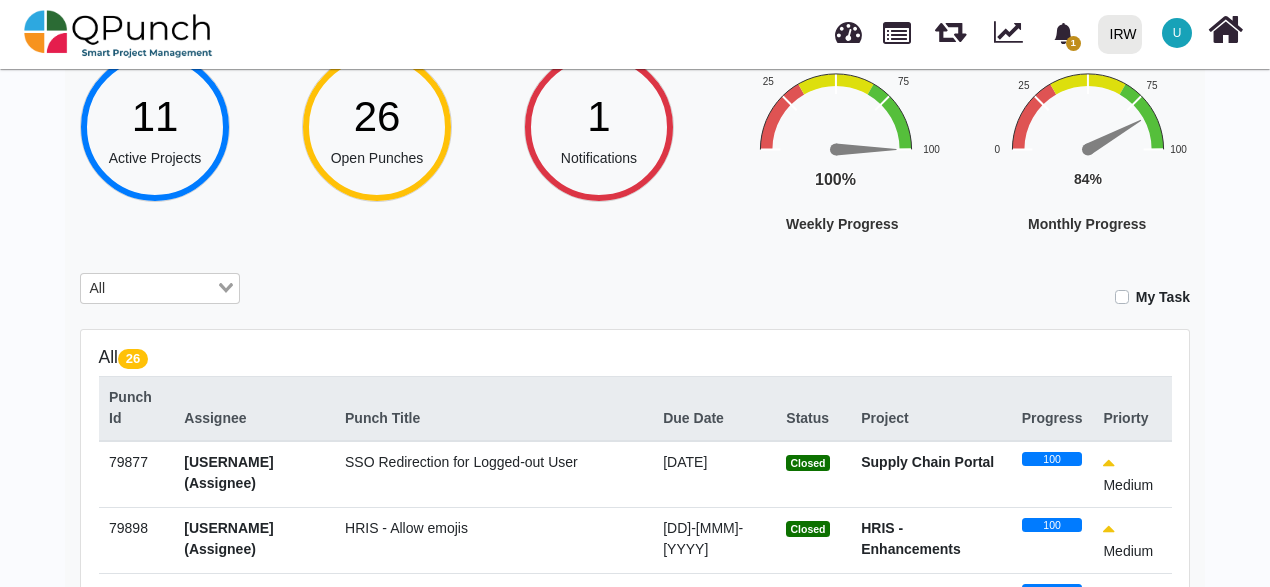 click 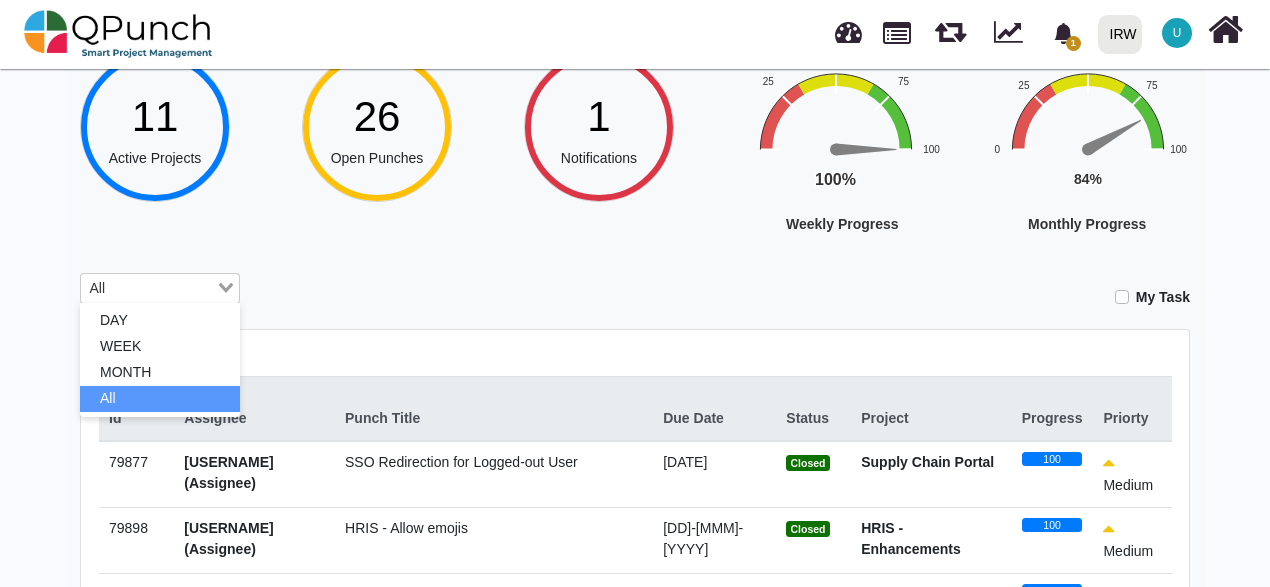 click 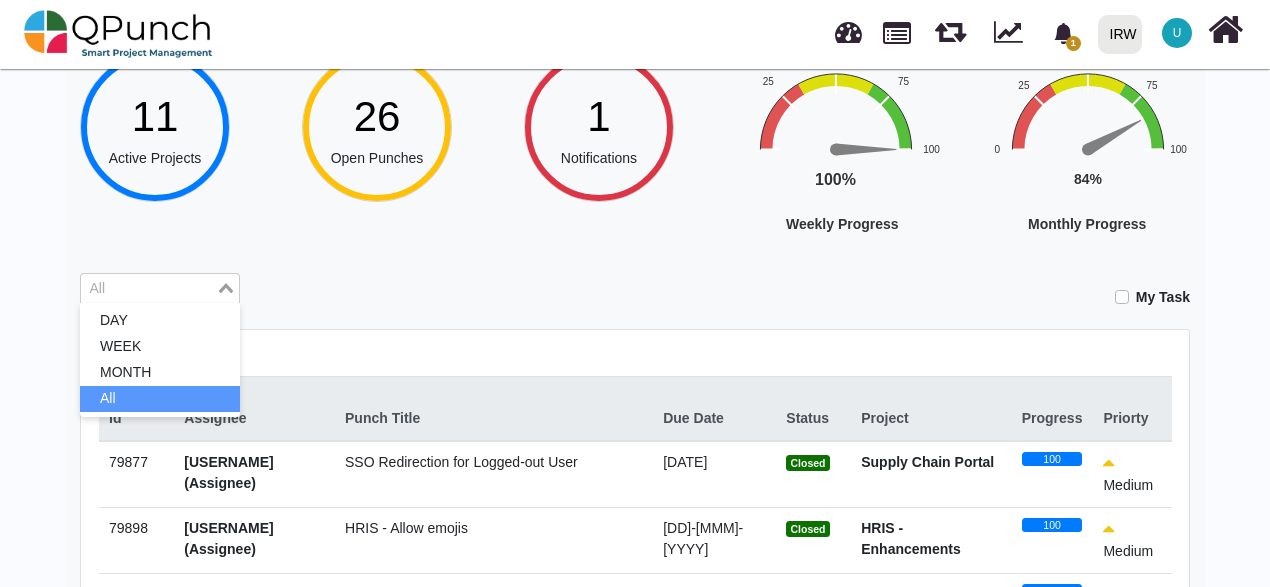 click 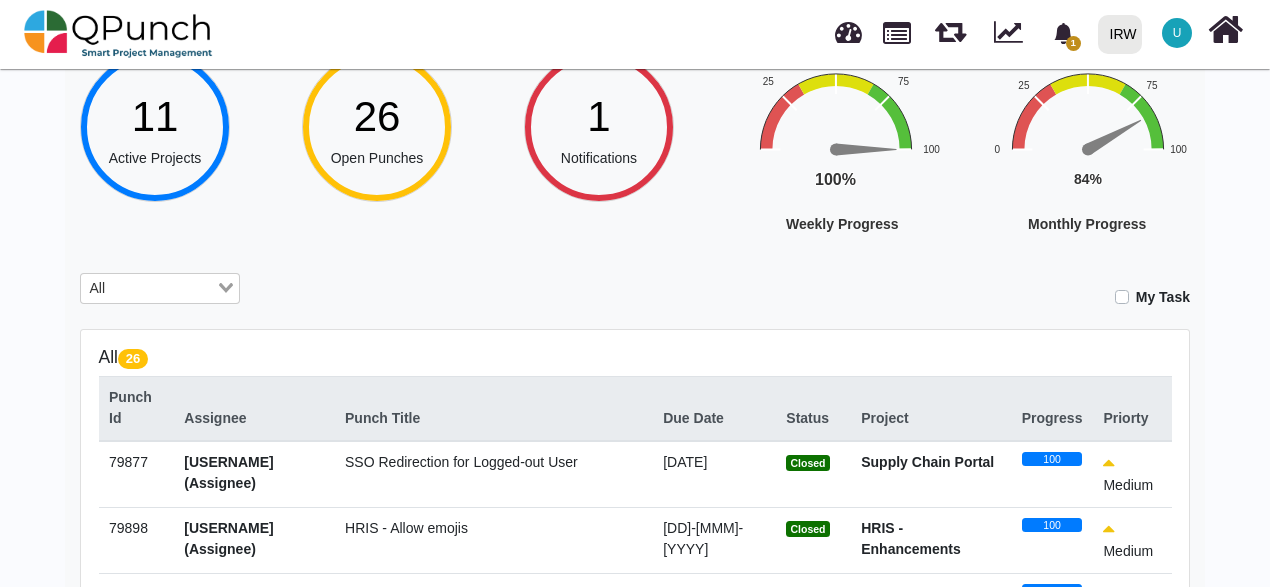 click 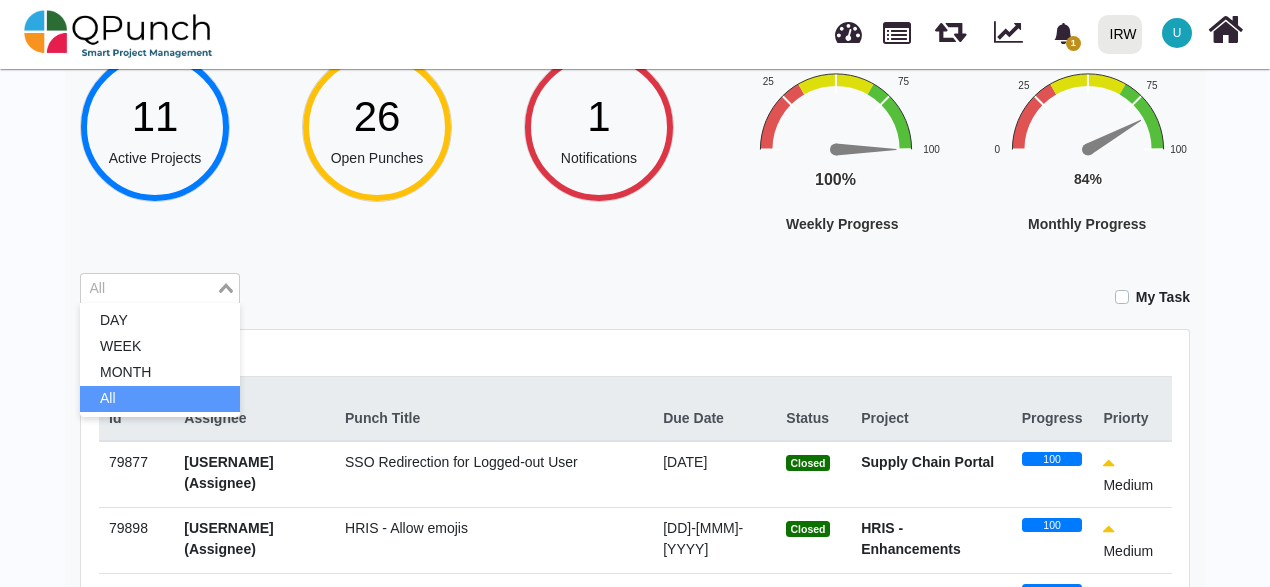 click 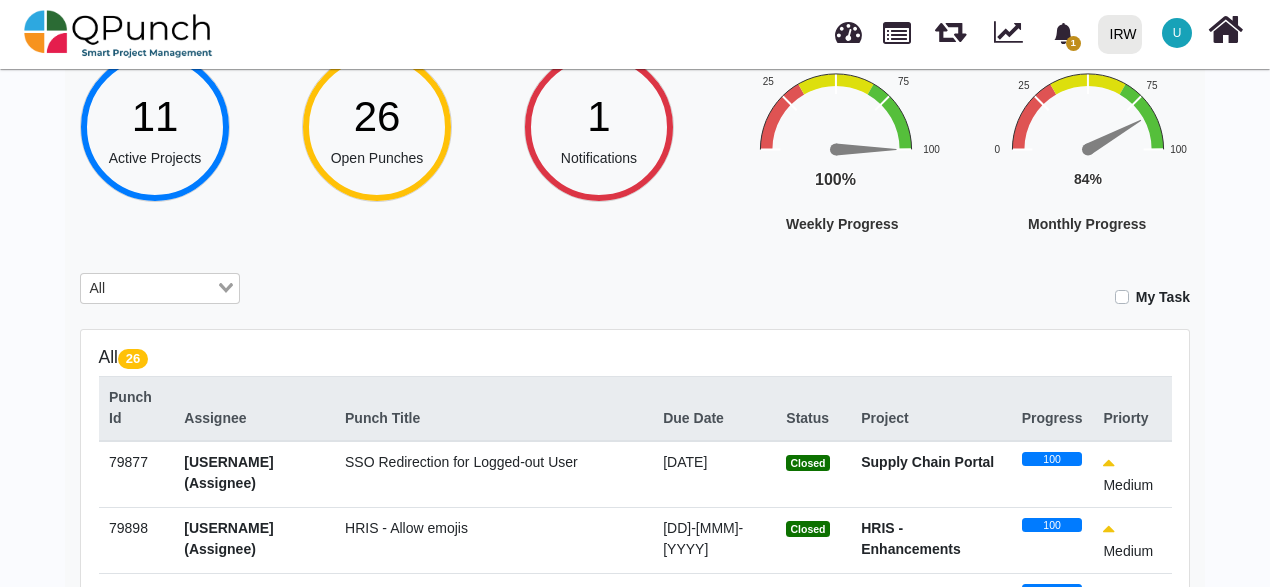 click 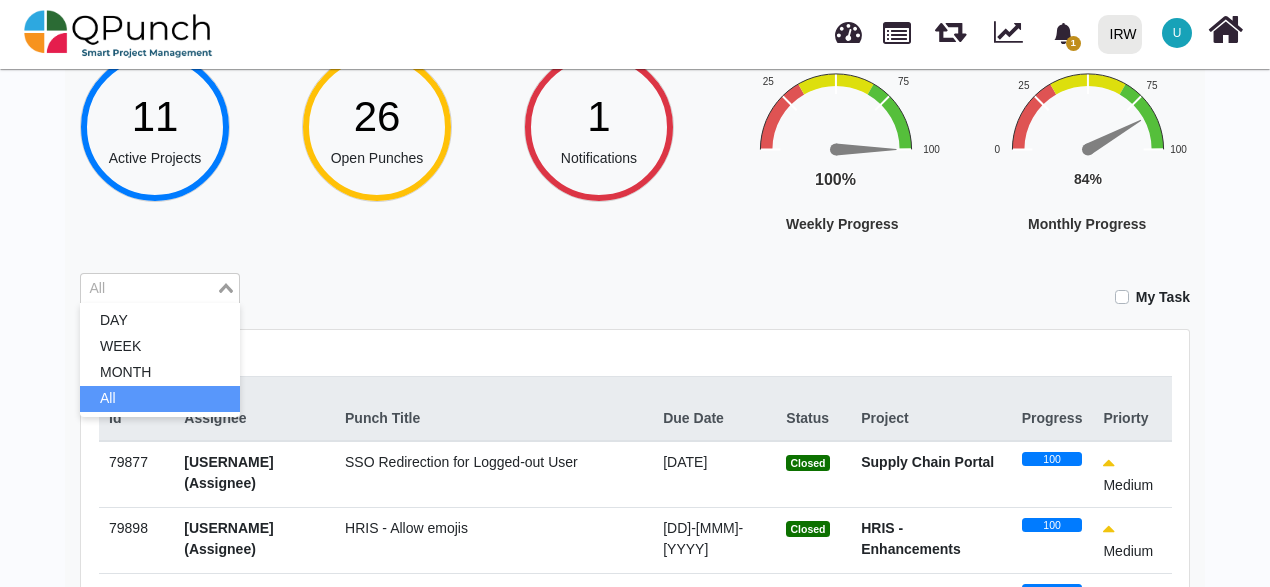 click 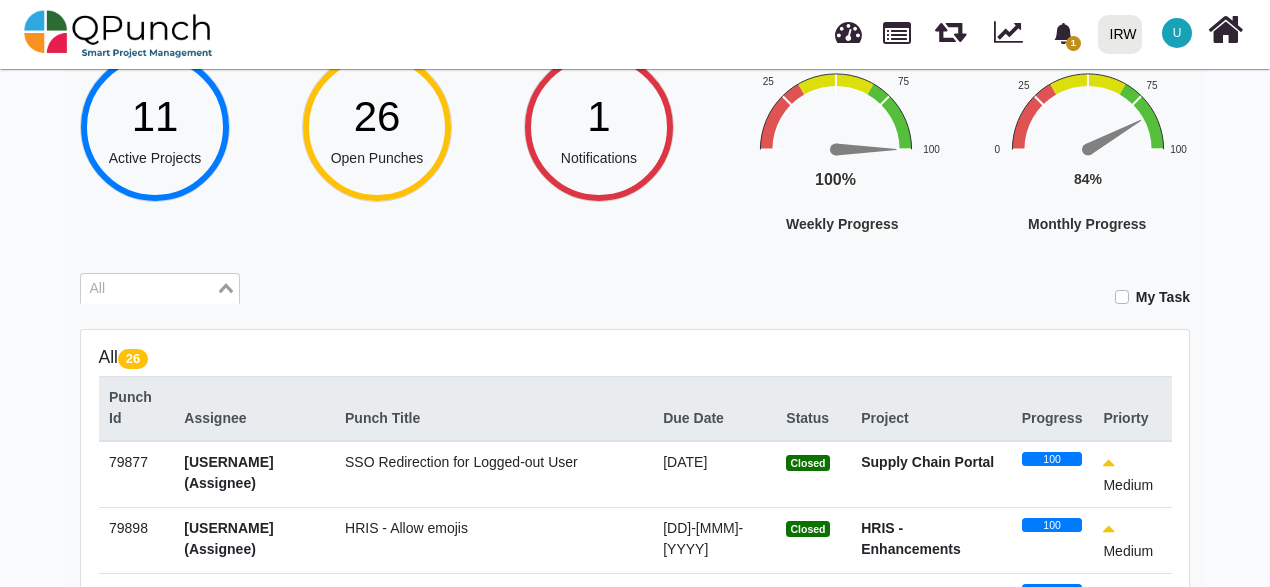 click 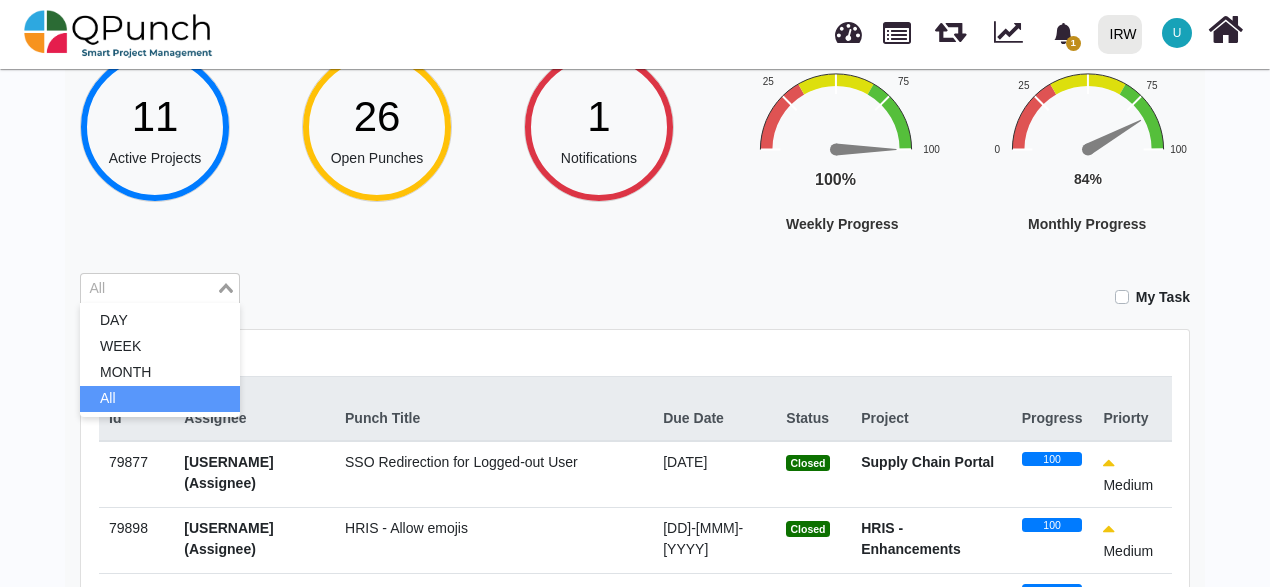 click 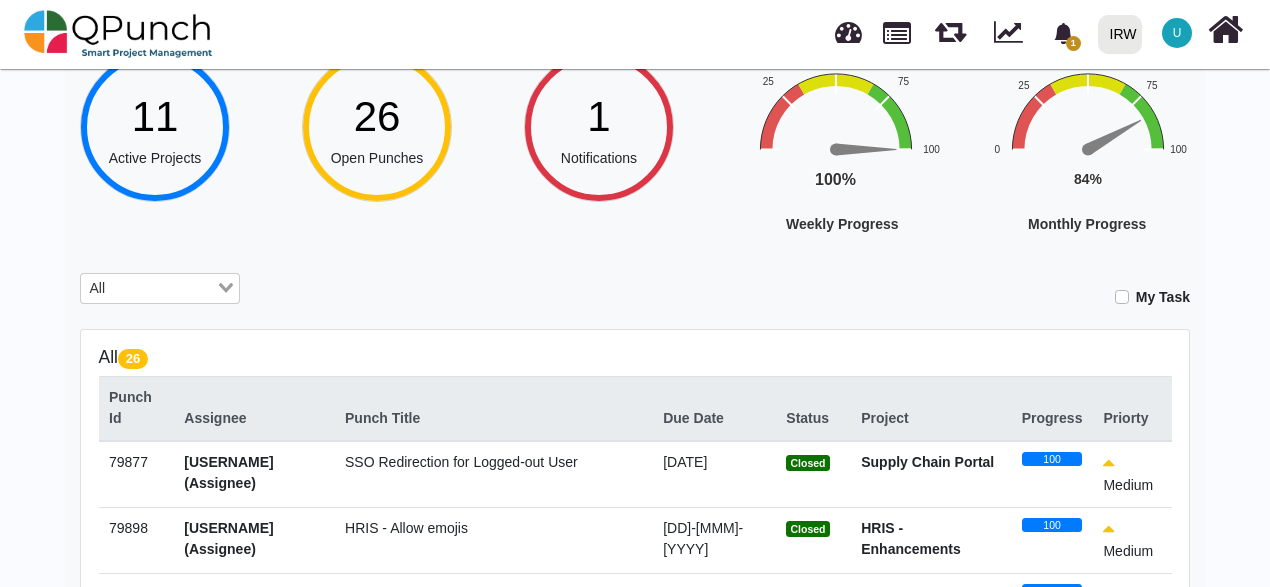 click 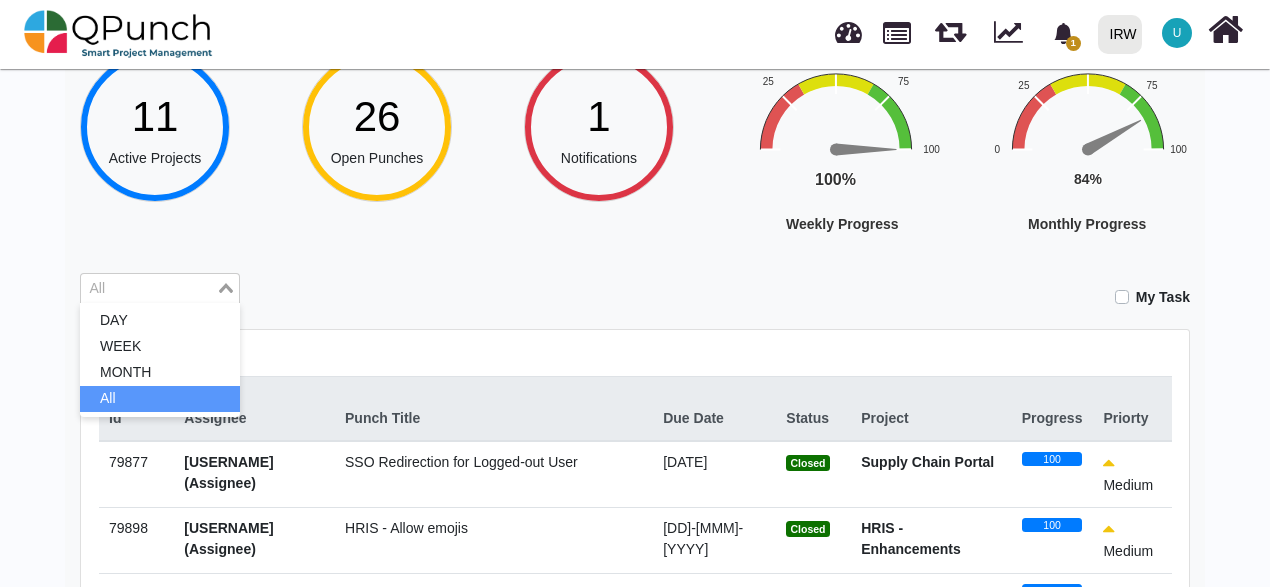 click 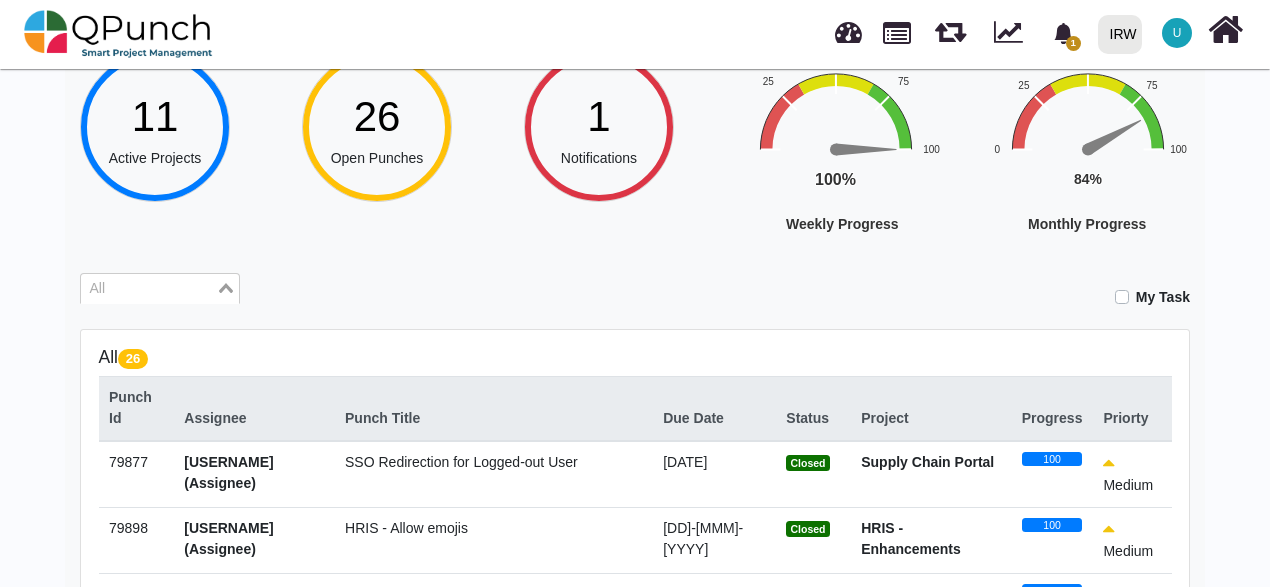 click 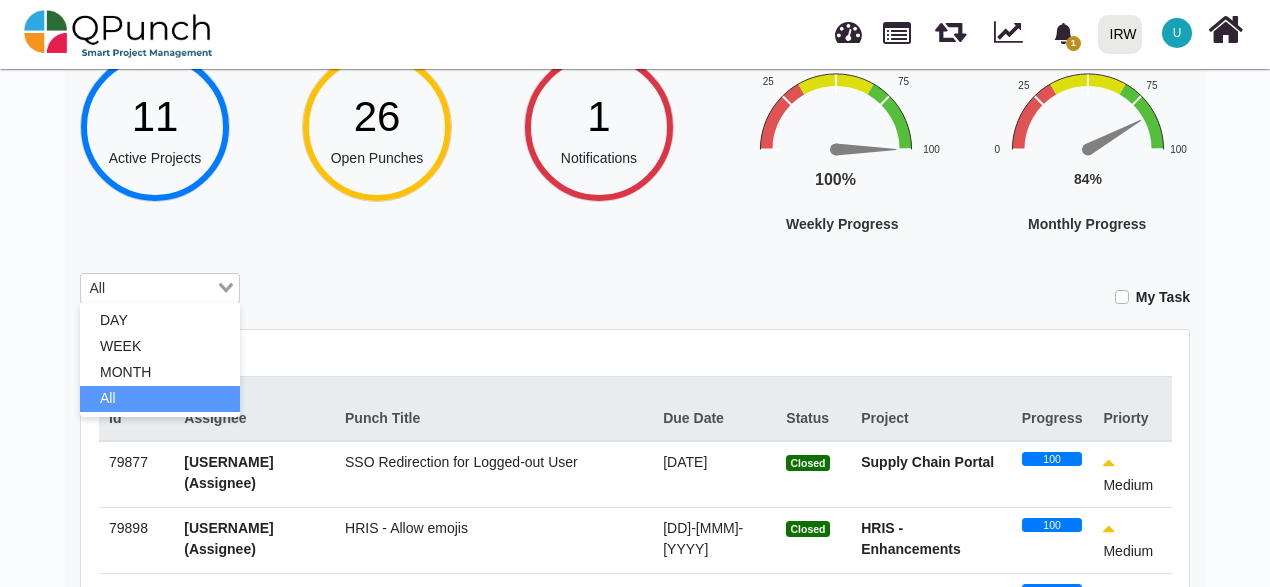 click 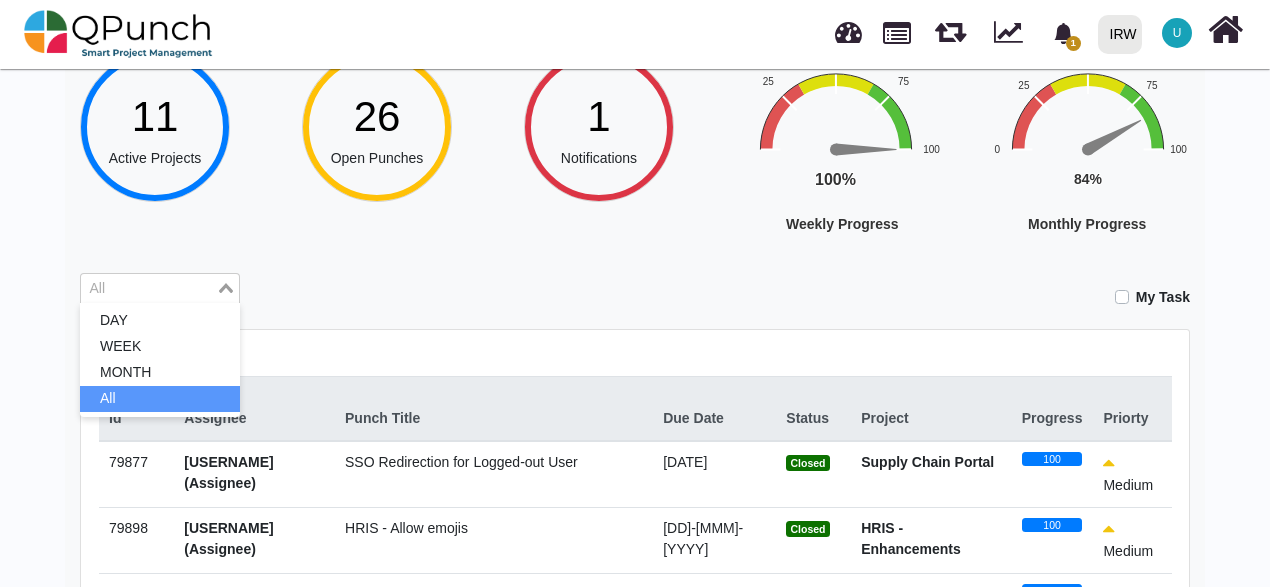 click 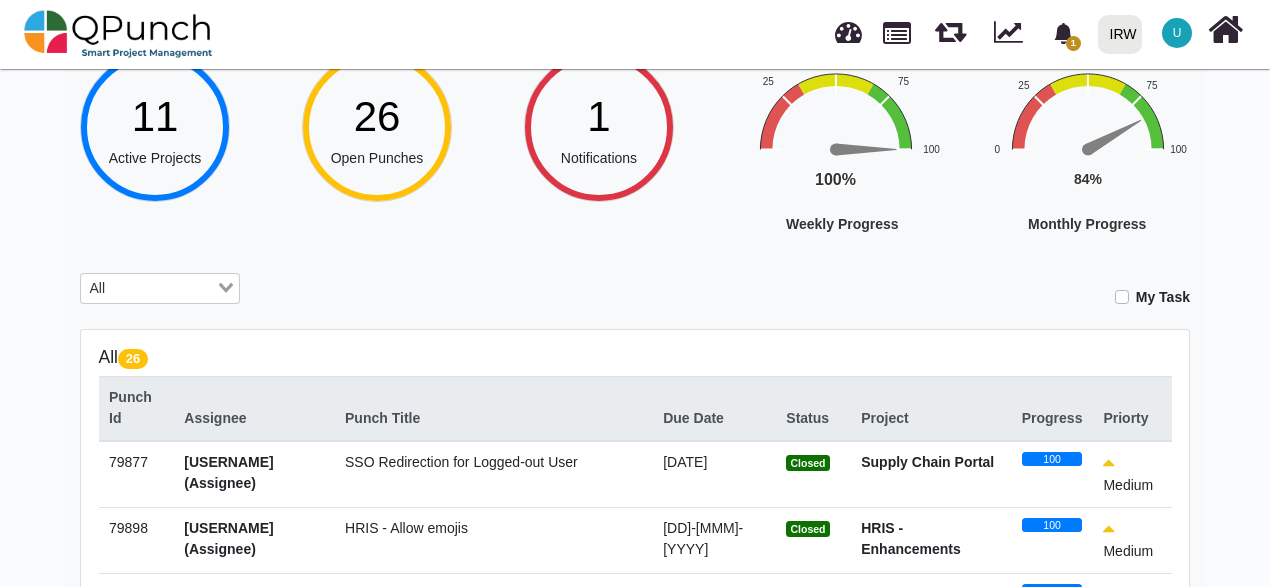 click 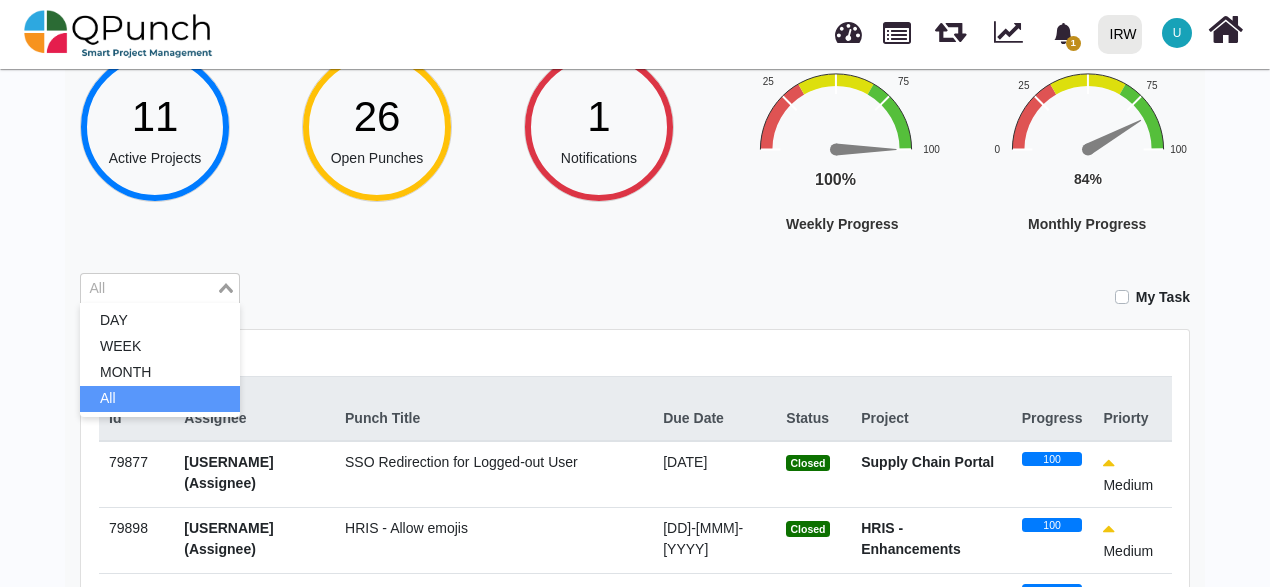 click 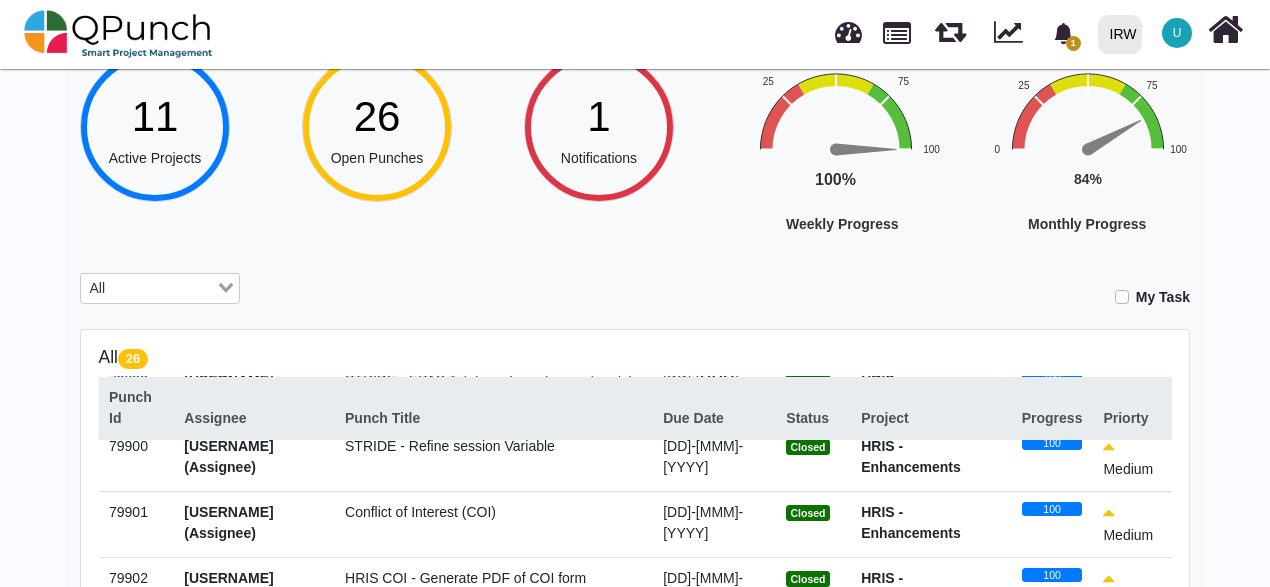 scroll, scrollTop: 300, scrollLeft: 0, axis: vertical 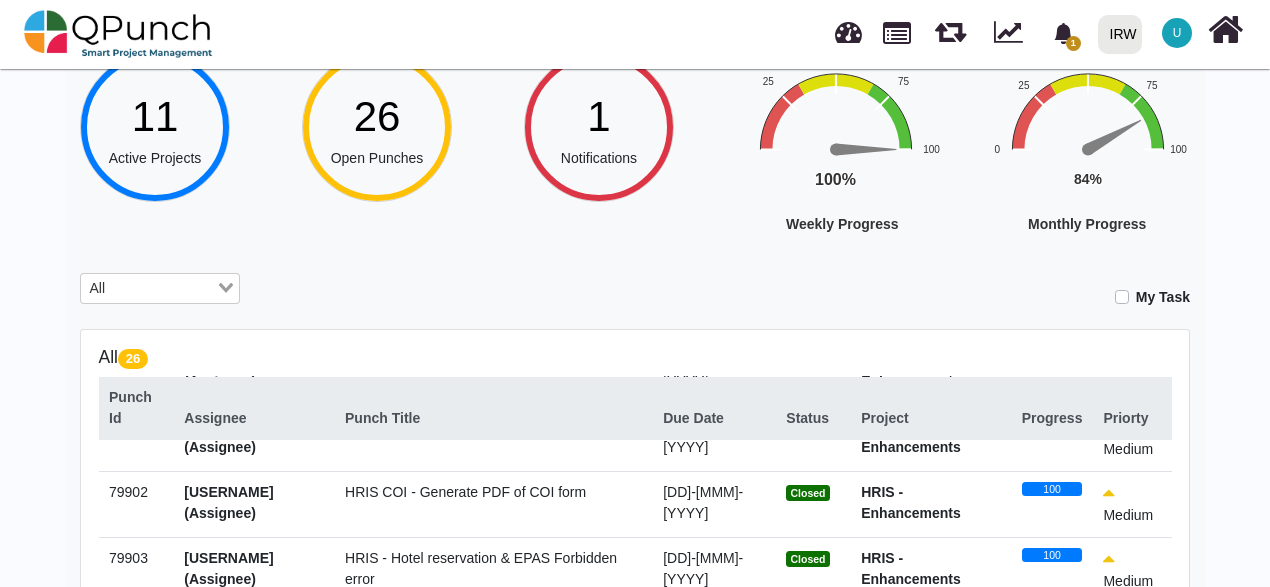 click on "All
26" at bounding box center (635, 357) 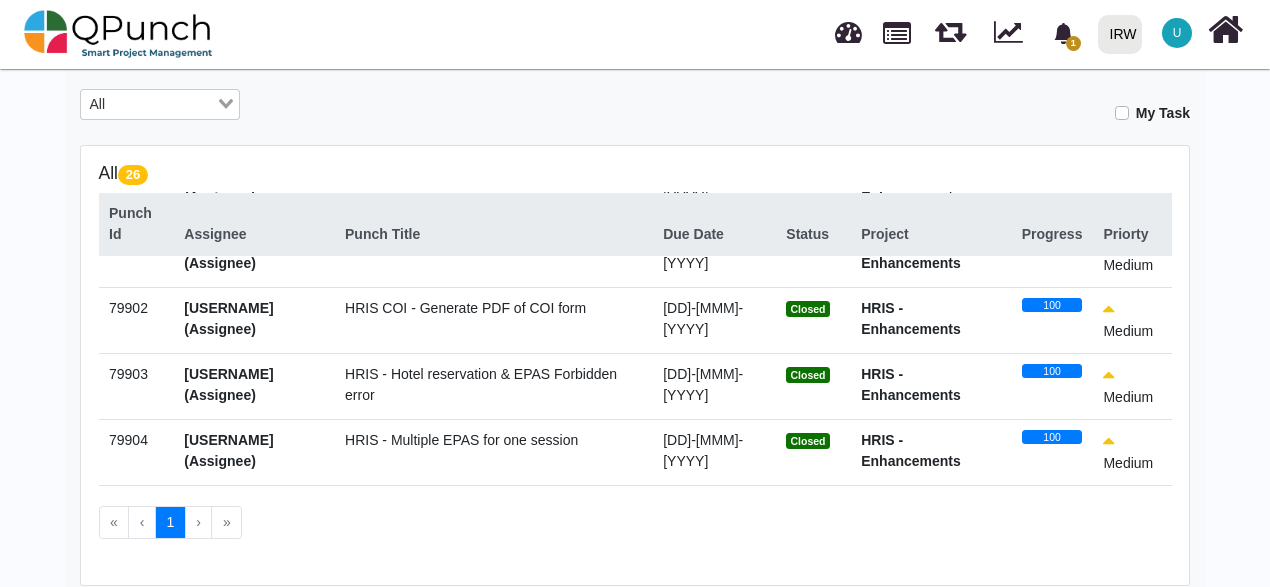 scroll, scrollTop: 364, scrollLeft: 0, axis: vertical 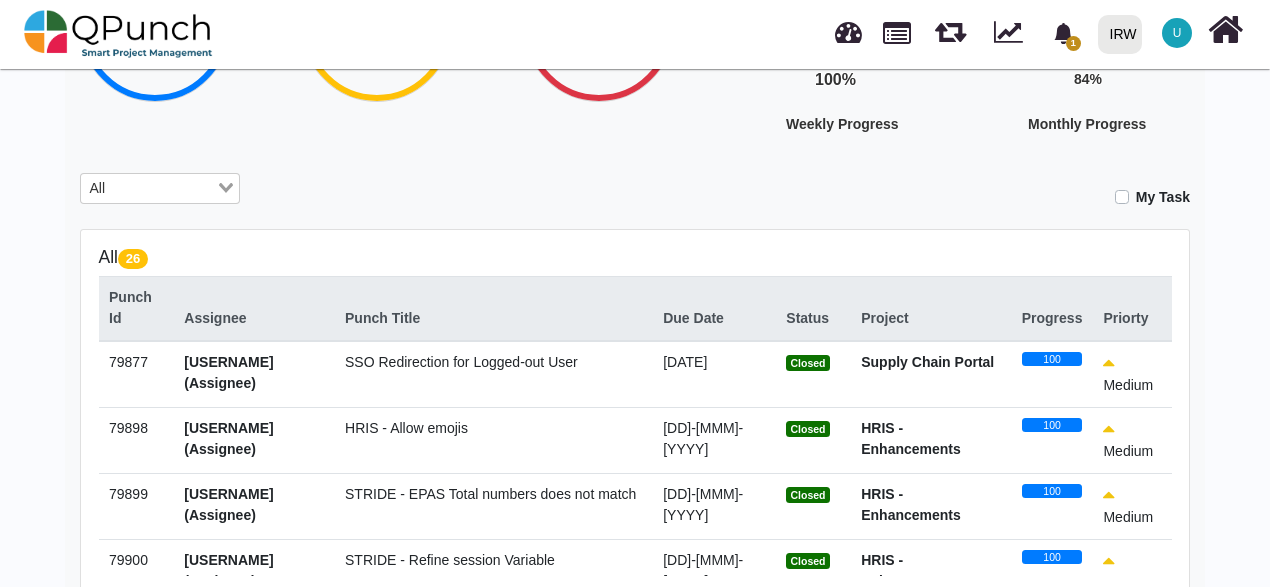 click on "Punch Title" at bounding box center [494, 308] 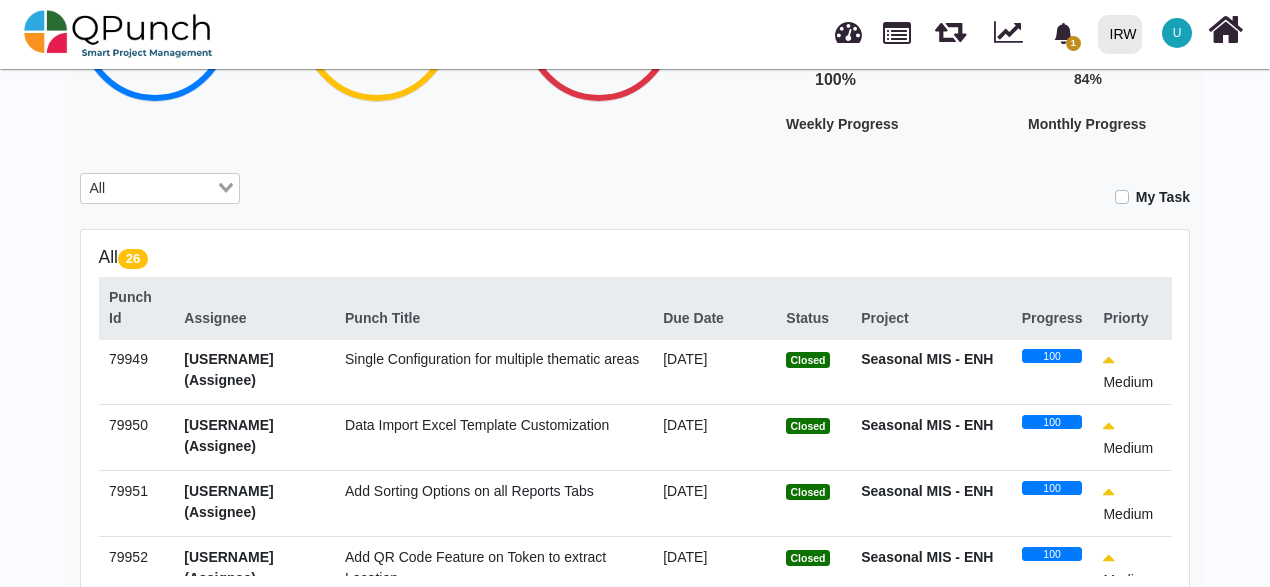 scroll, scrollTop: 1451, scrollLeft: 0, axis: vertical 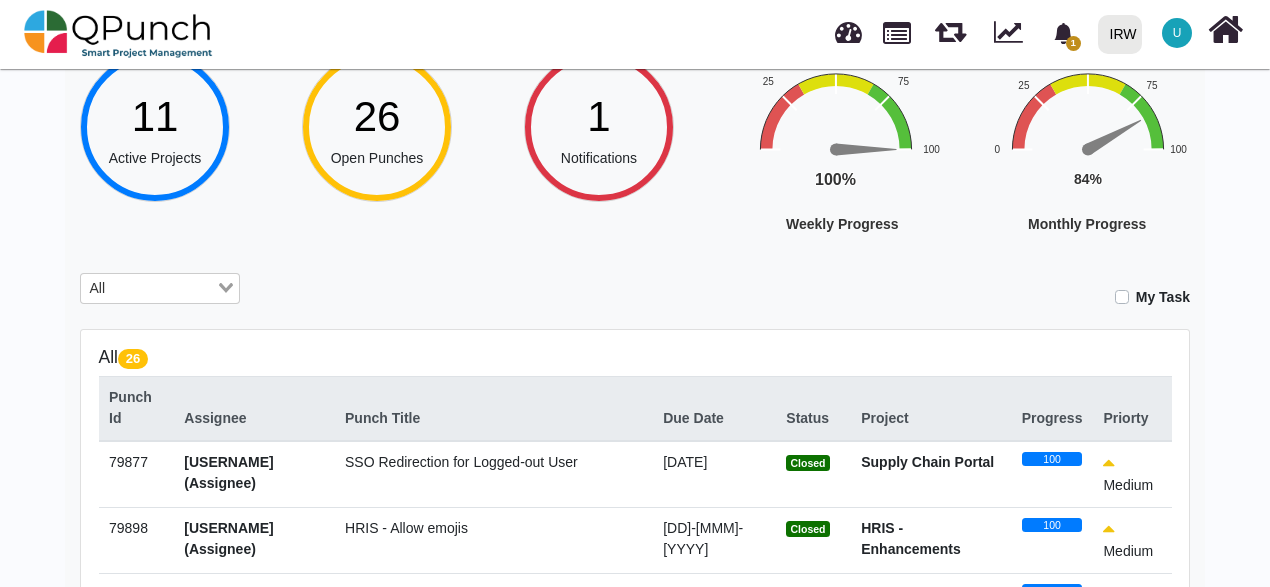 click on "1" at bounding box center [598, 116] 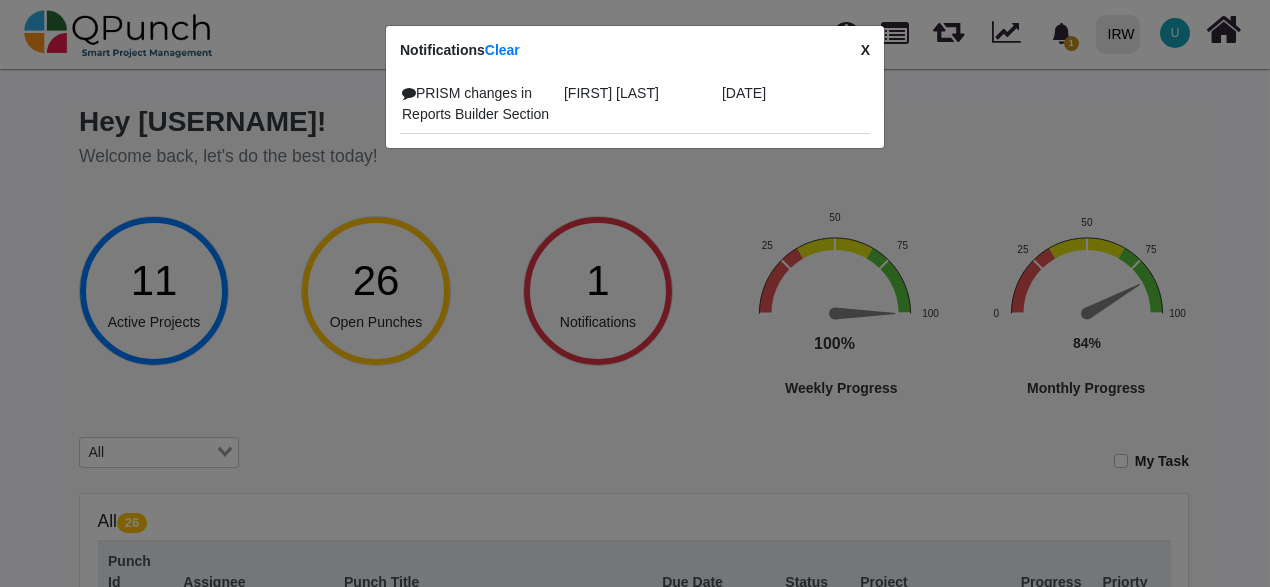 scroll, scrollTop: 0, scrollLeft: 0, axis: both 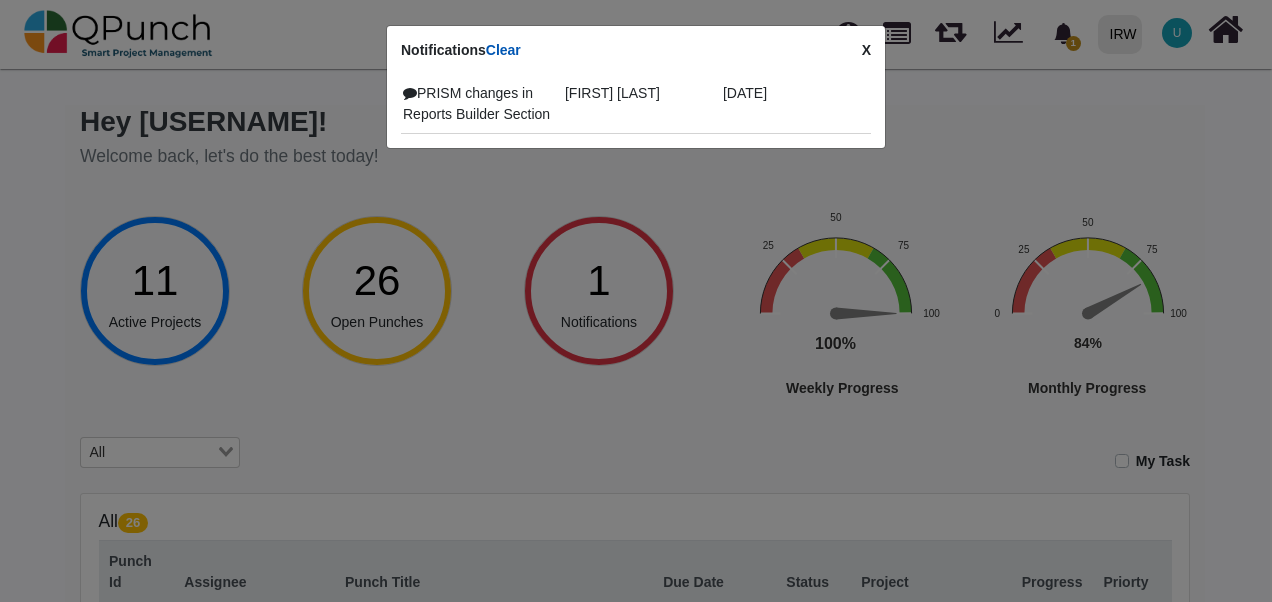 click on "Clear" at bounding box center [503, 50] 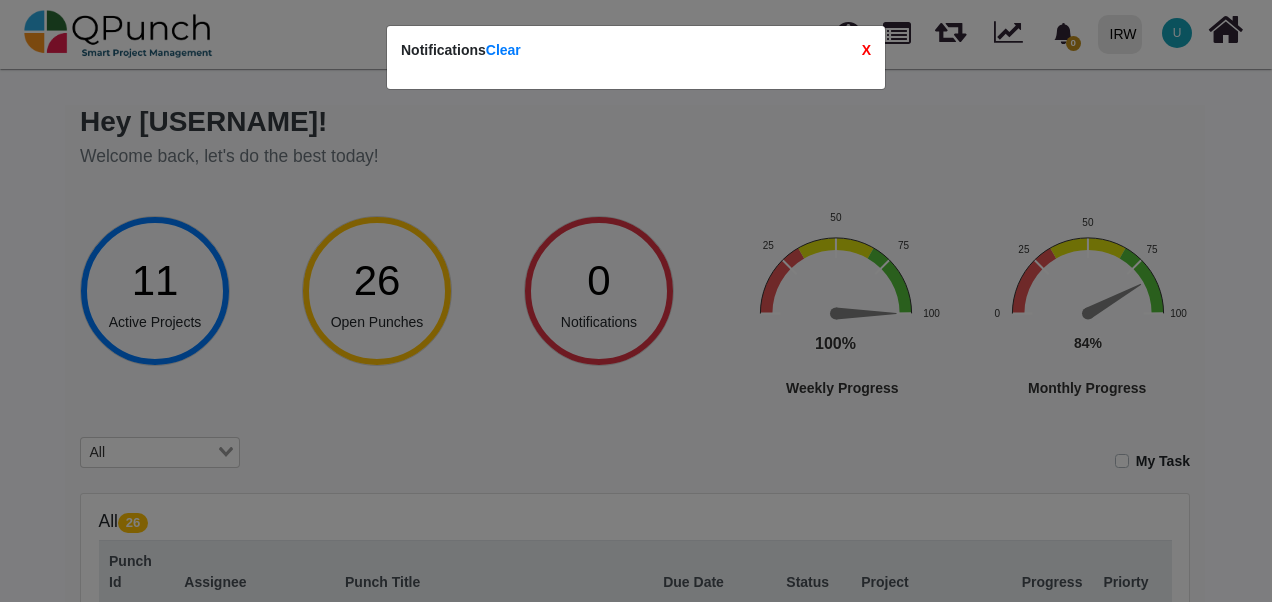 click on "X" at bounding box center (866, 50) 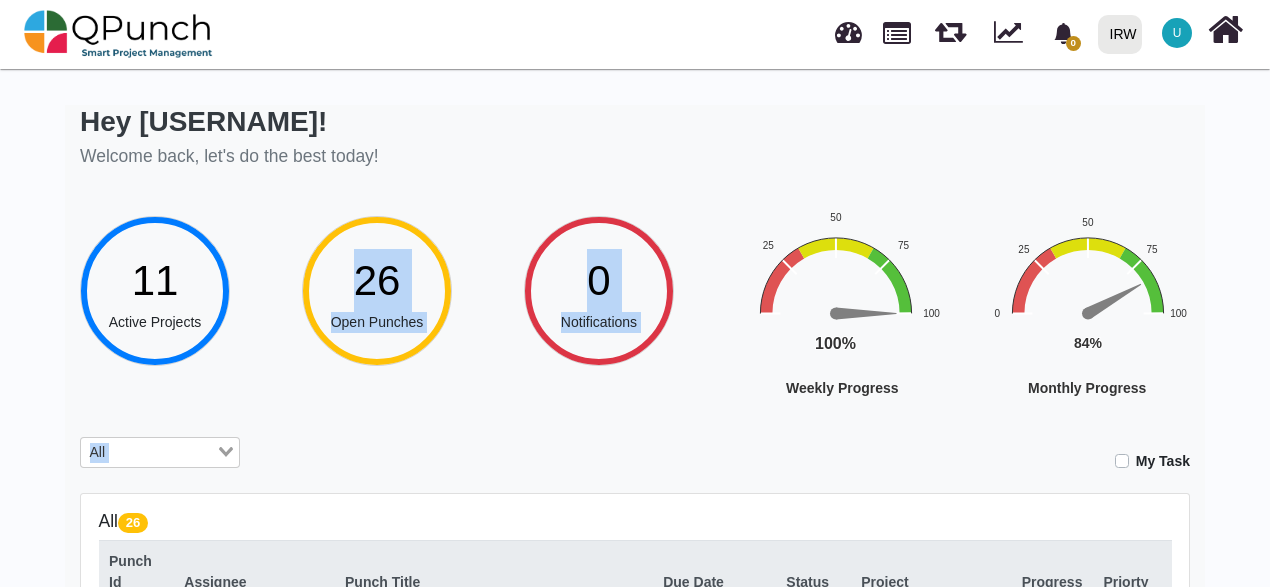 drag, startPoint x: 273, startPoint y: 426, endPoint x: 261, endPoint y: 432, distance: 13.416408 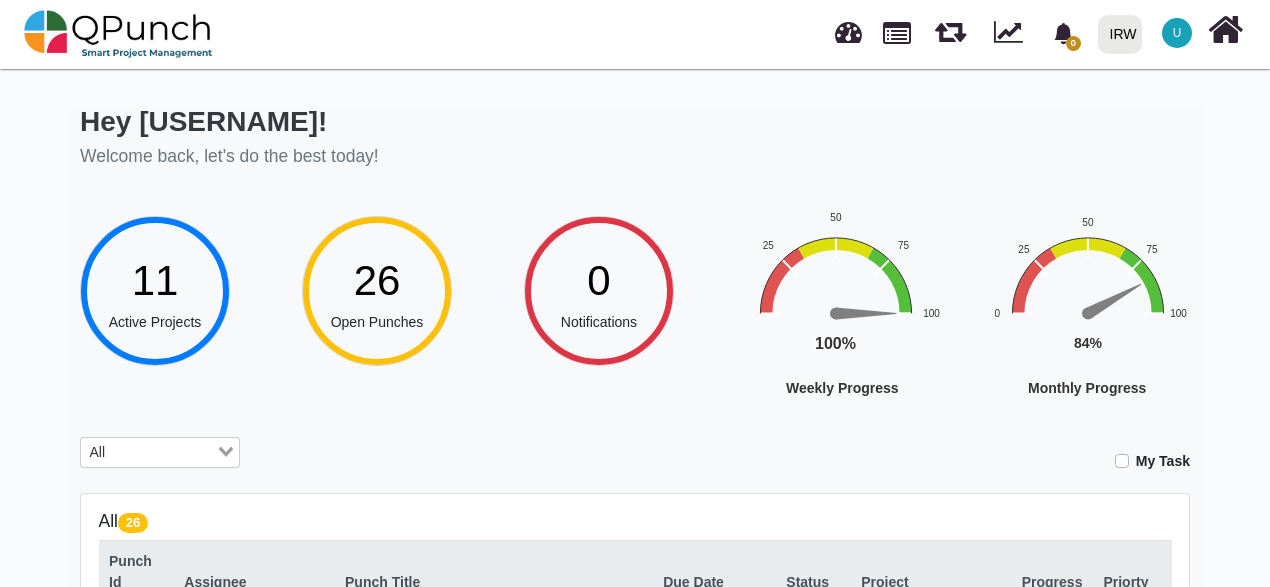 click at bounding box center [163, 453] 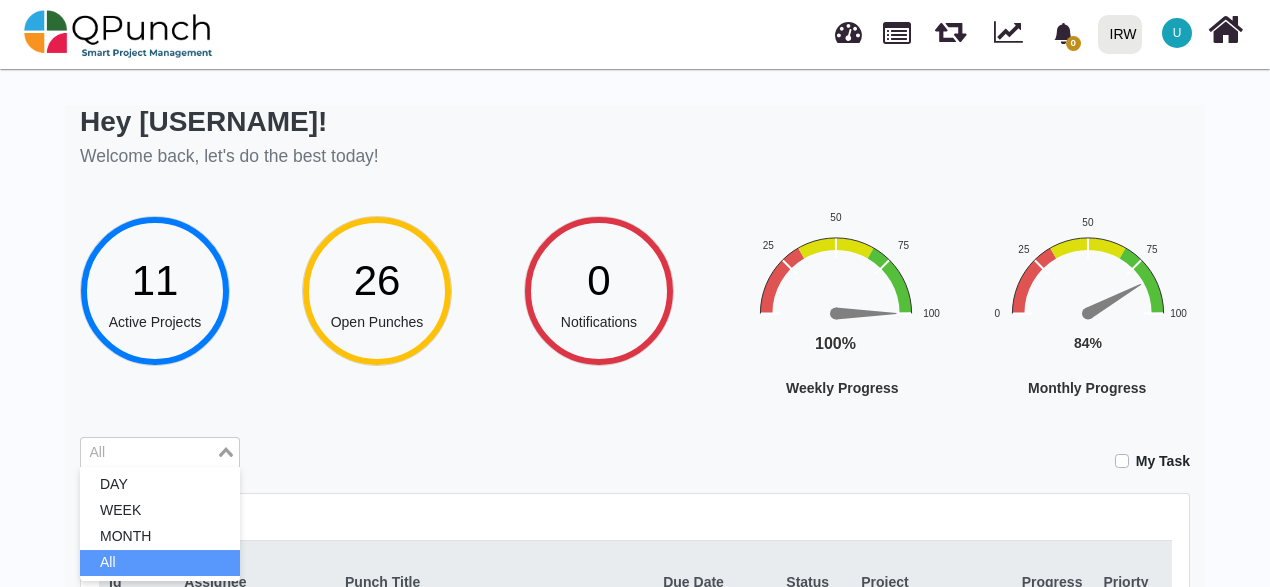 click on "All" at bounding box center [160, 563] 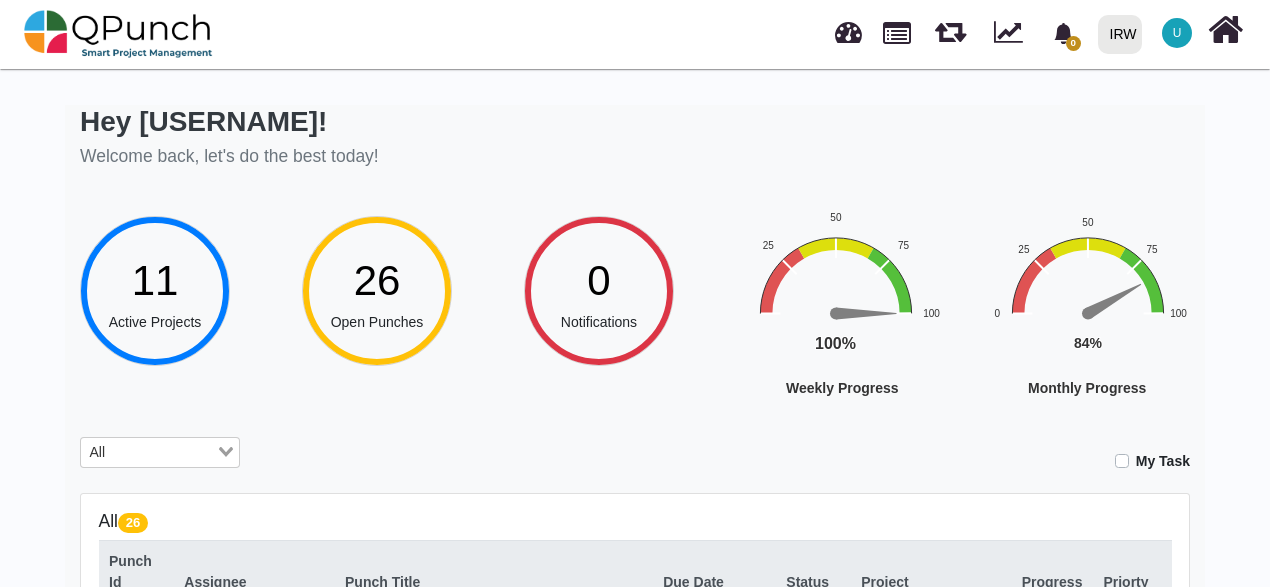 click at bounding box center (163, 453) 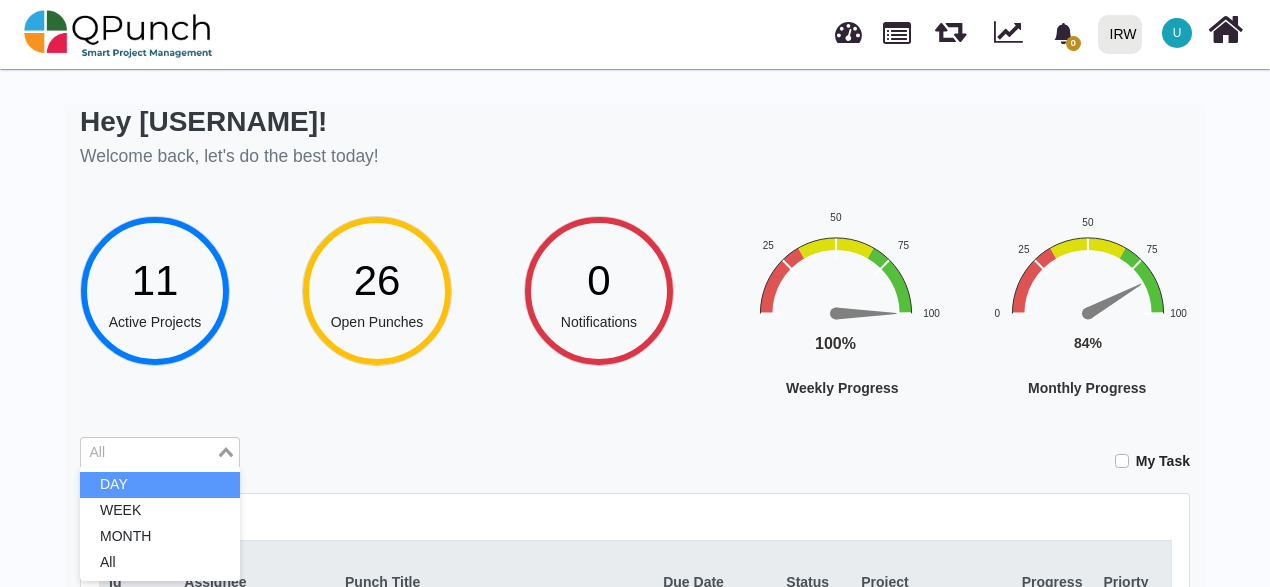 click on "DAY" at bounding box center [160, 485] 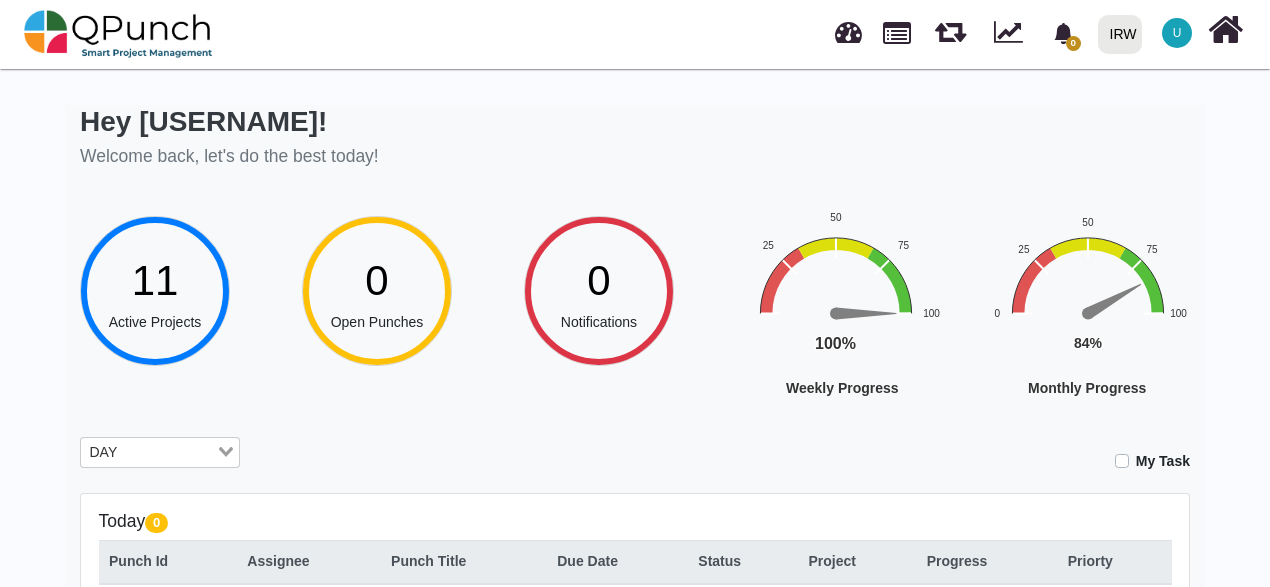 click at bounding box center [169, 453] 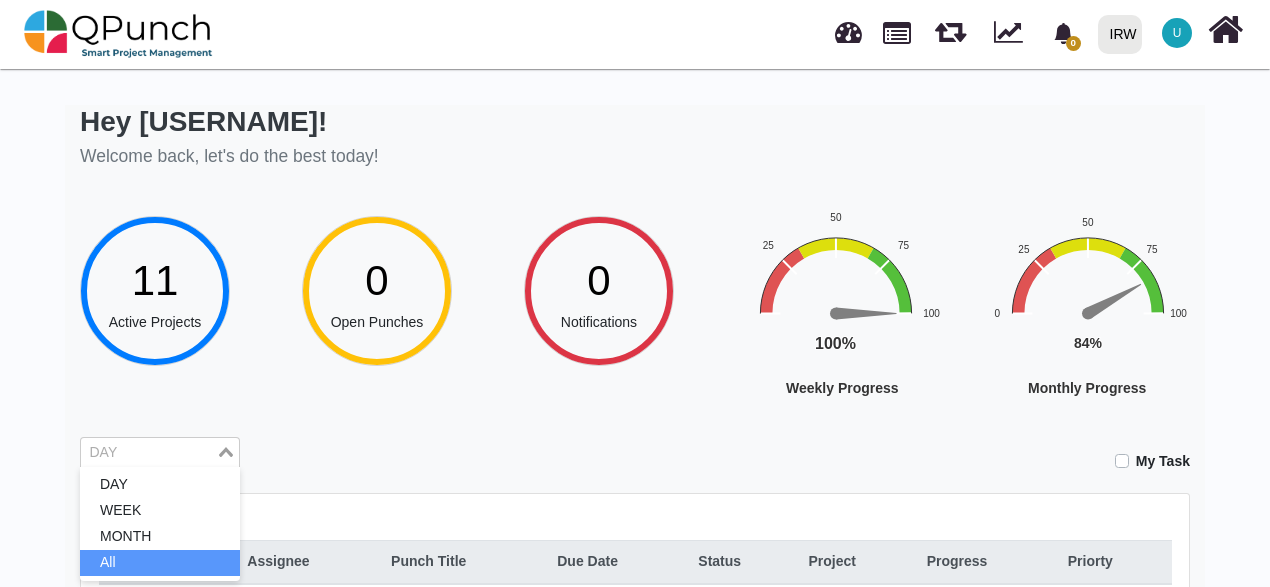 drag, startPoint x: 138, startPoint y: 558, endPoint x: 126, endPoint y: 554, distance: 12.649111 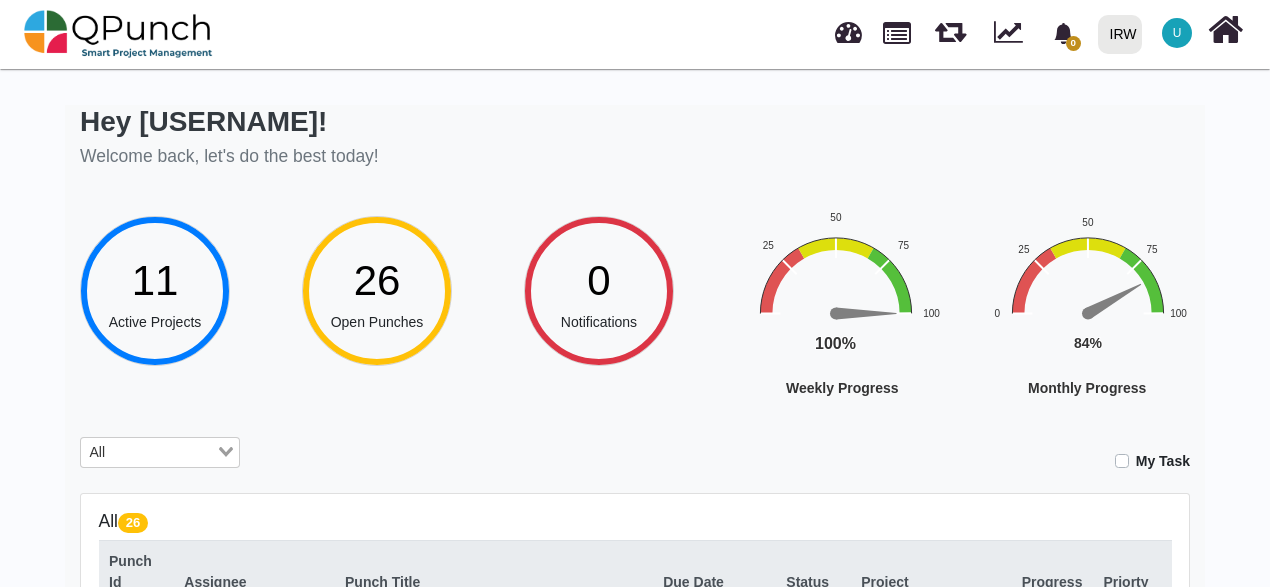 click on "26 Open Punches" at bounding box center [413, 305] 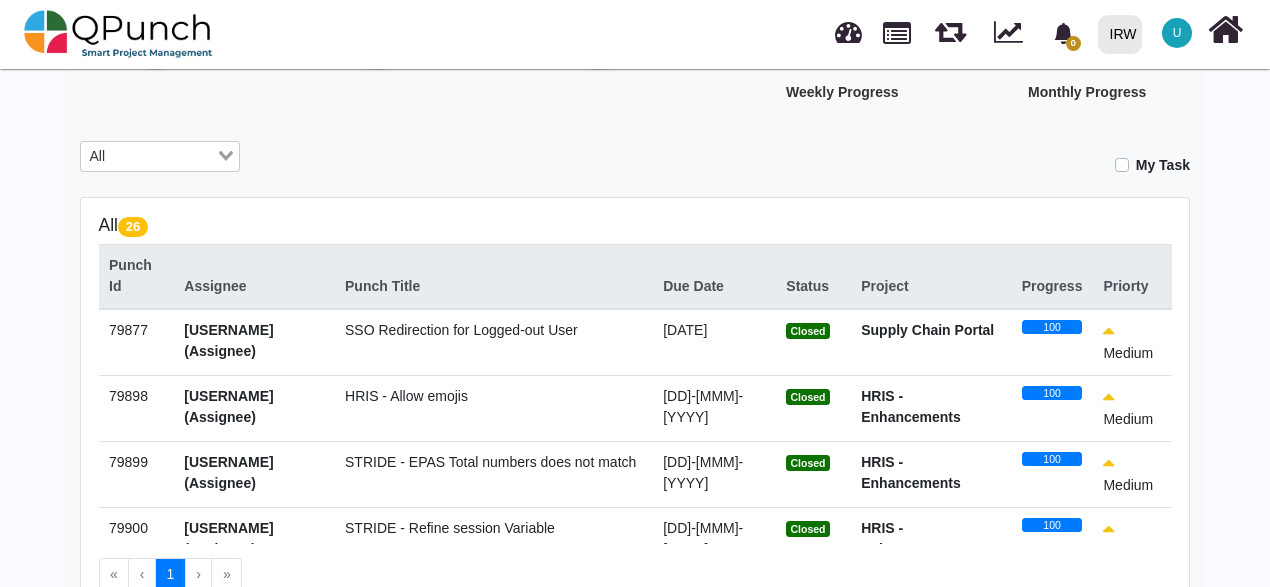 scroll, scrollTop: 300, scrollLeft: 0, axis: vertical 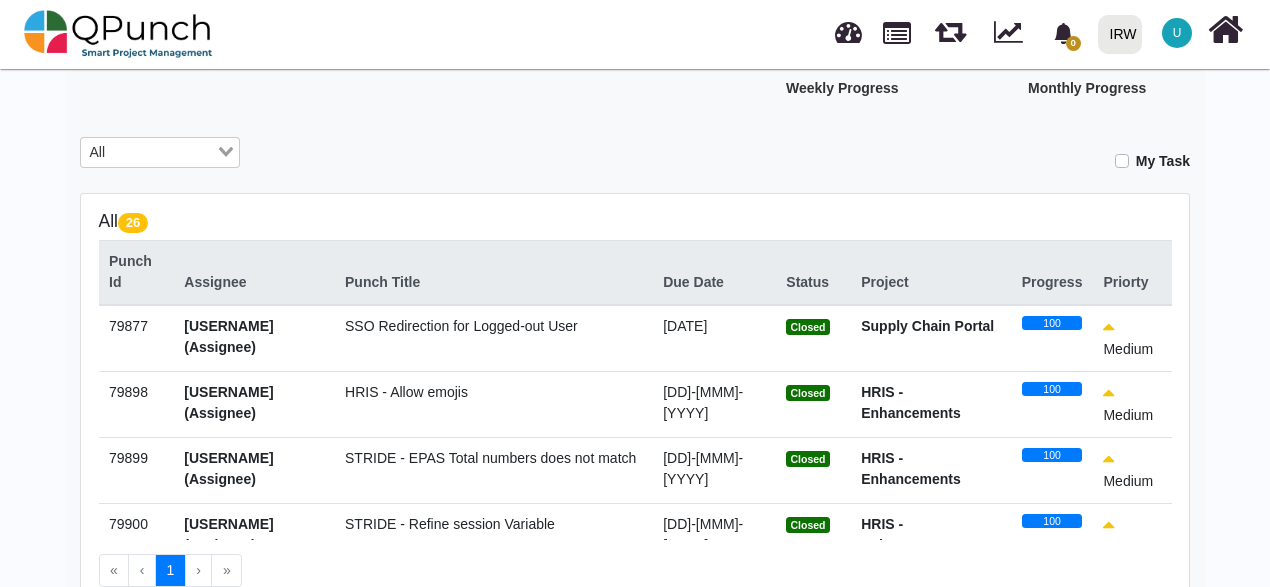 click on "HRIS - Allow emojis" at bounding box center (494, 404) 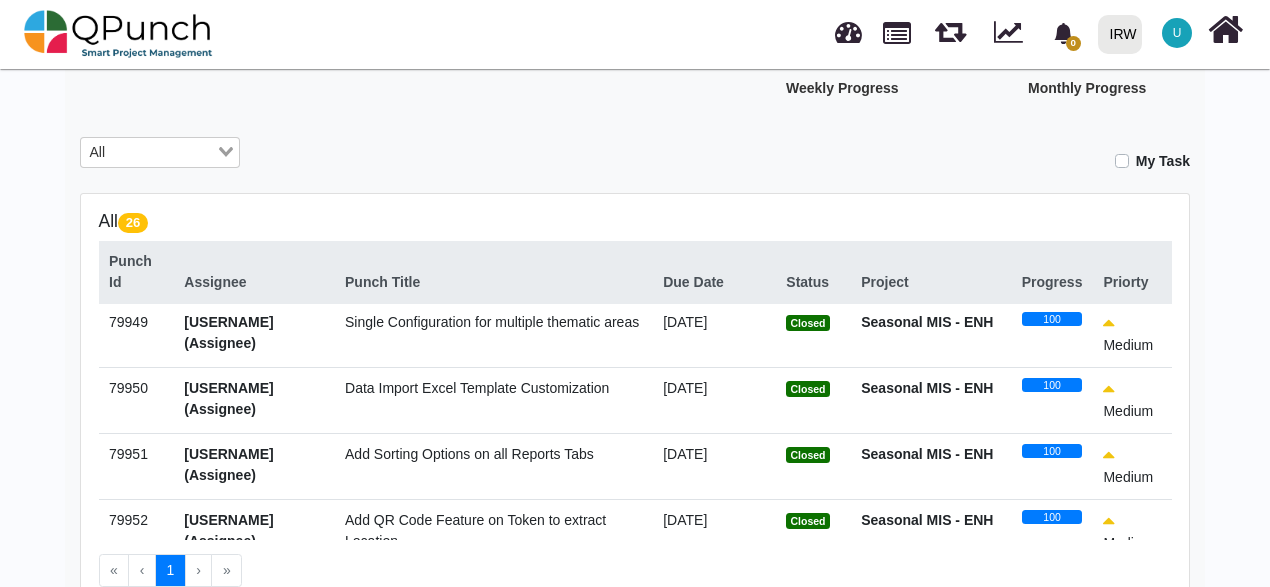 scroll, scrollTop: 1451, scrollLeft: 0, axis: vertical 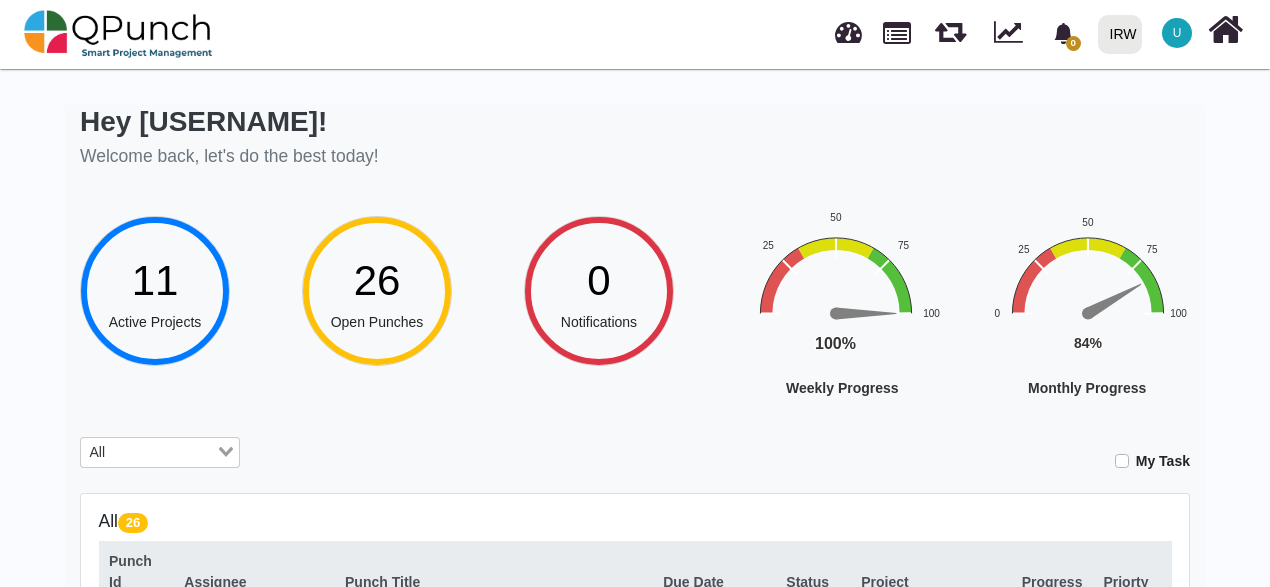 click on "11" at bounding box center (155, 280) 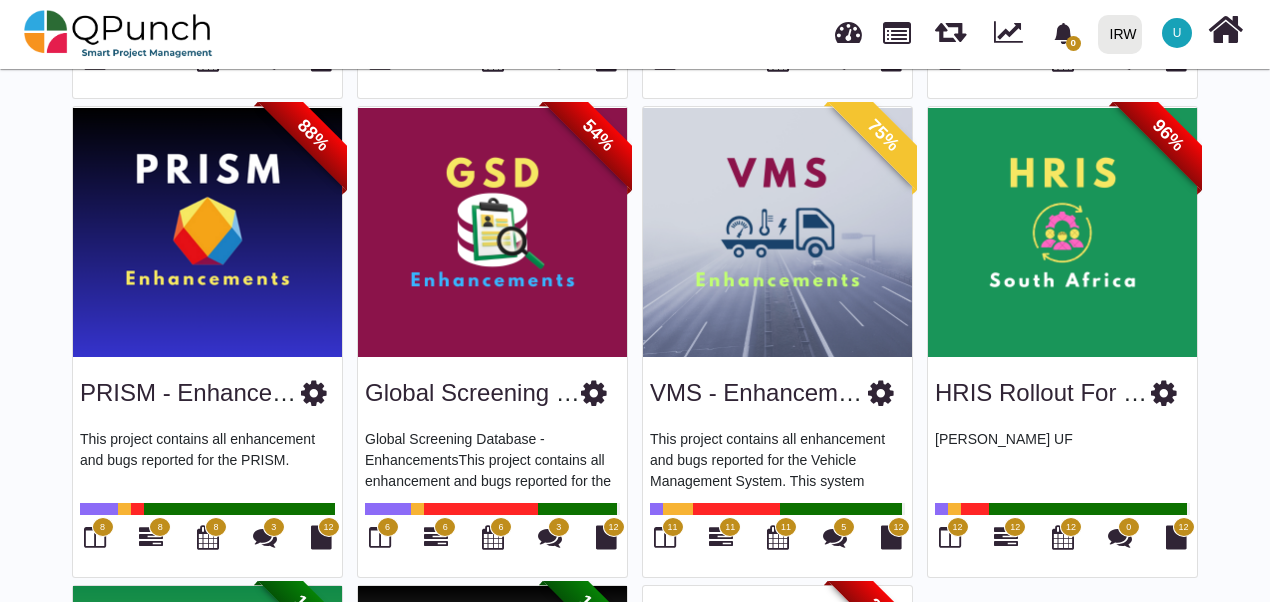 scroll, scrollTop: 700, scrollLeft: 0, axis: vertical 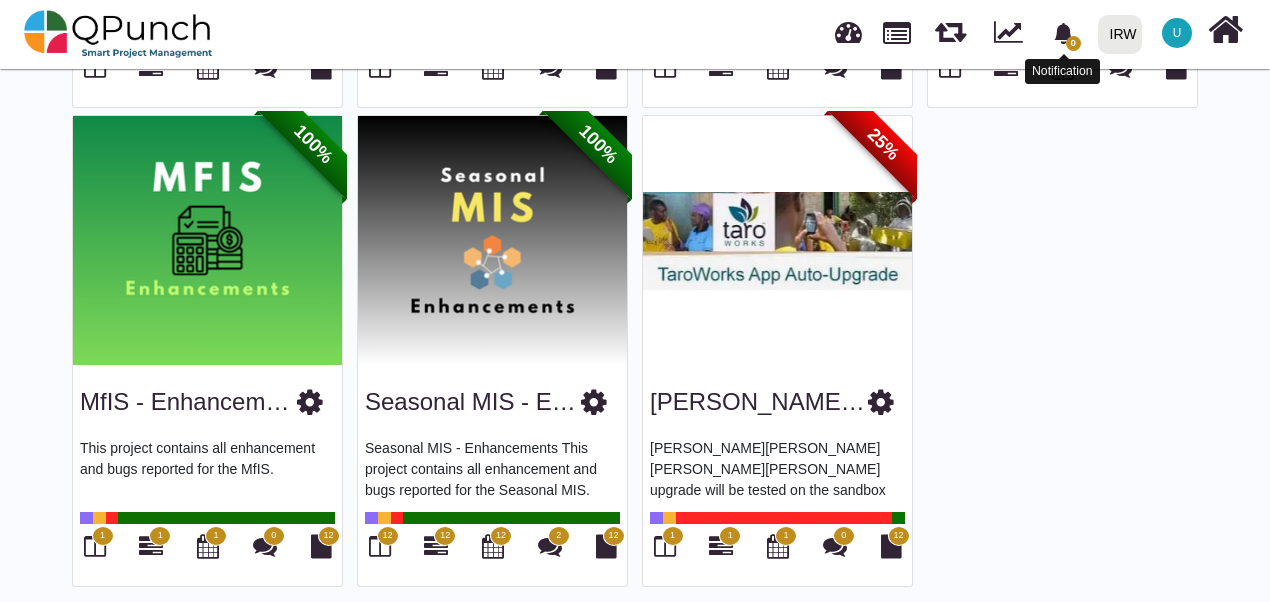 click on "0" at bounding box center [1073, 43] 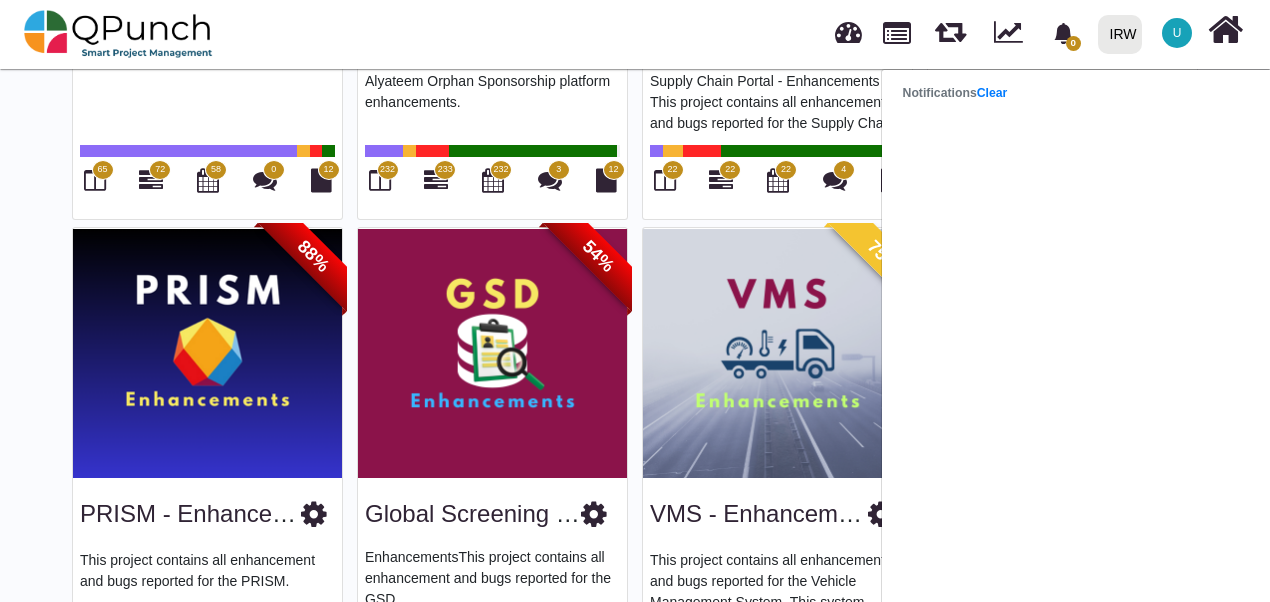 scroll, scrollTop: 449, scrollLeft: 0, axis: vertical 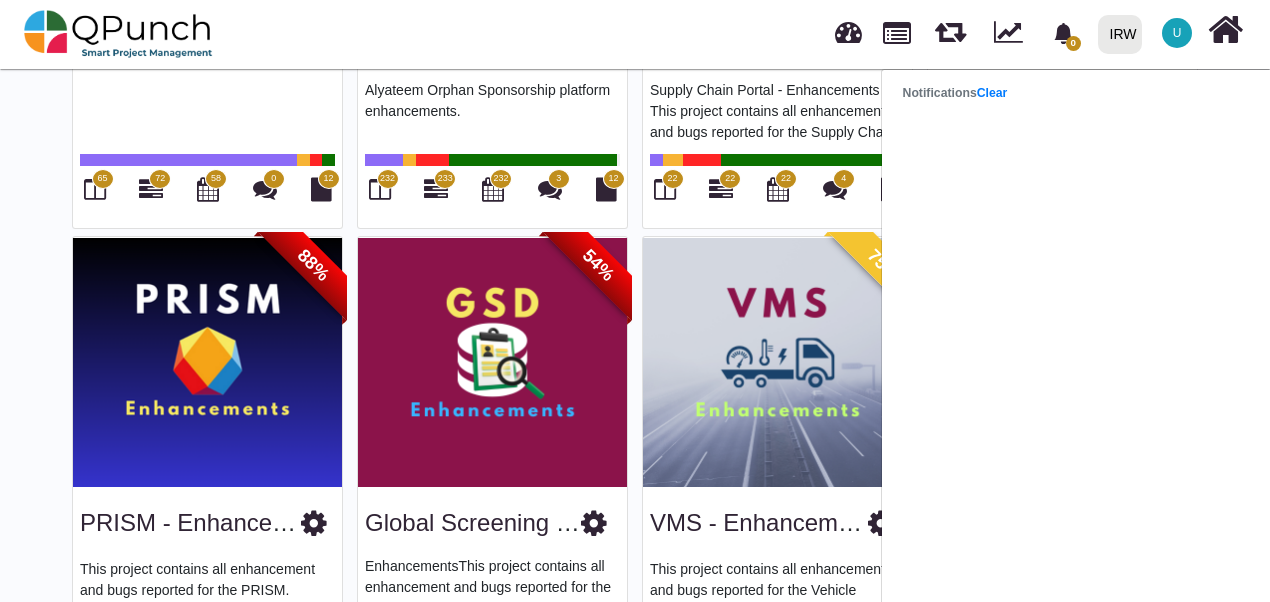 click at bounding box center [881, 523] 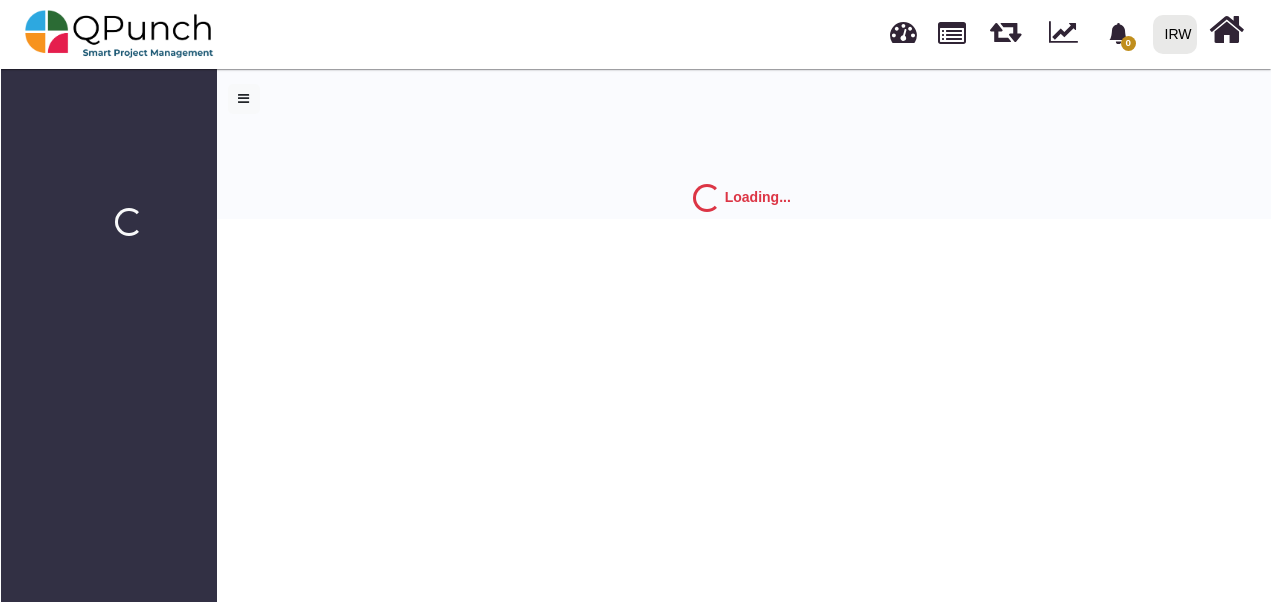 scroll, scrollTop: 0, scrollLeft: 0, axis: both 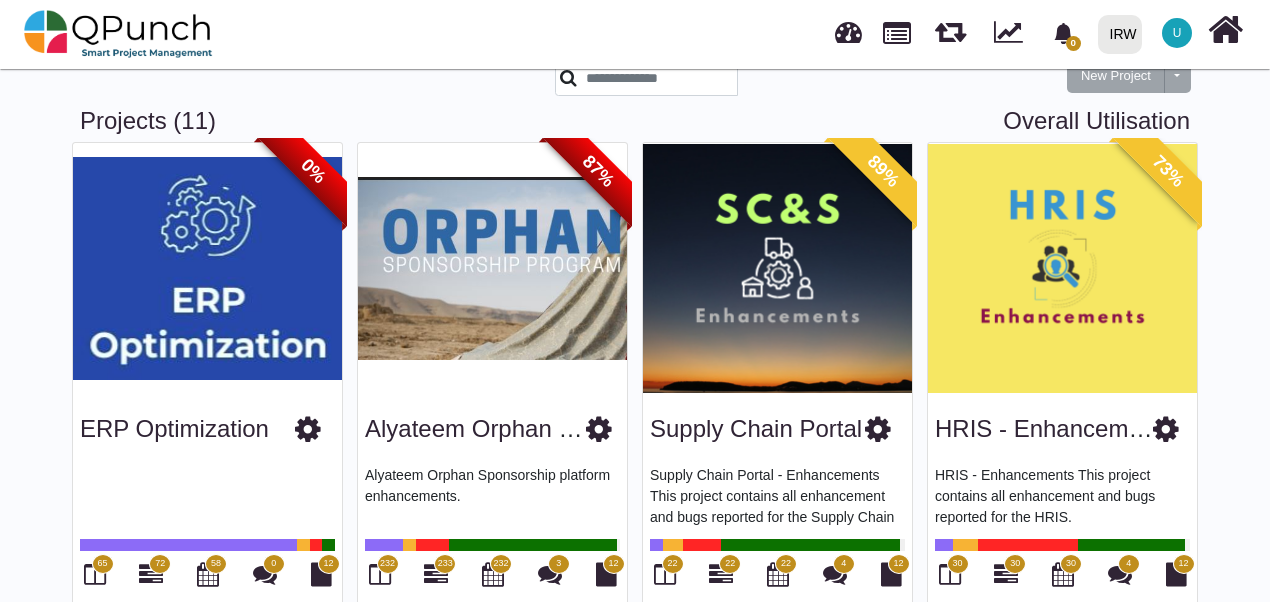 click on "New Project Toggle dropdown New Project Wiz
Projects (11)
Overall Utilisation         0%
ERP Optimization
65     72     58     0     12   87%
Alyateem Orphan SPNR
Alyateem Orphan Sponsorship platform enhancements.
232     233     232     3     12   89%
Supply Chain Portal
Supply Chain Portal  - Enhancements
This project contains all enhancement and bugs reported for the Supply Chain Portal.
22     22     22     4     12   73%
HRIS  - Enhancements
HRIS  - Enhancements
This project contains all enhancement and bugs reported for the HRIS.
30     30     30     4     12   88%
PRISM - Enhancements
This project contains all enhancement and bugs reported for the PRISM.
8     8     8" at bounding box center (635, 797) 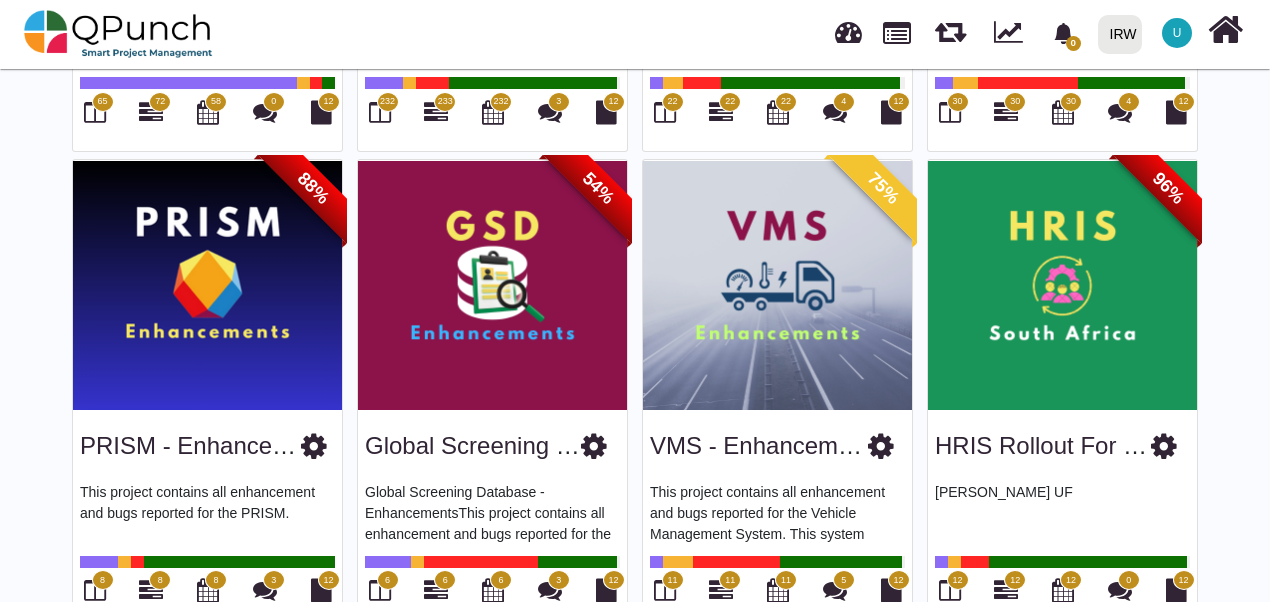 scroll, scrollTop: 664, scrollLeft: 0, axis: vertical 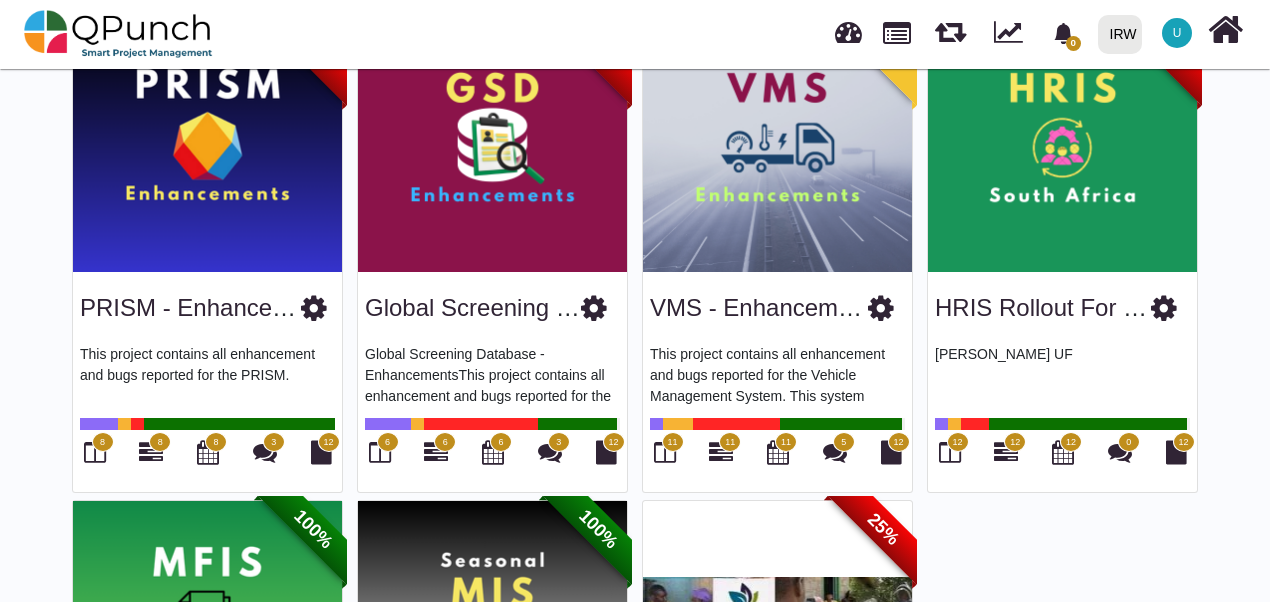 click at bounding box center (1164, 308) 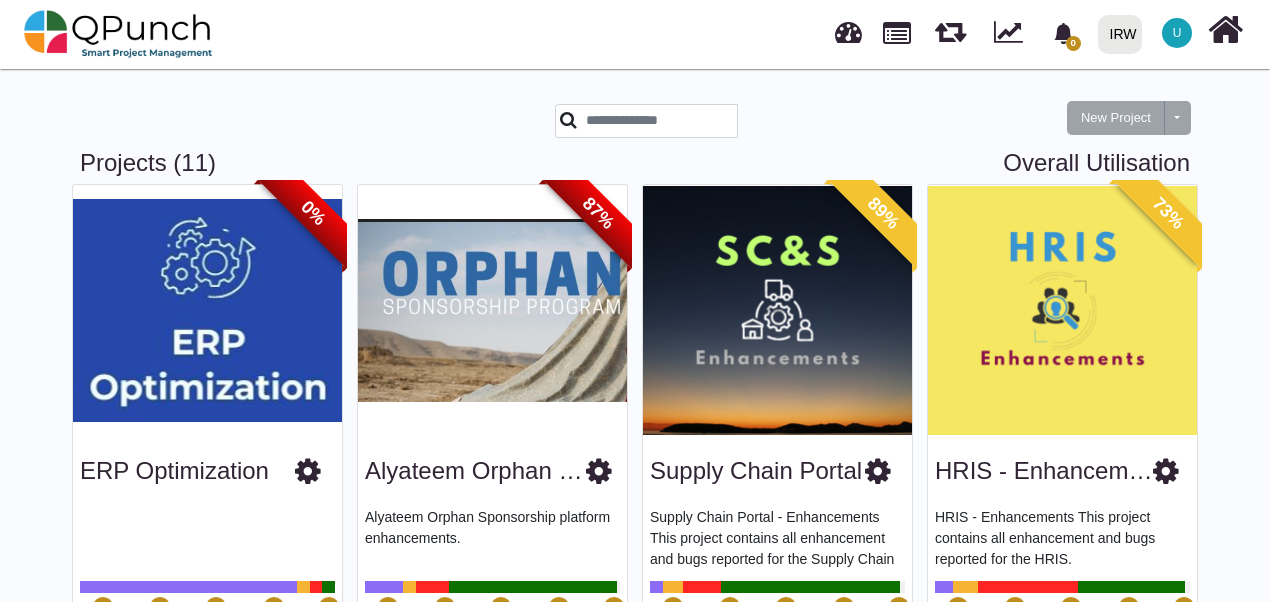 scroll, scrollTop: 0, scrollLeft: 0, axis: both 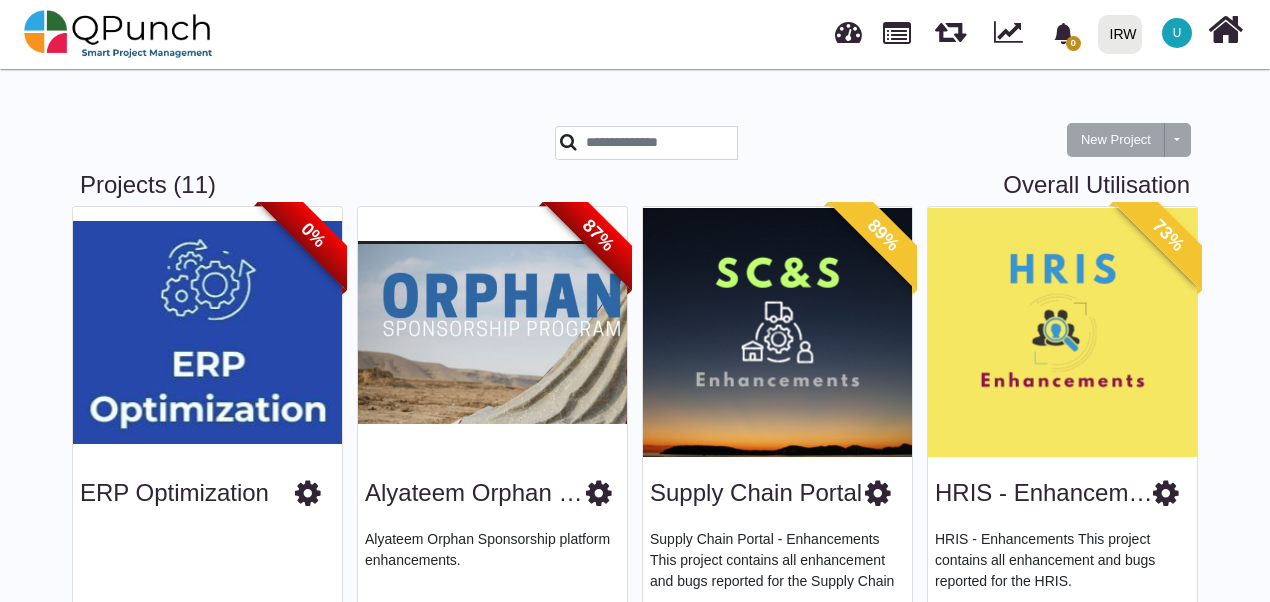 click on "U" at bounding box center [1177, 33] 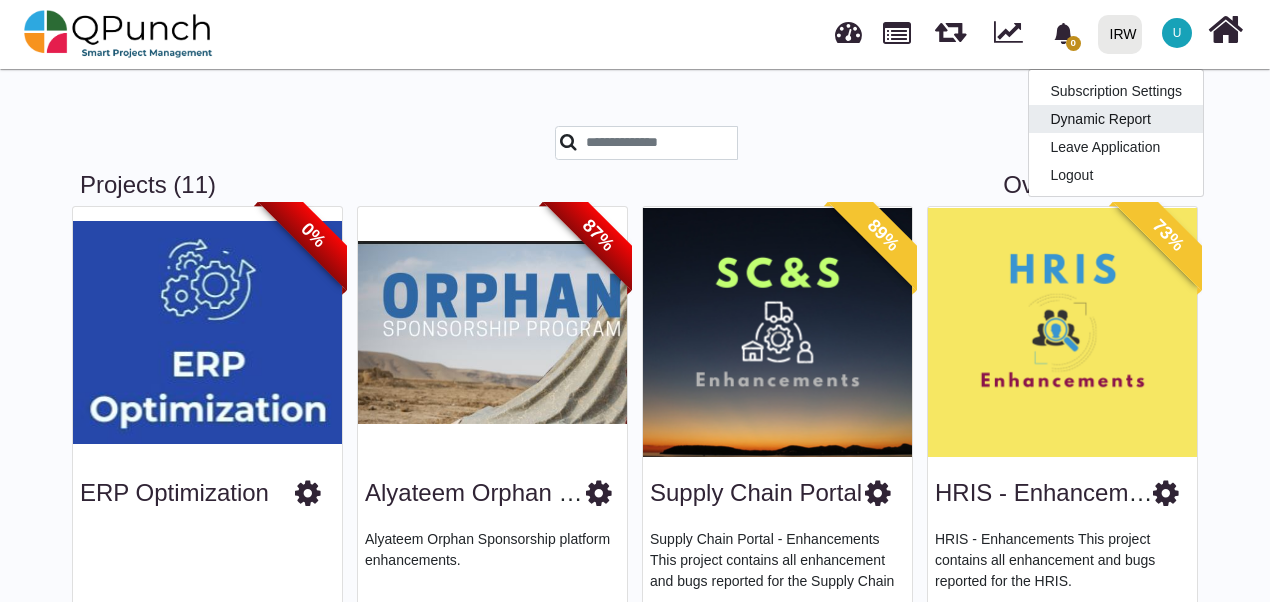 click on "Dynamic Report" at bounding box center [1116, 119] 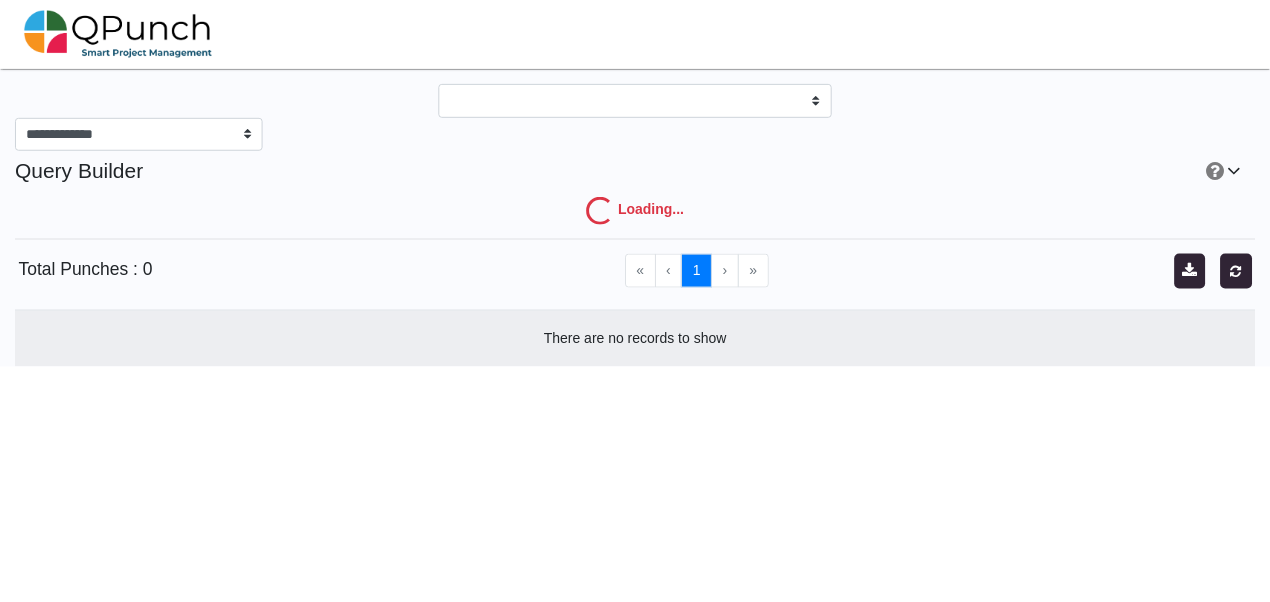 scroll, scrollTop: 0, scrollLeft: 0, axis: both 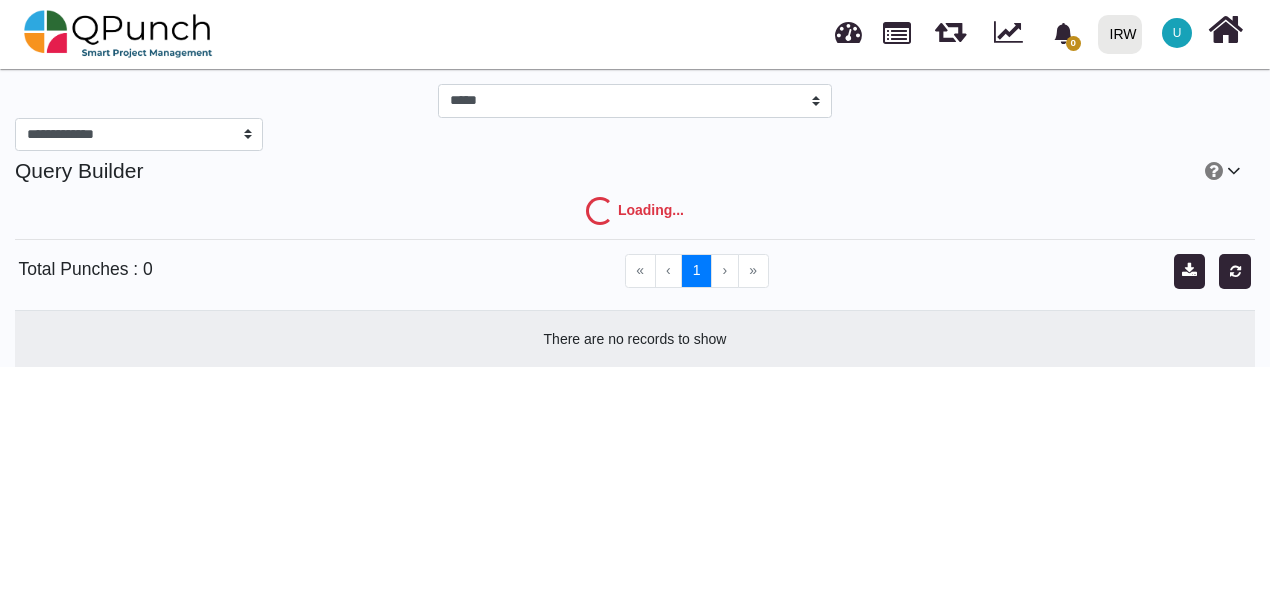 select on "***" 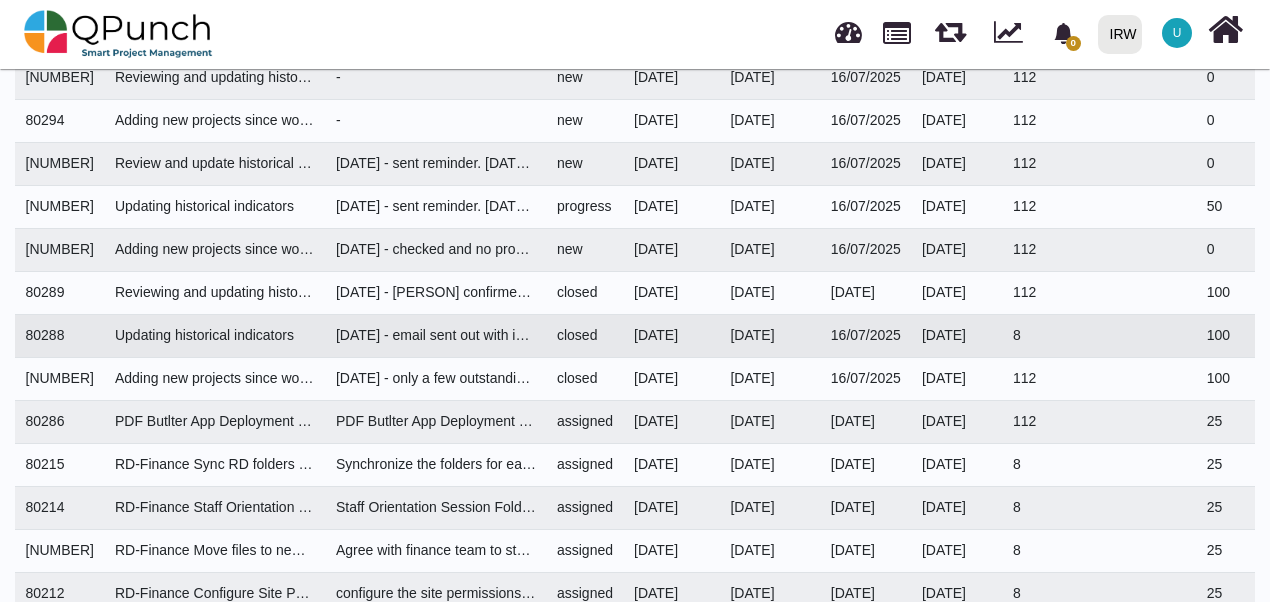 scroll, scrollTop: 3000, scrollLeft: 0, axis: vertical 